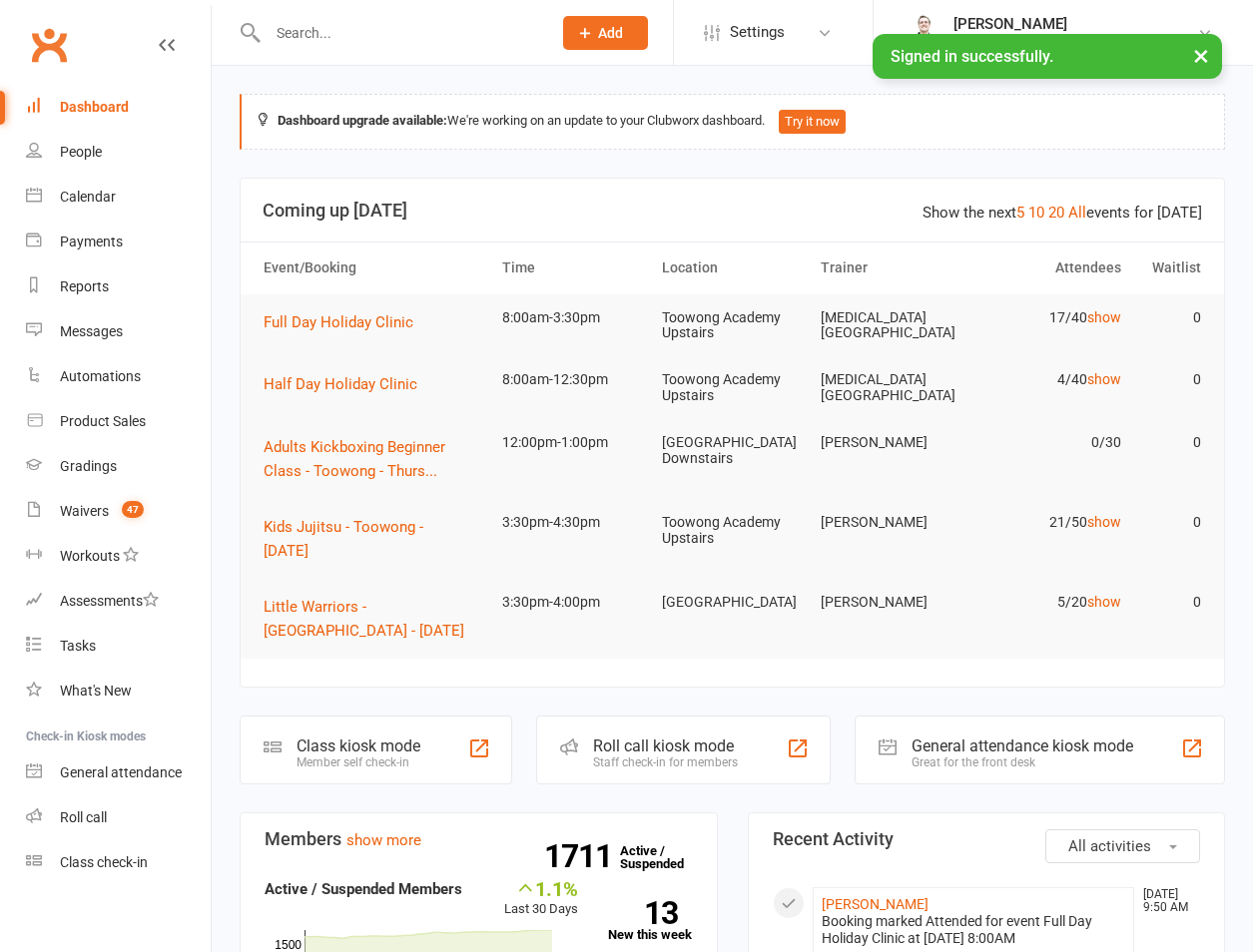 scroll, scrollTop: 0, scrollLeft: 0, axis: both 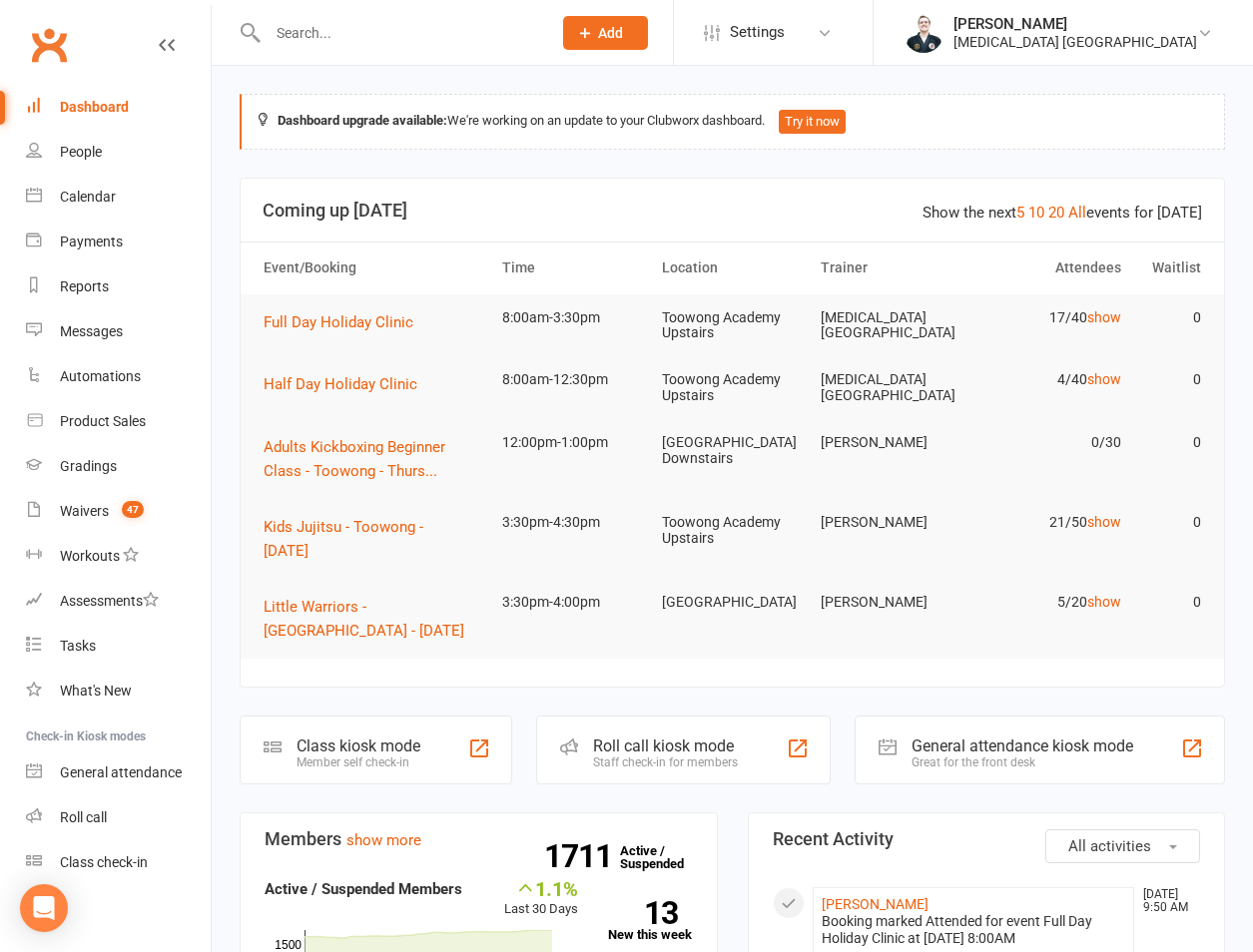 click on "Dashboard" at bounding box center [94, 107] 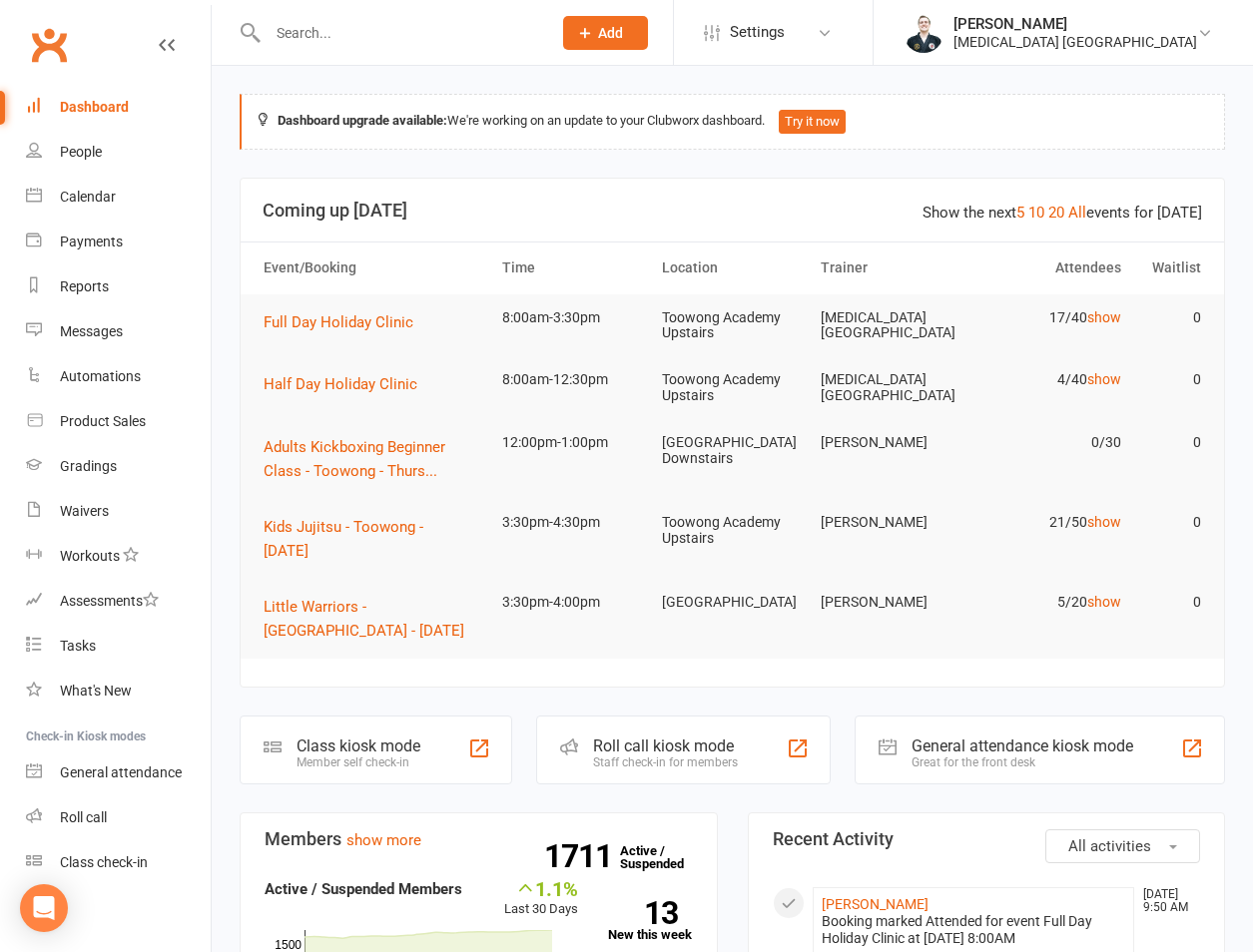 scroll, scrollTop: 0, scrollLeft: 0, axis: both 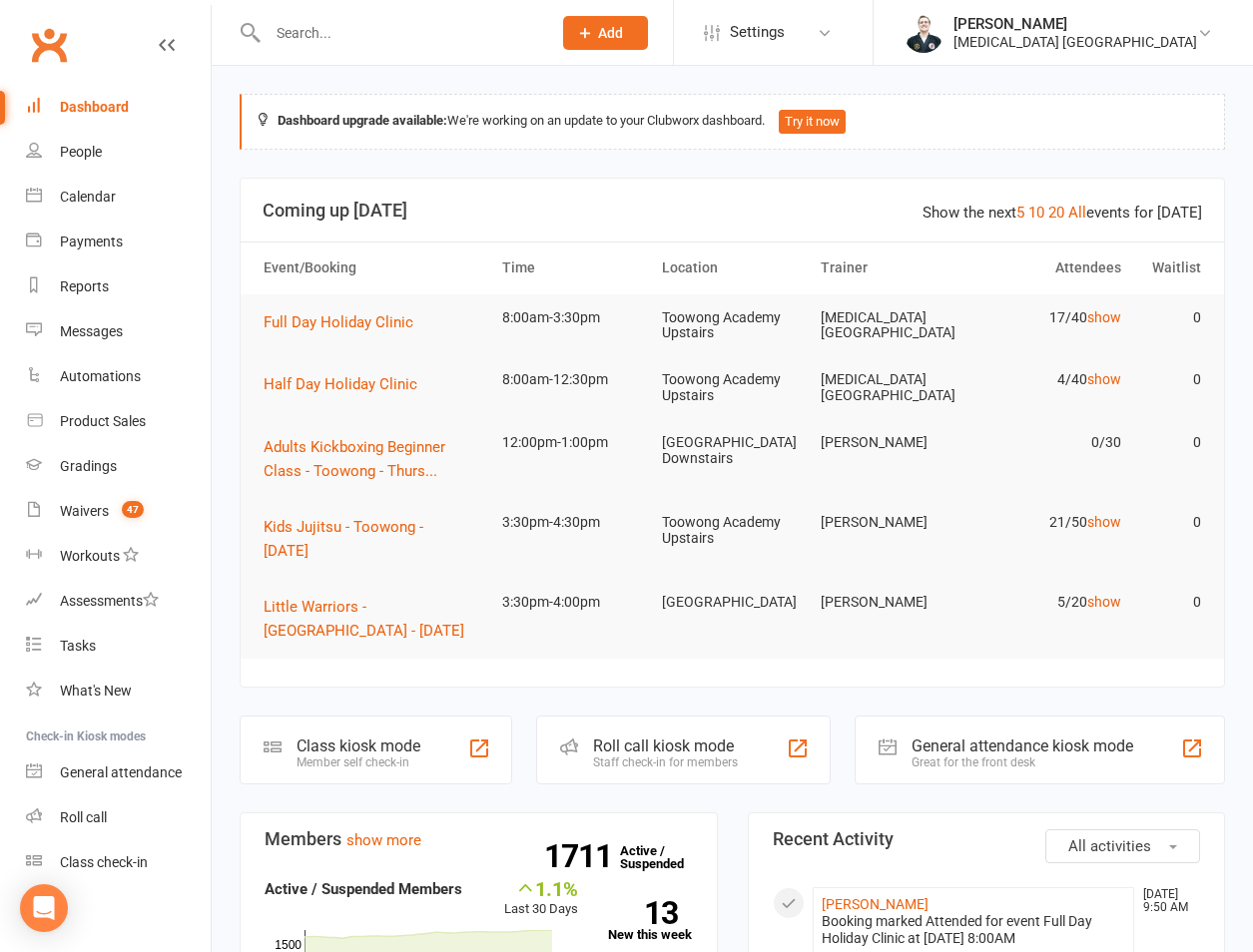 click at bounding box center [399, 33] 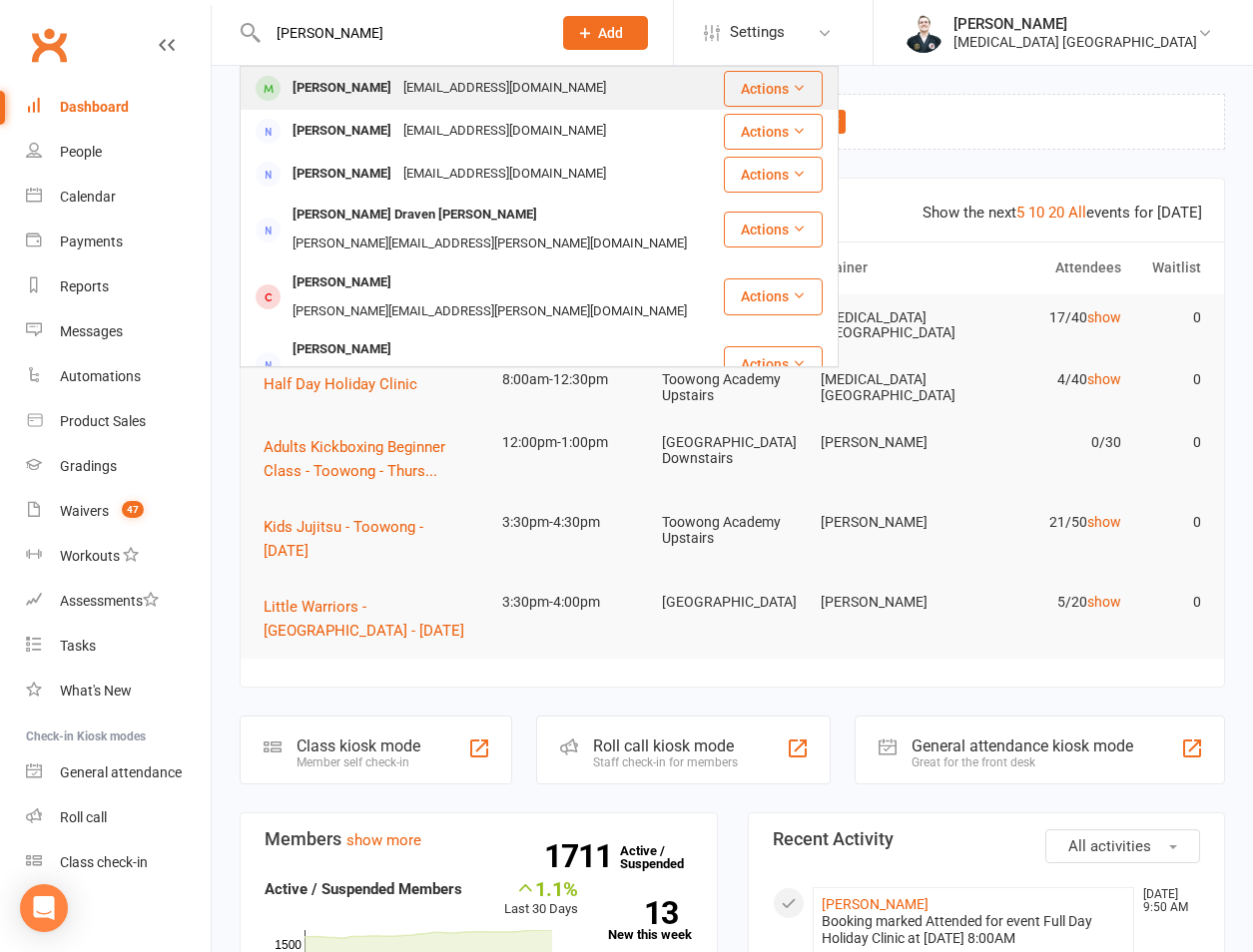 type on "[PERSON_NAME]" 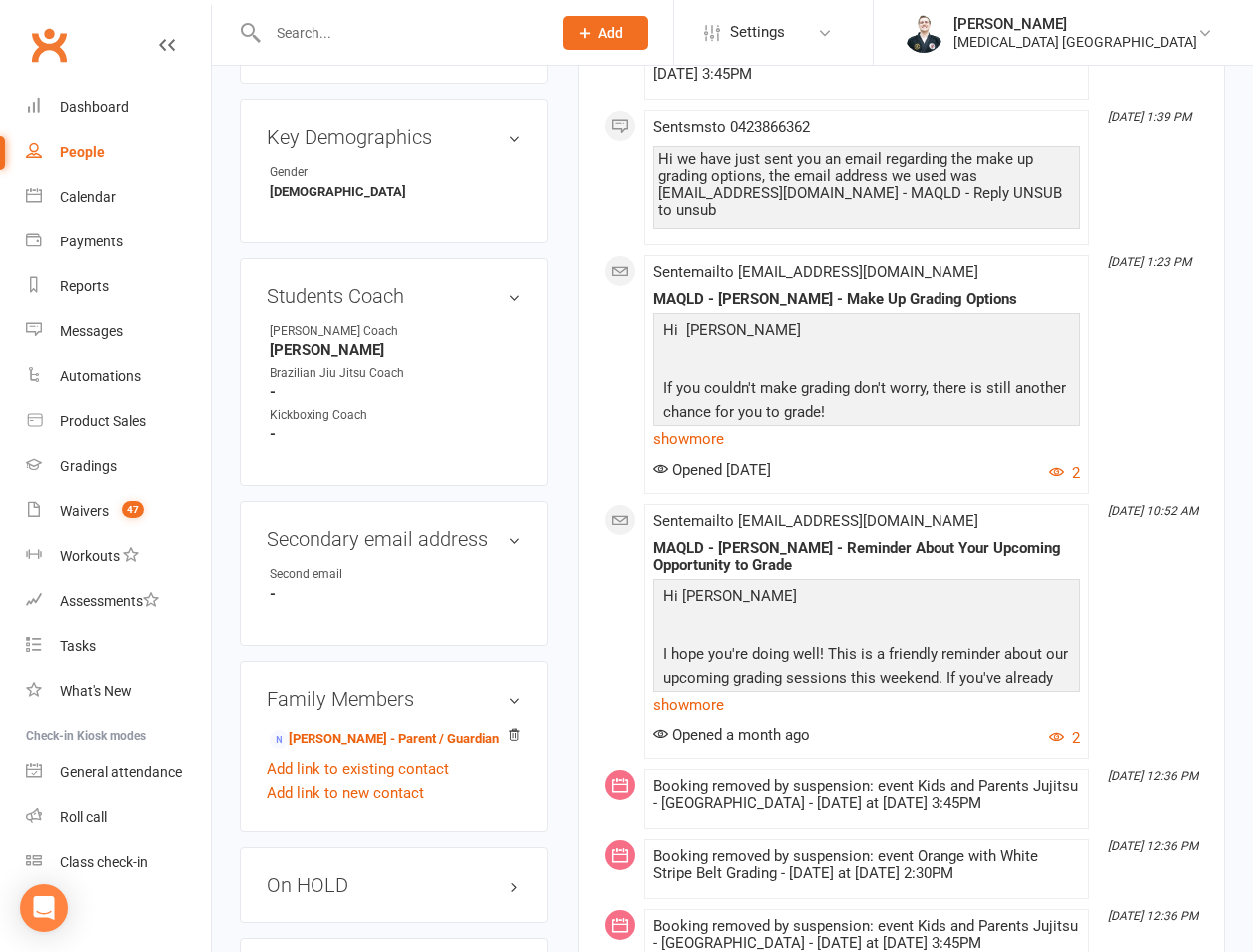 scroll, scrollTop: 1397, scrollLeft: 0, axis: vertical 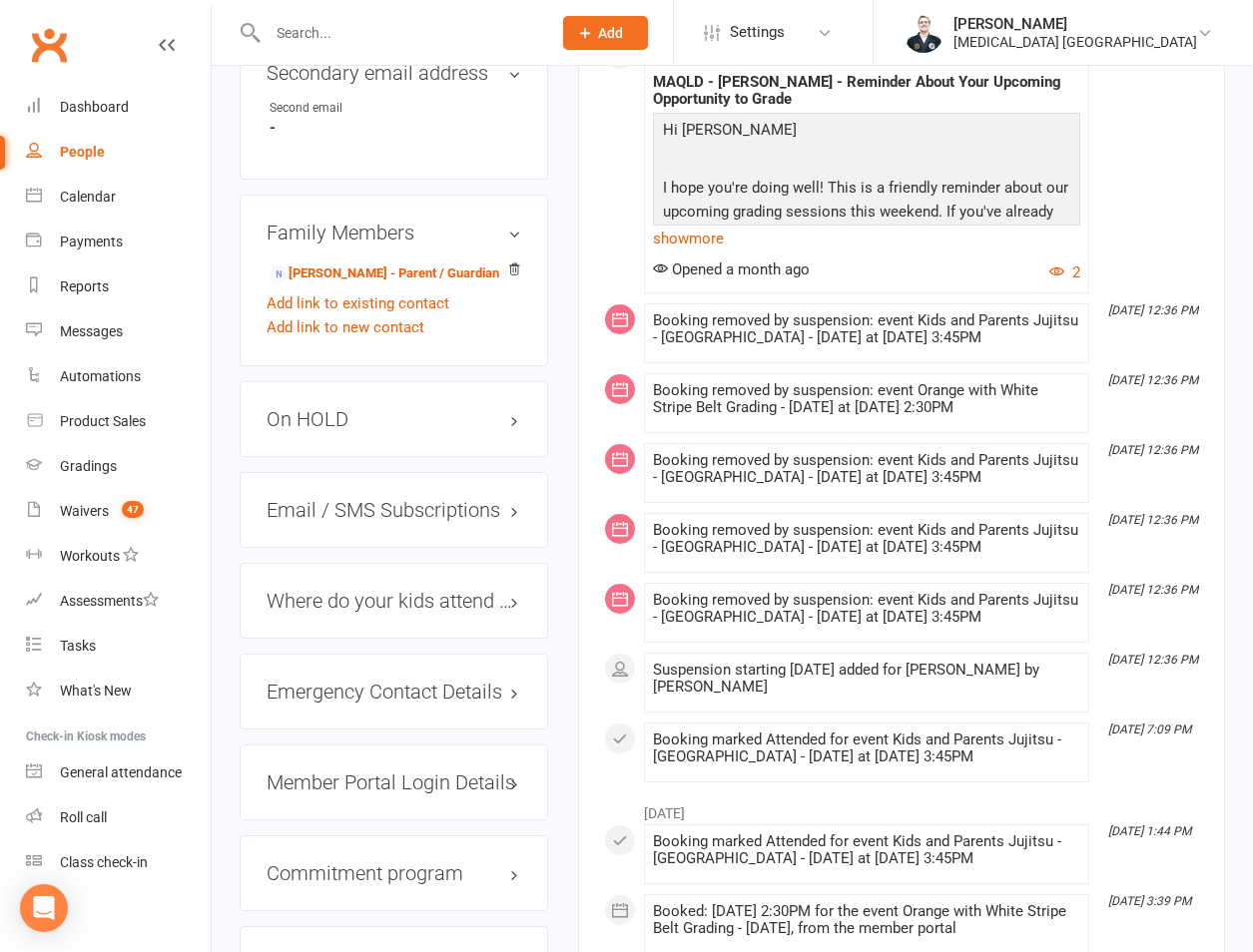 click on "On HOLD" at bounding box center [393, 419] 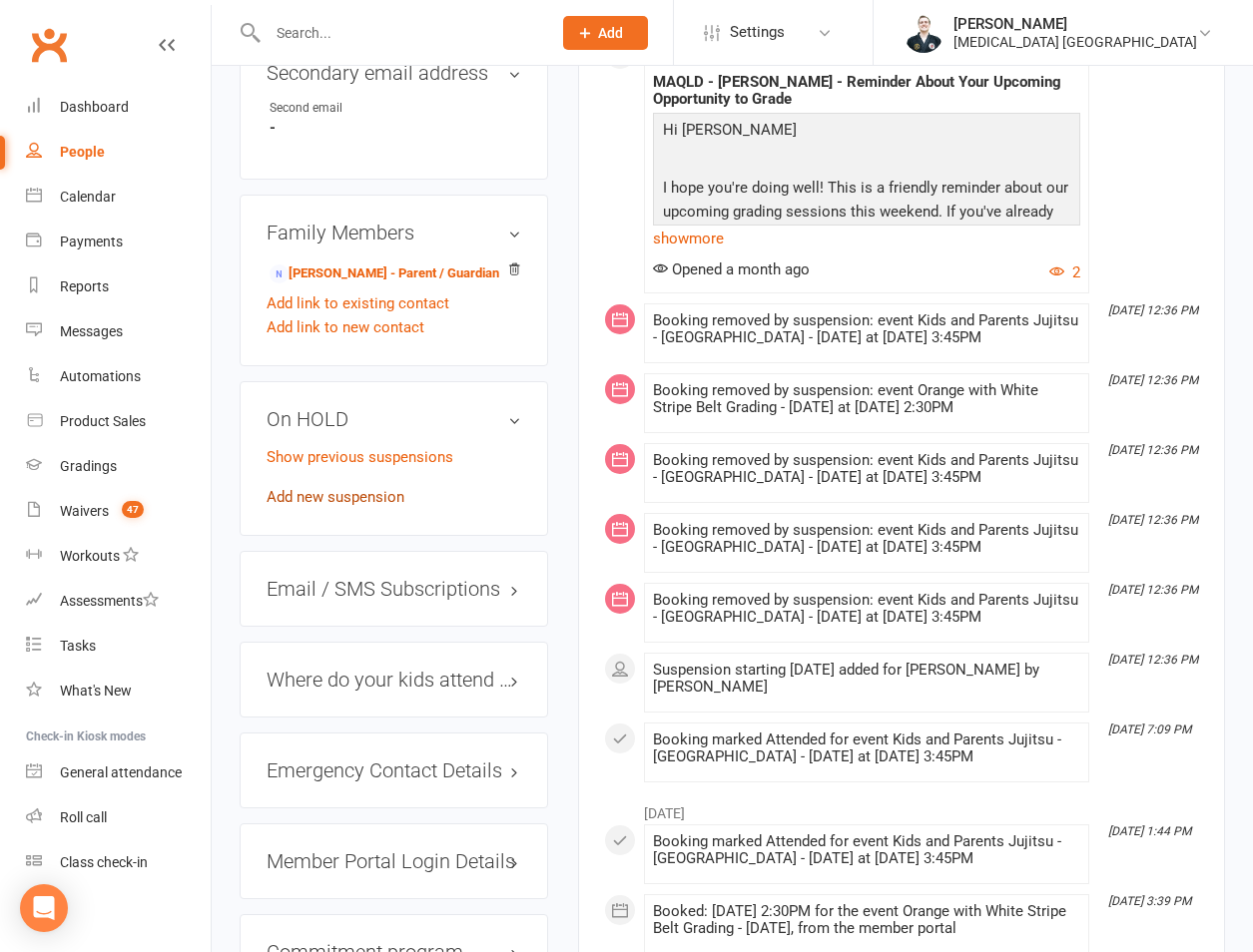 click on "Add new suspension" at bounding box center [335, 497] 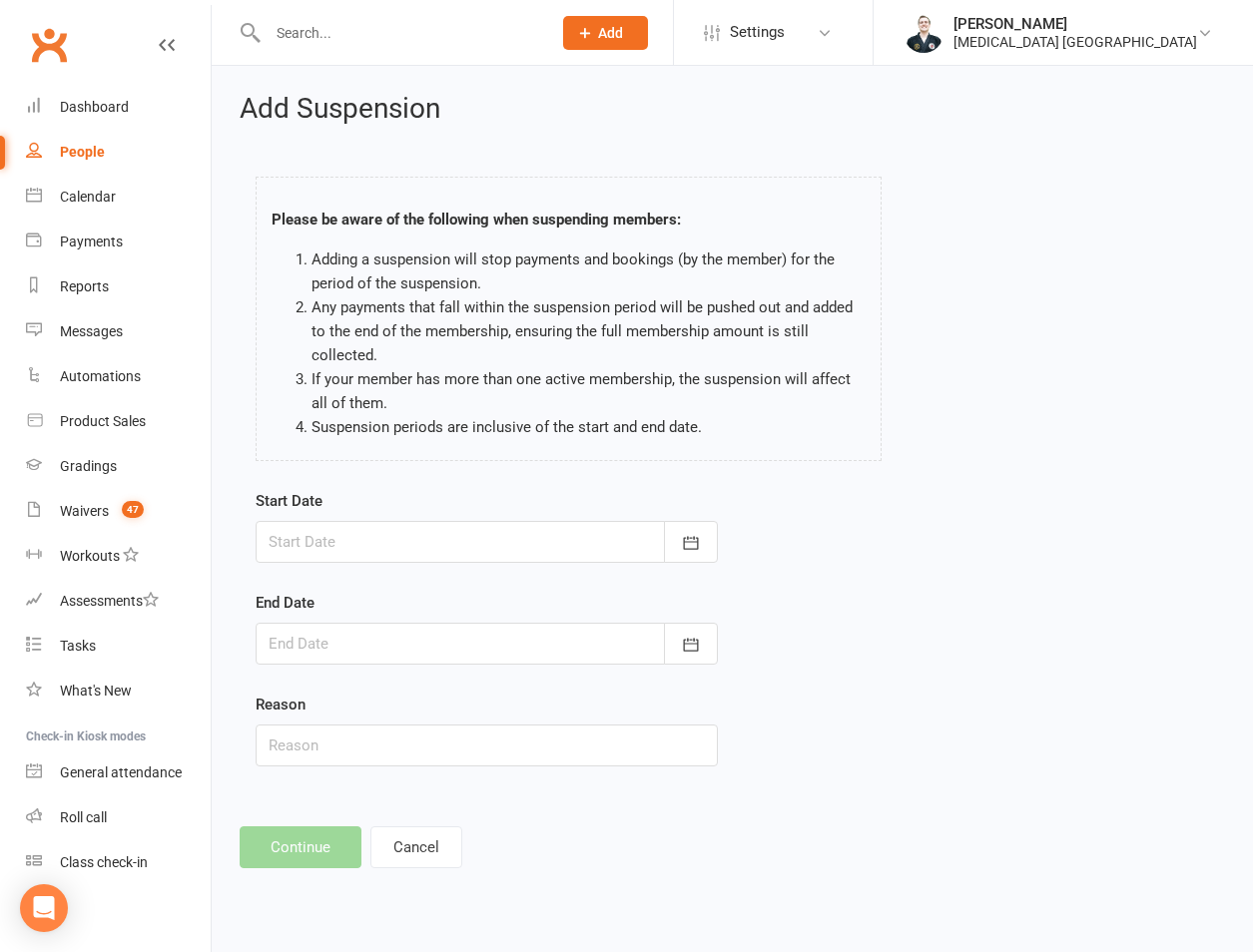 scroll, scrollTop: 0, scrollLeft: 0, axis: both 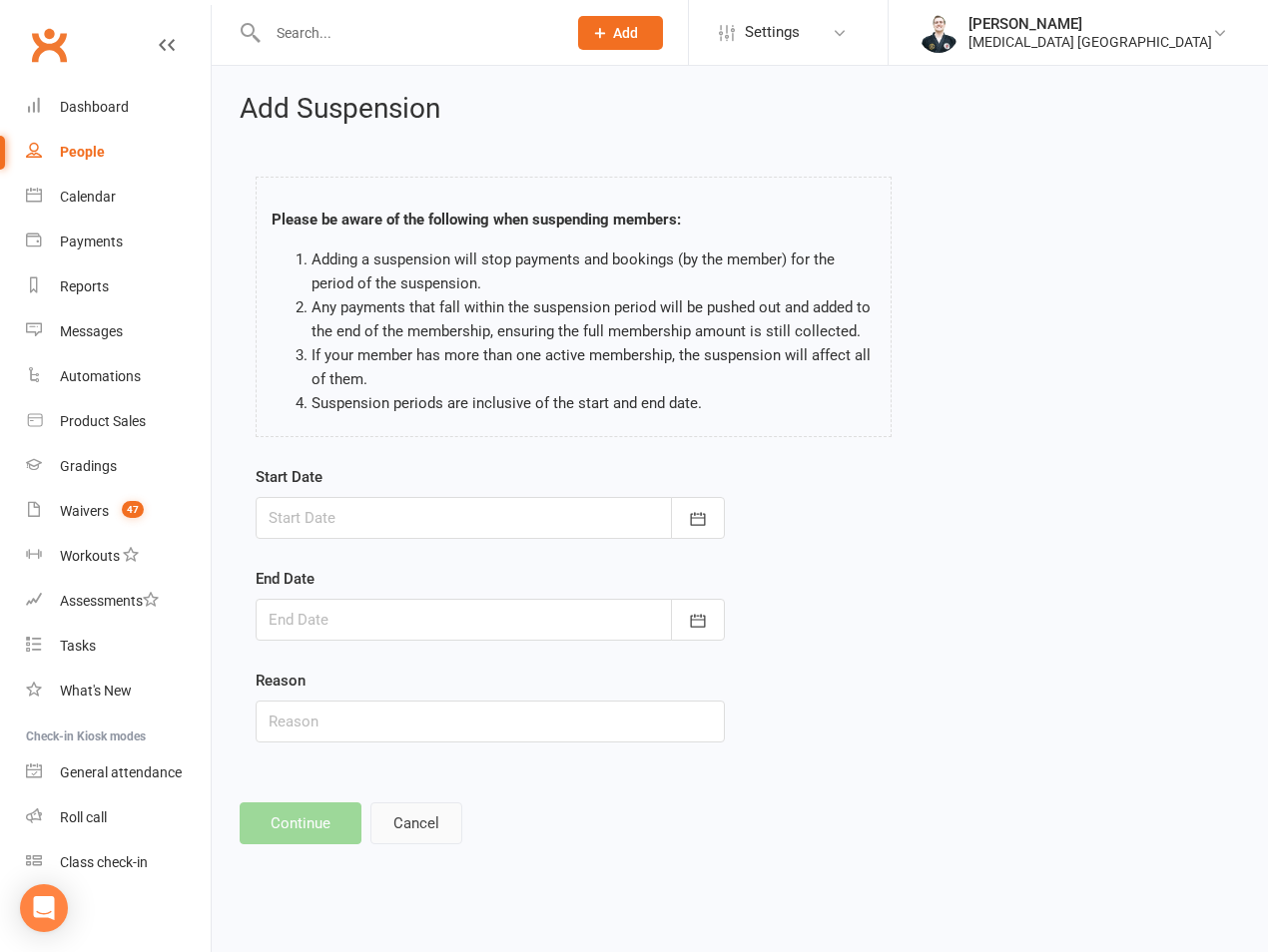 click on "Cancel" at bounding box center [416, 823] 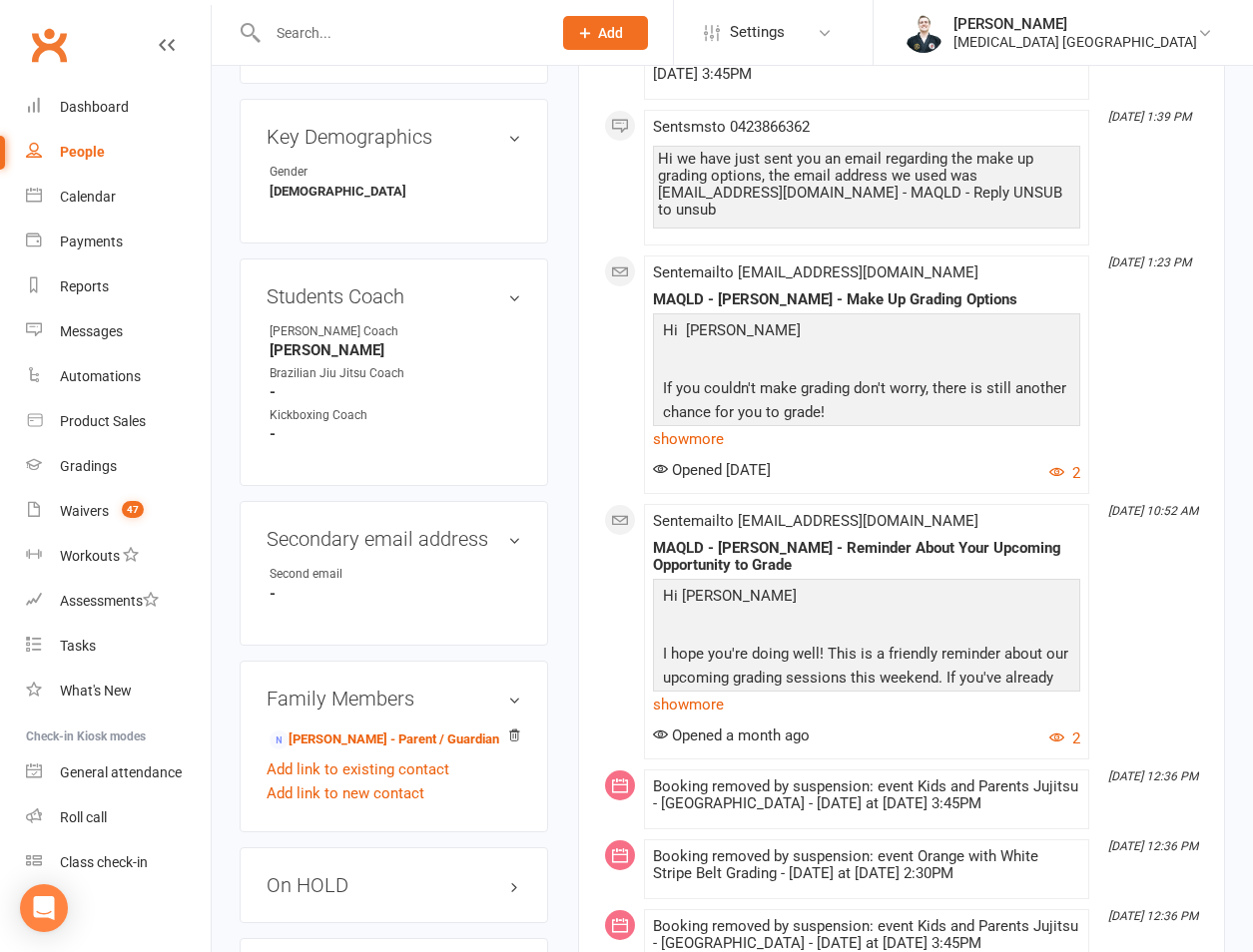 scroll, scrollTop: 1397, scrollLeft: 0, axis: vertical 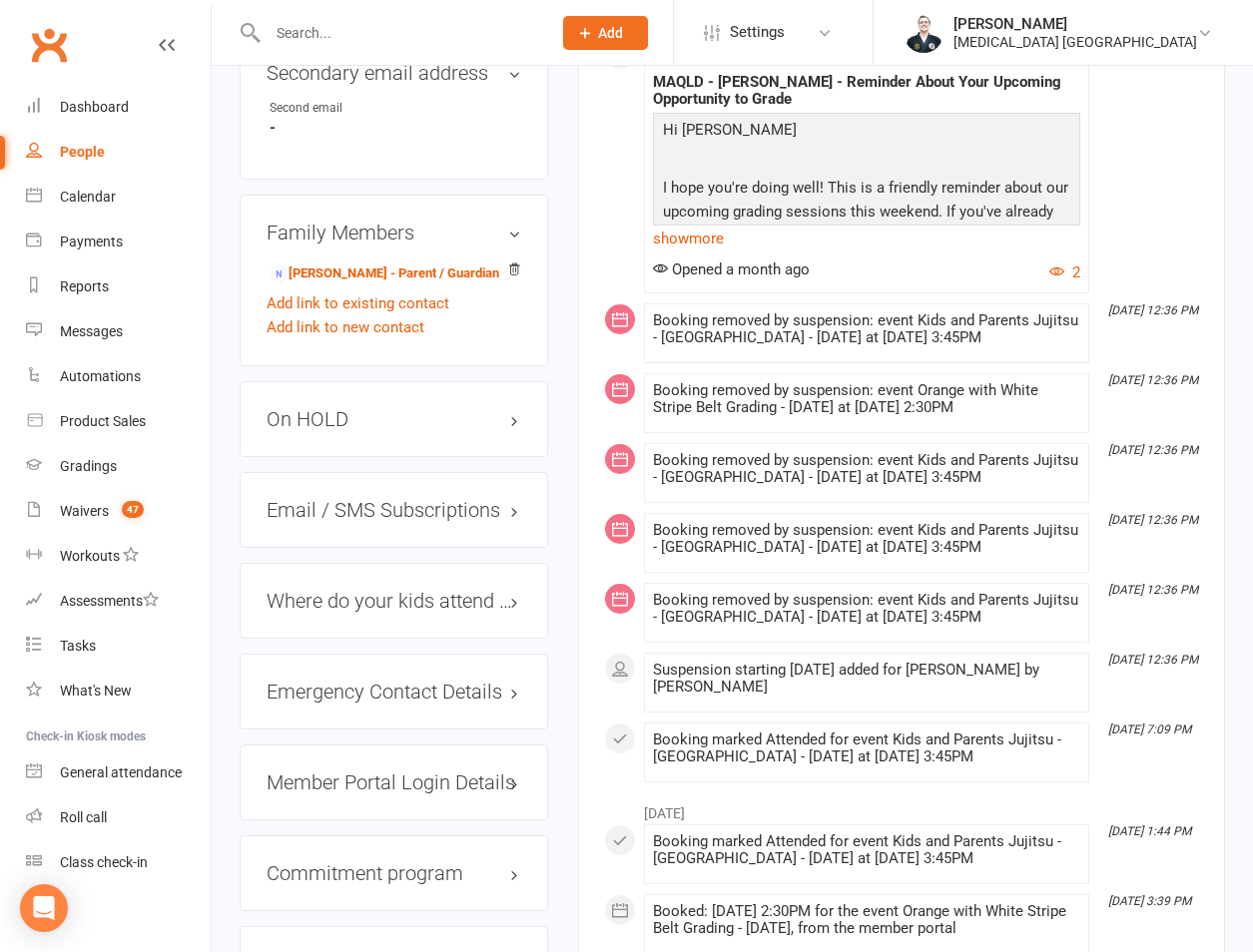 click on "On HOLD" at bounding box center [393, 419] 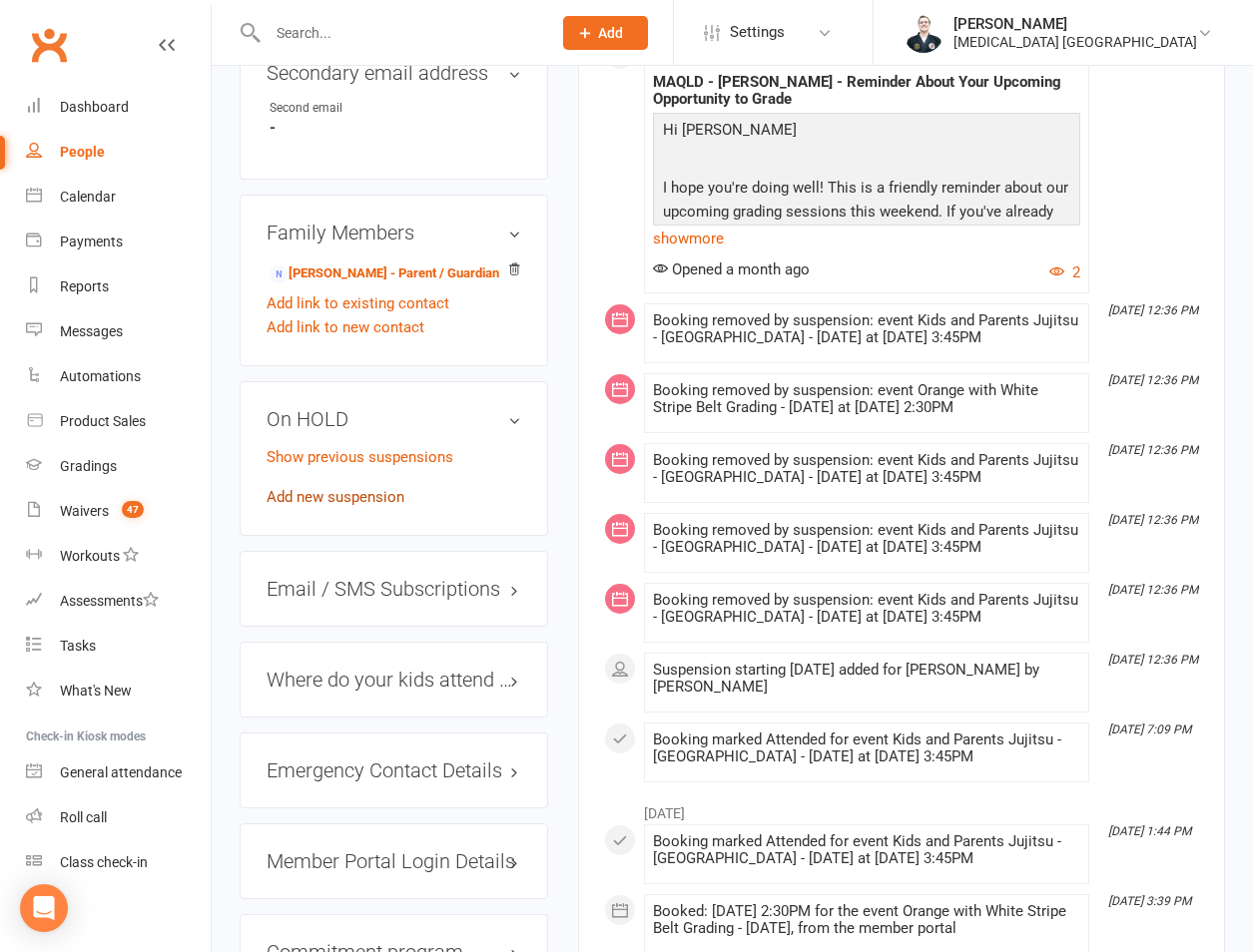 click on "Add new suspension" at bounding box center (335, 497) 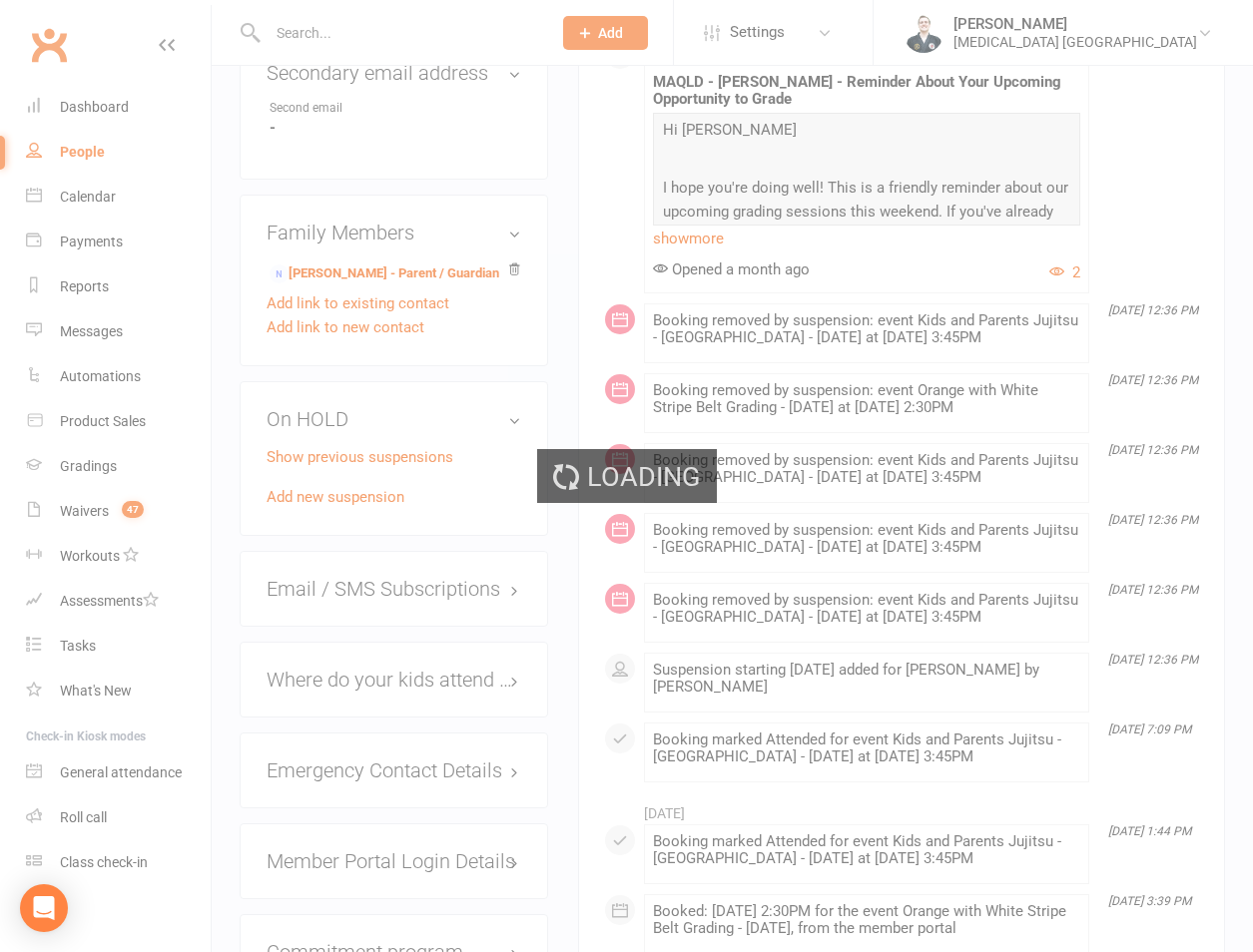 scroll, scrollTop: 0, scrollLeft: 0, axis: both 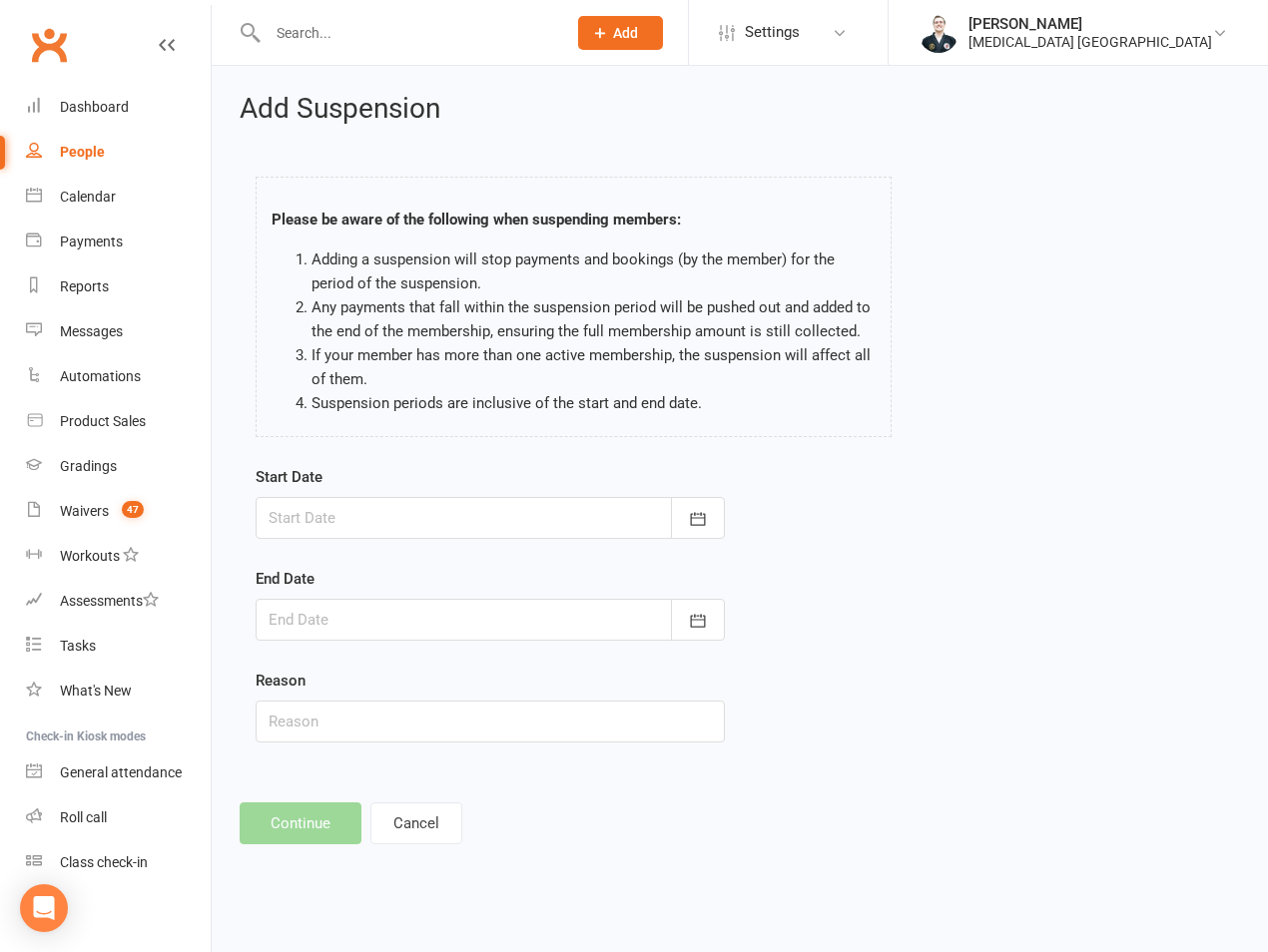 click at bounding box center (490, 518) 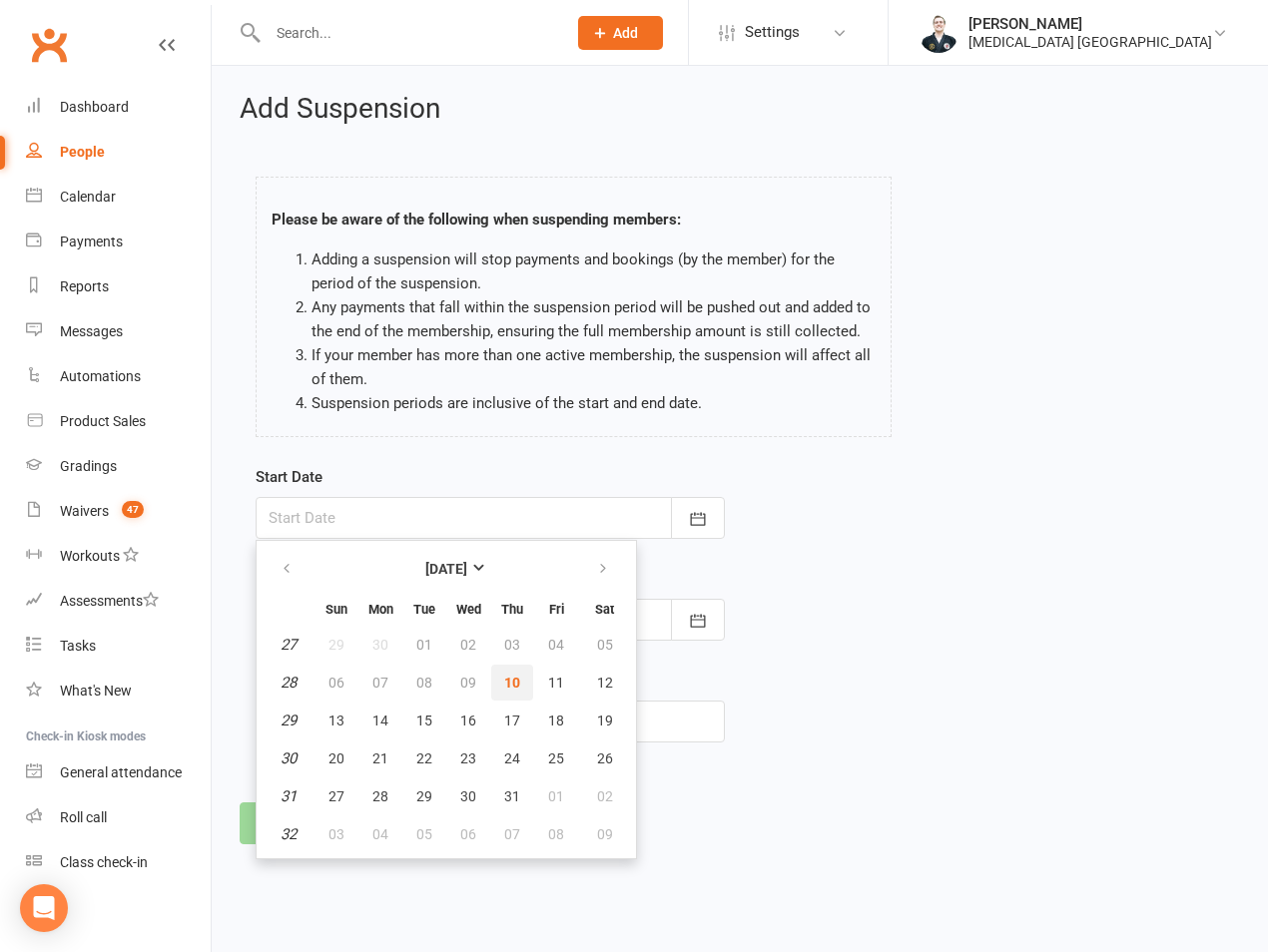 click on "10" at bounding box center [512, 683] 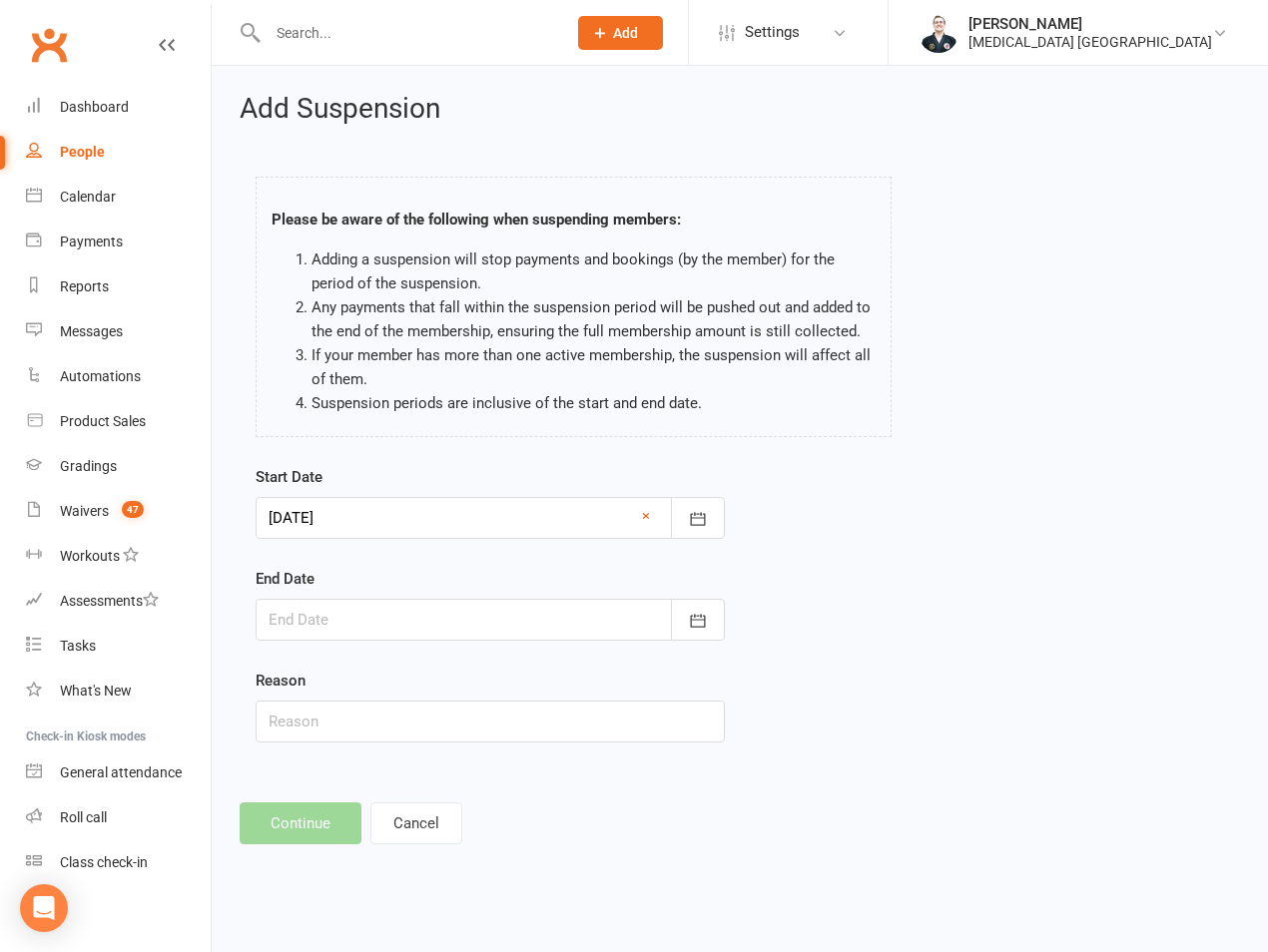 click at bounding box center [490, 620] 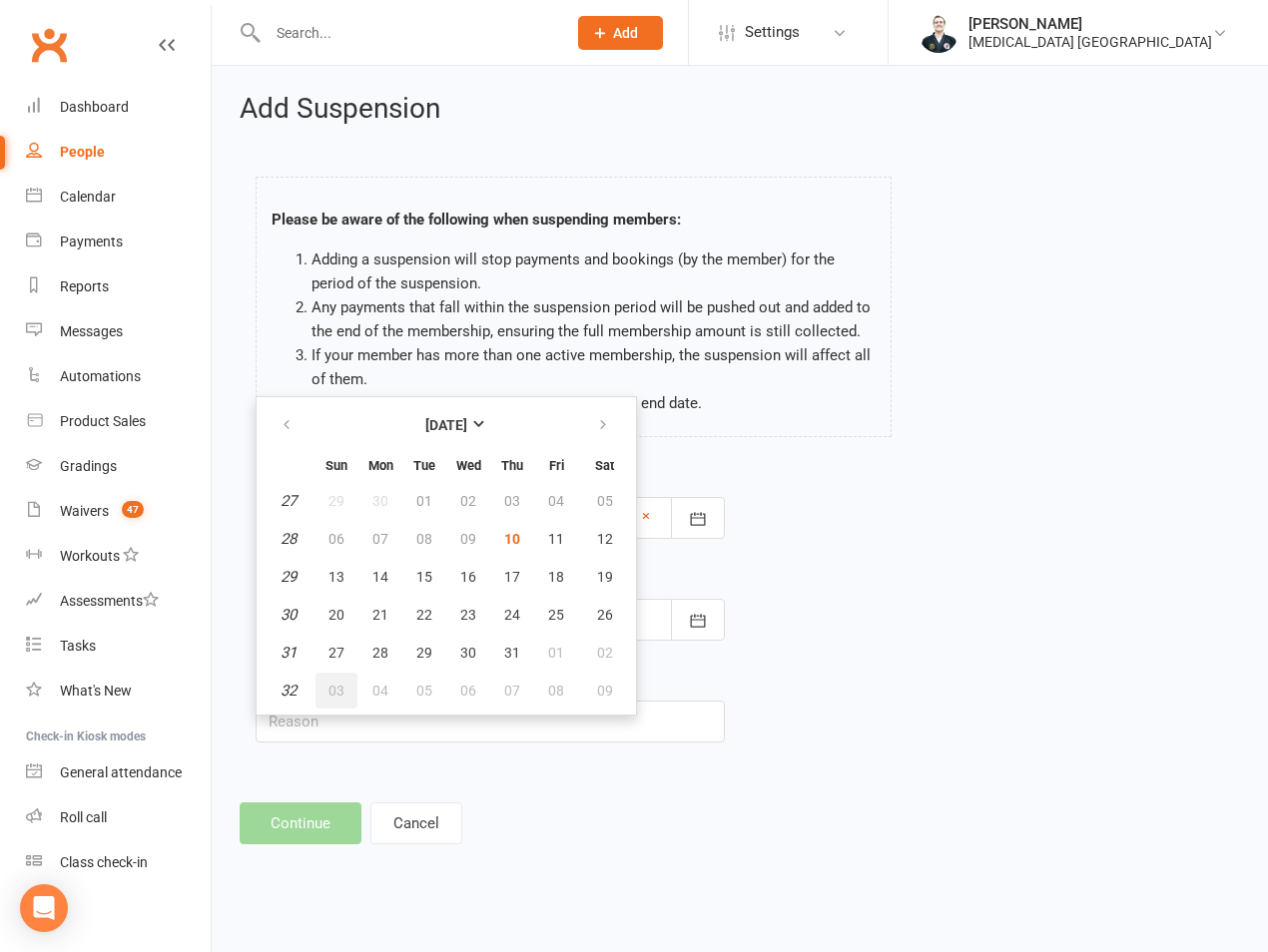 click on "03" at bounding box center [336, 691] 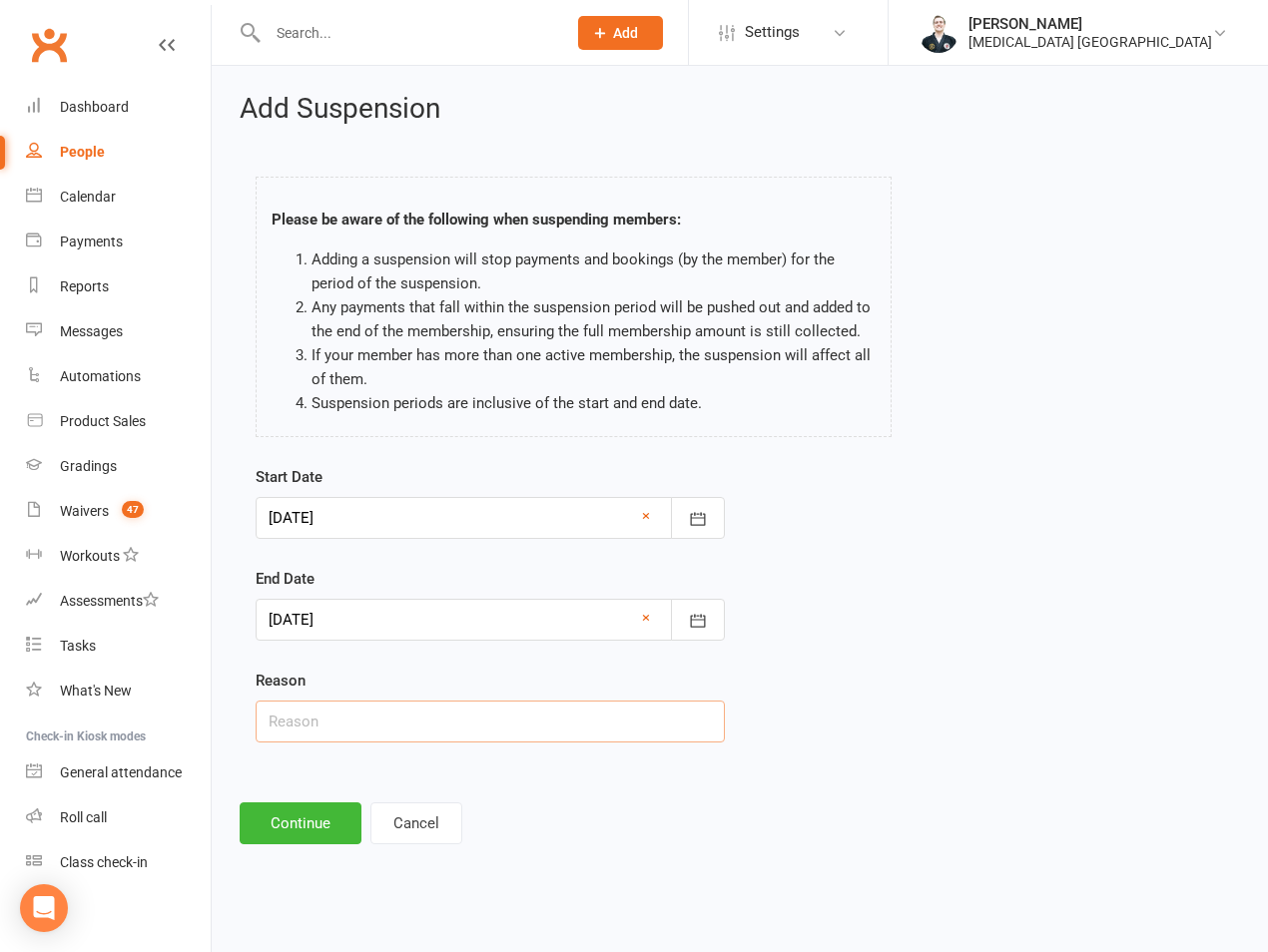 click at bounding box center (490, 721) 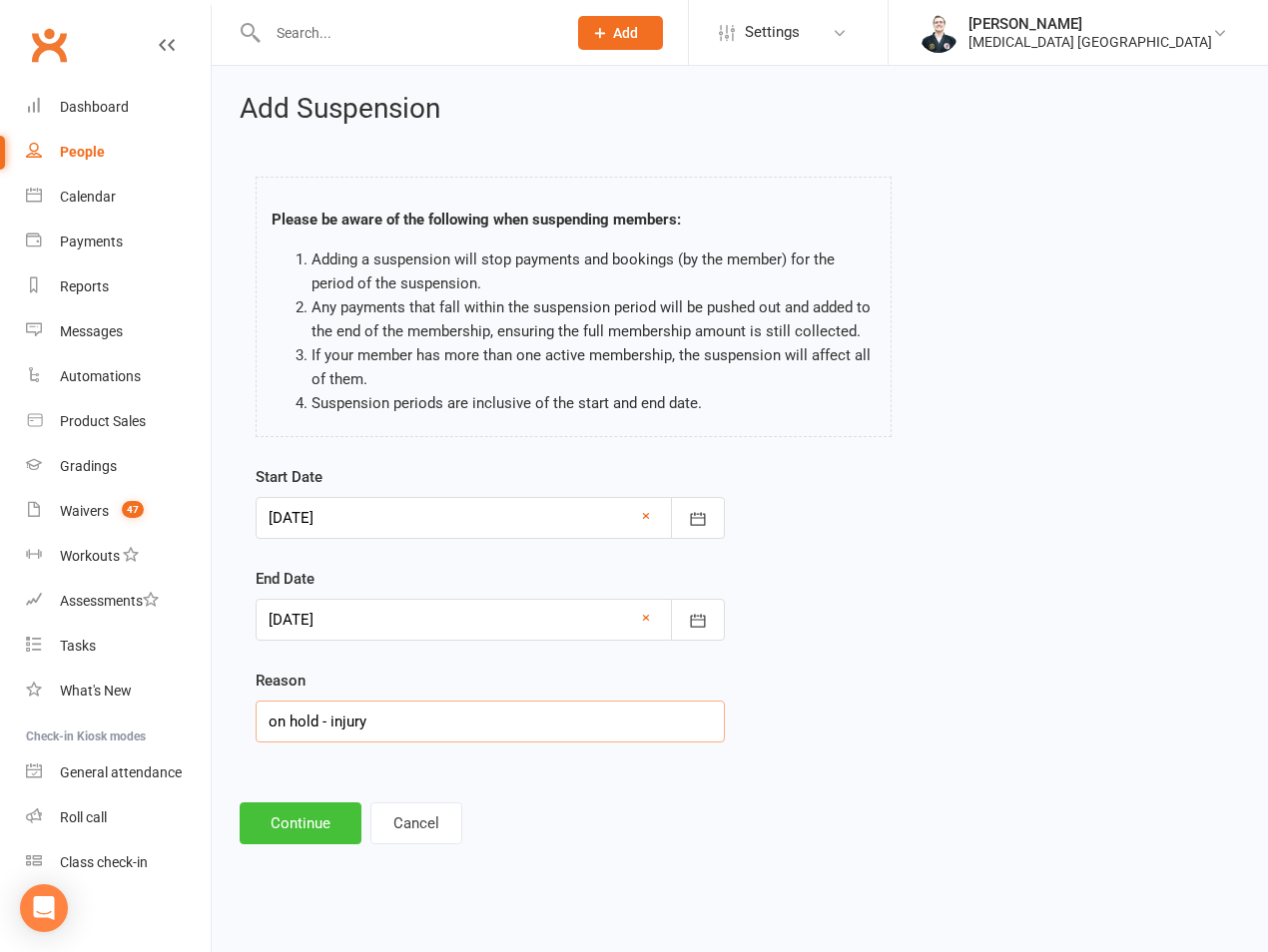 type on "on hold - injury" 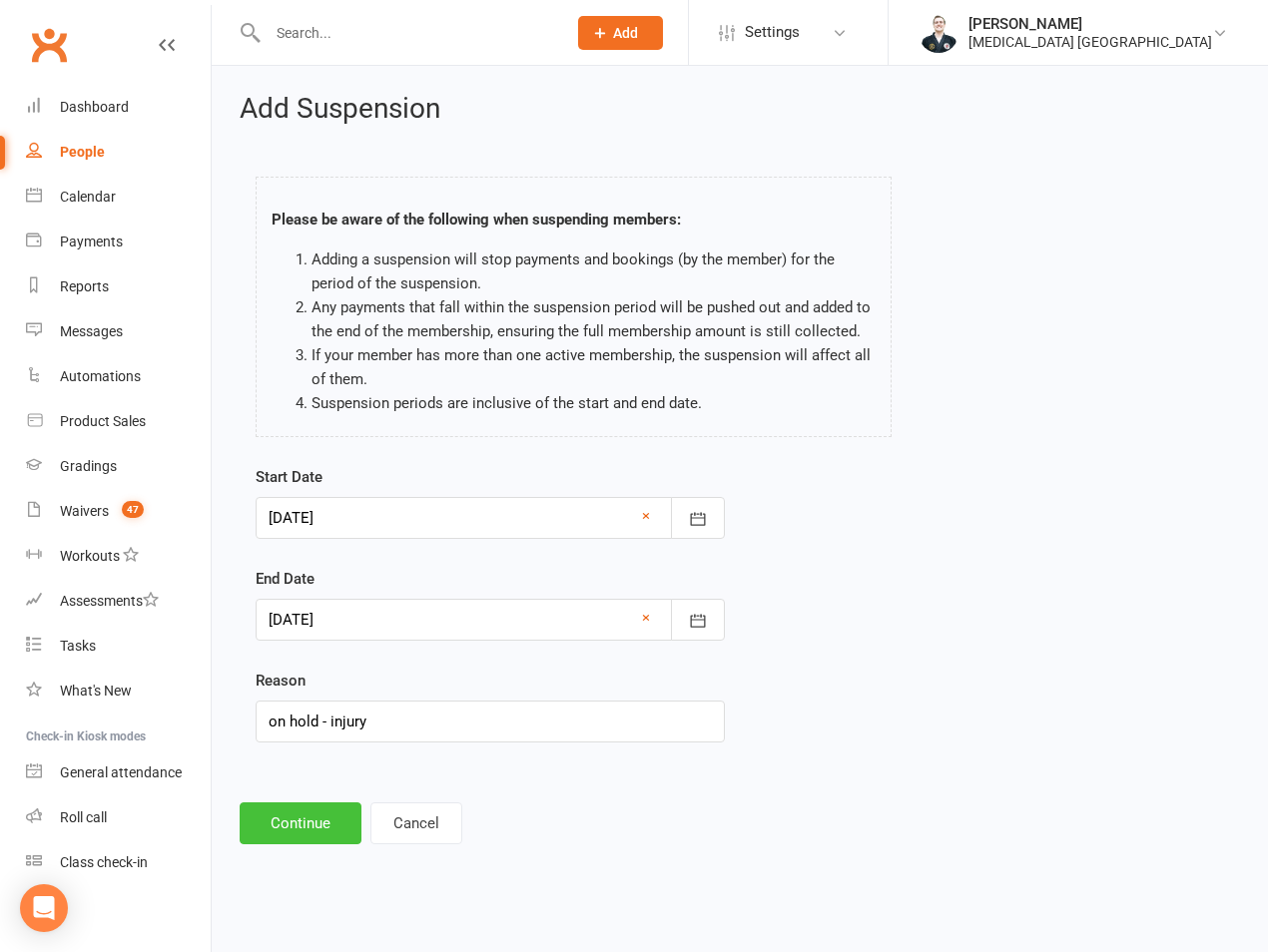 click on "Continue" at bounding box center (301, 823) 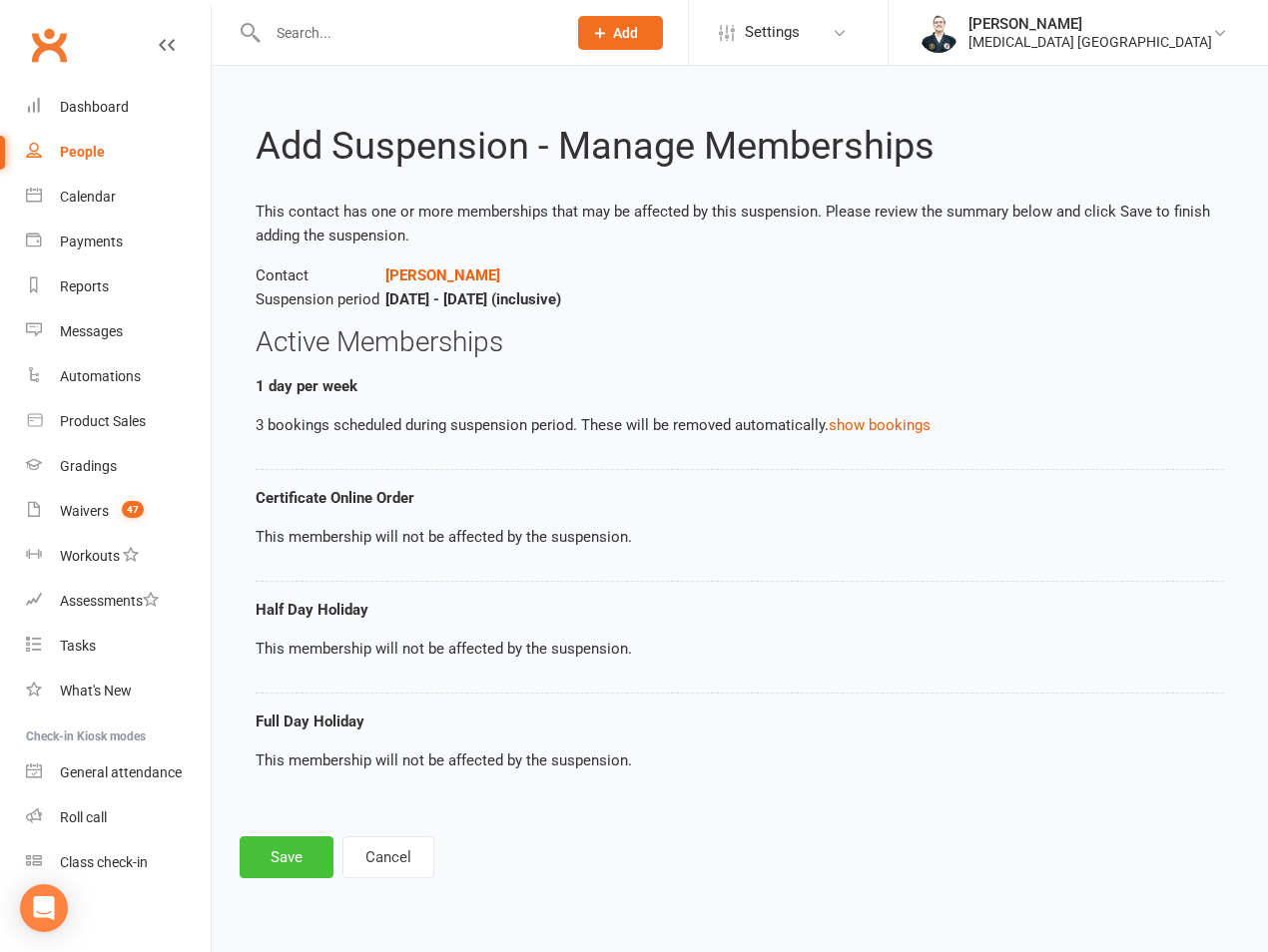click on "Save" at bounding box center (287, 857) 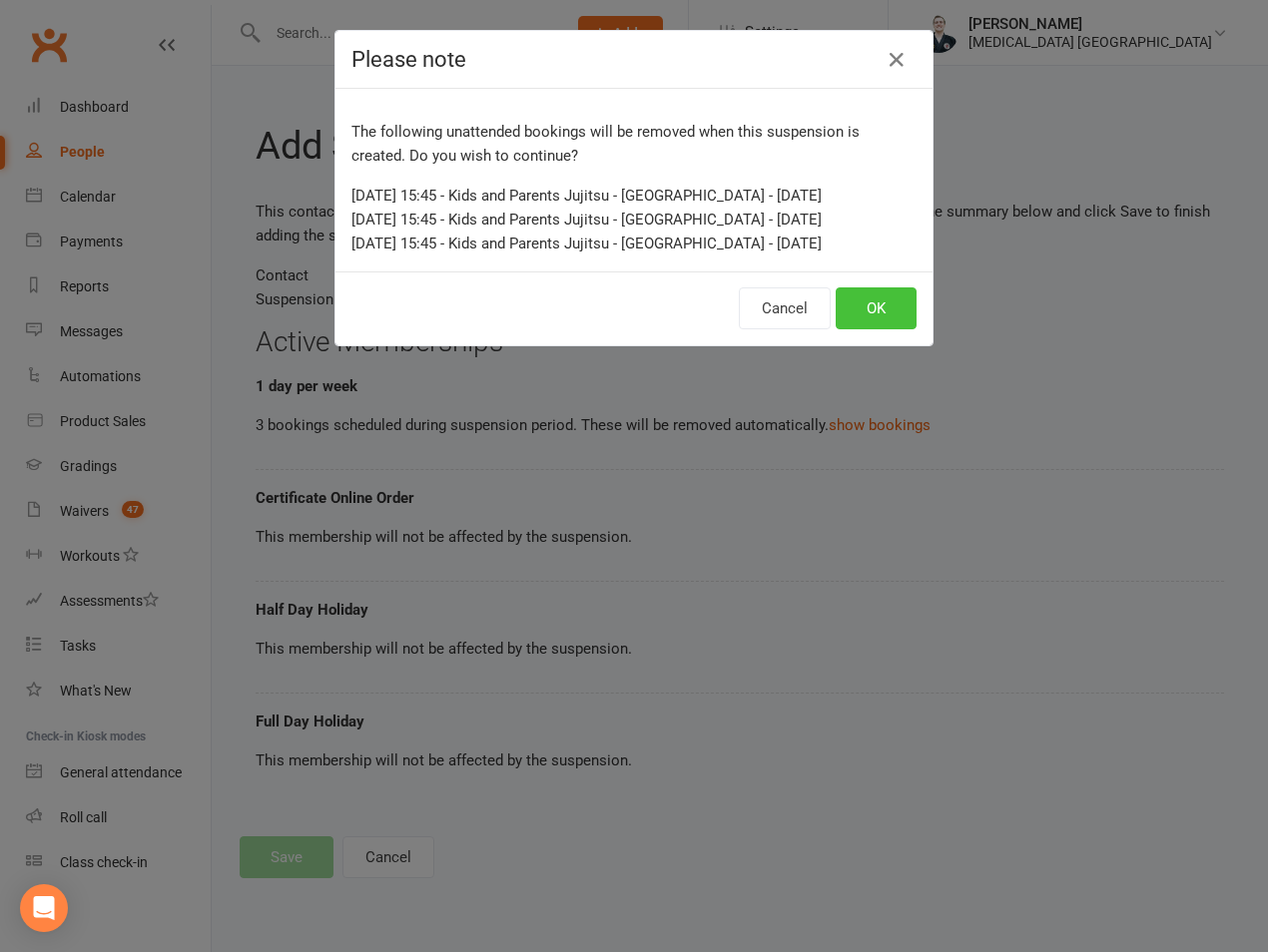 click on "OK" at bounding box center (876, 308) 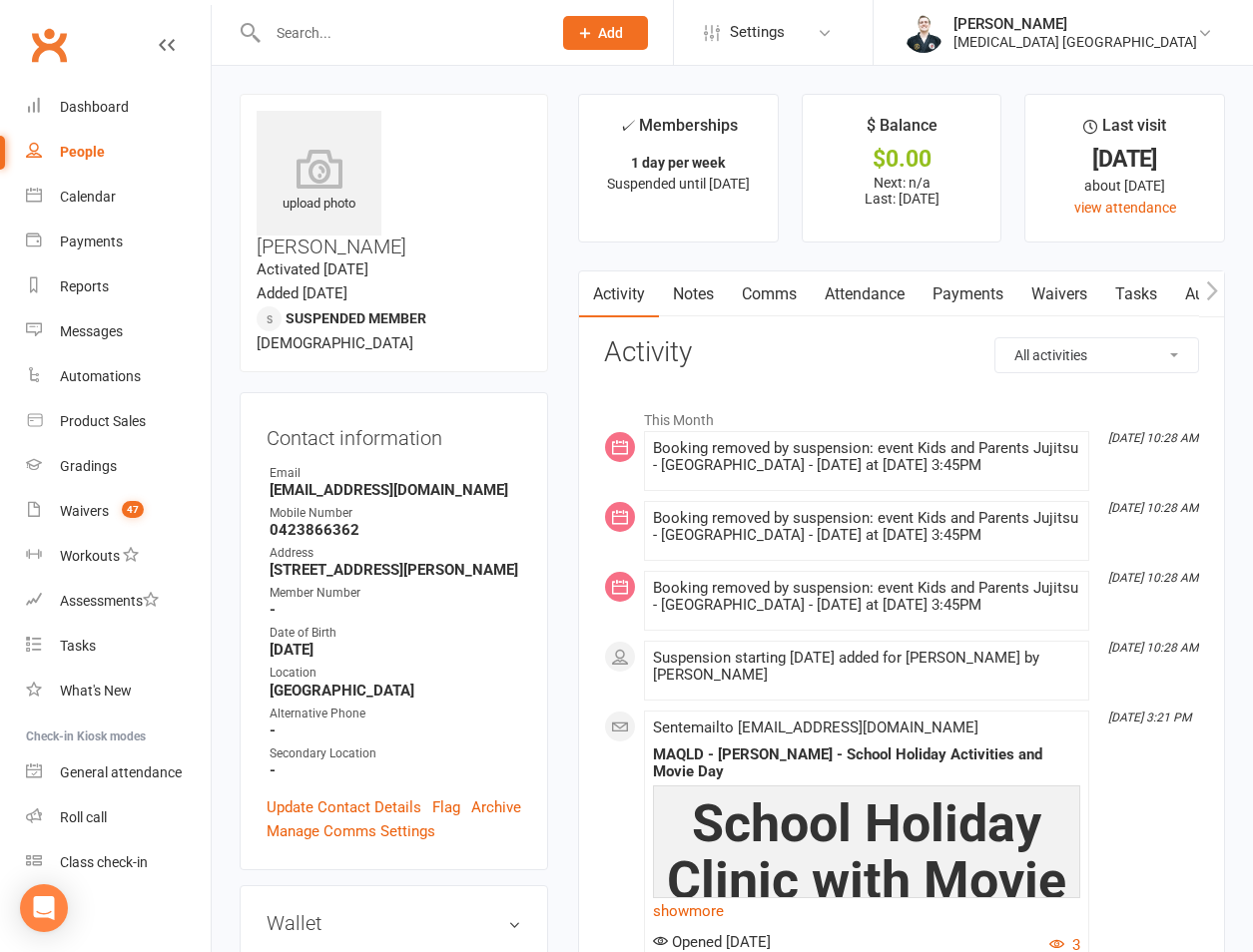 click at bounding box center [399, 33] 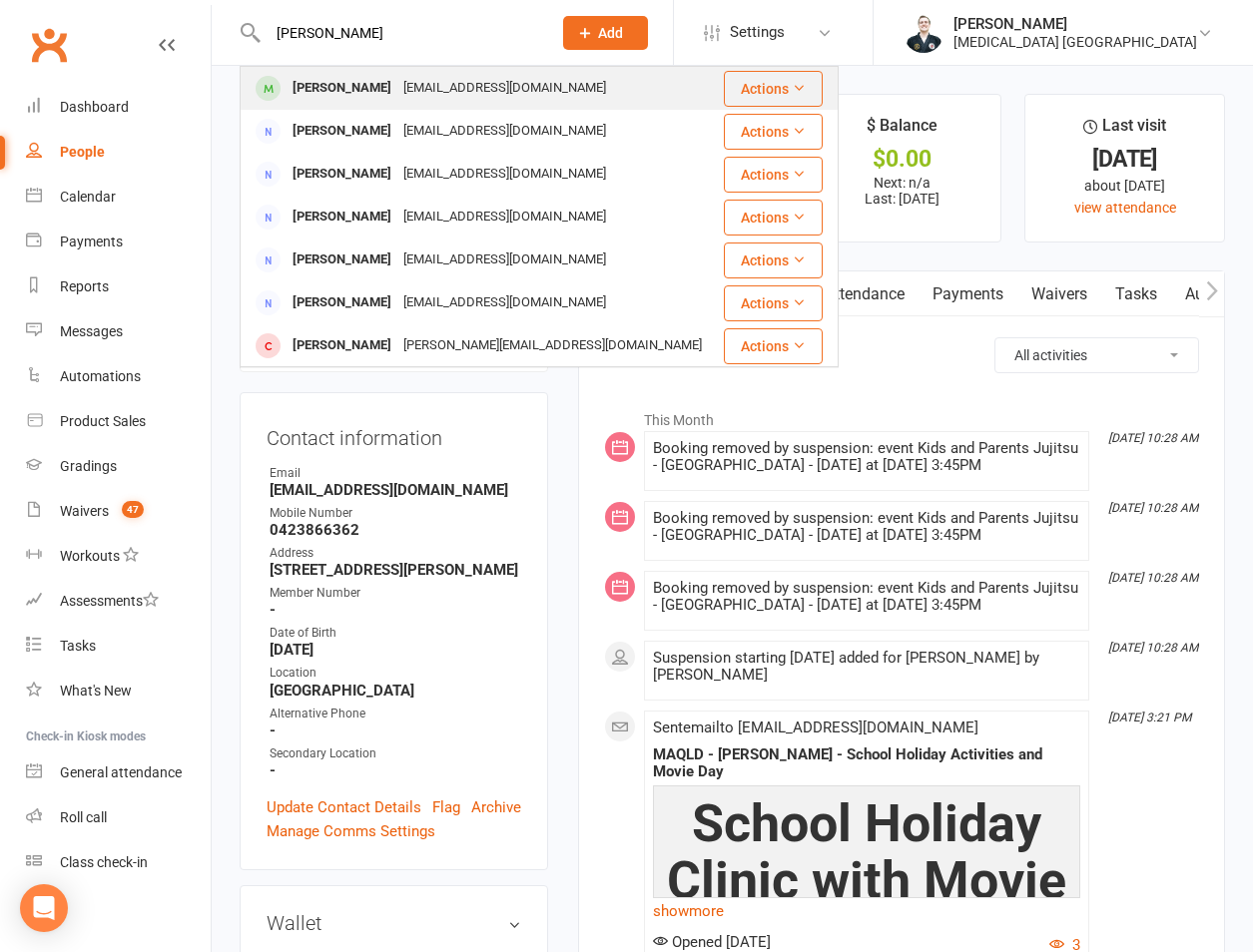 type on "[PERSON_NAME]" 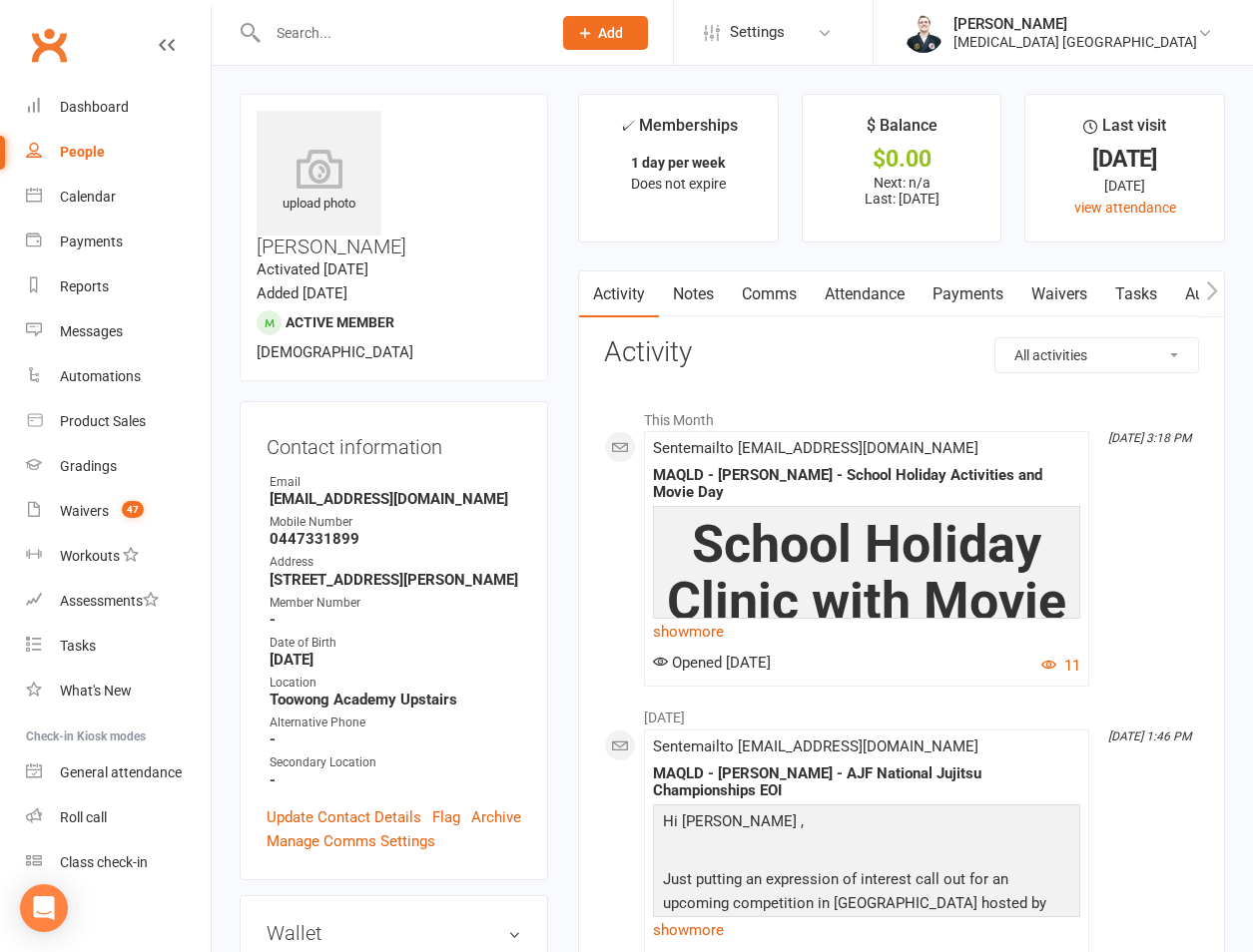 click at bounding box center [399, 33] 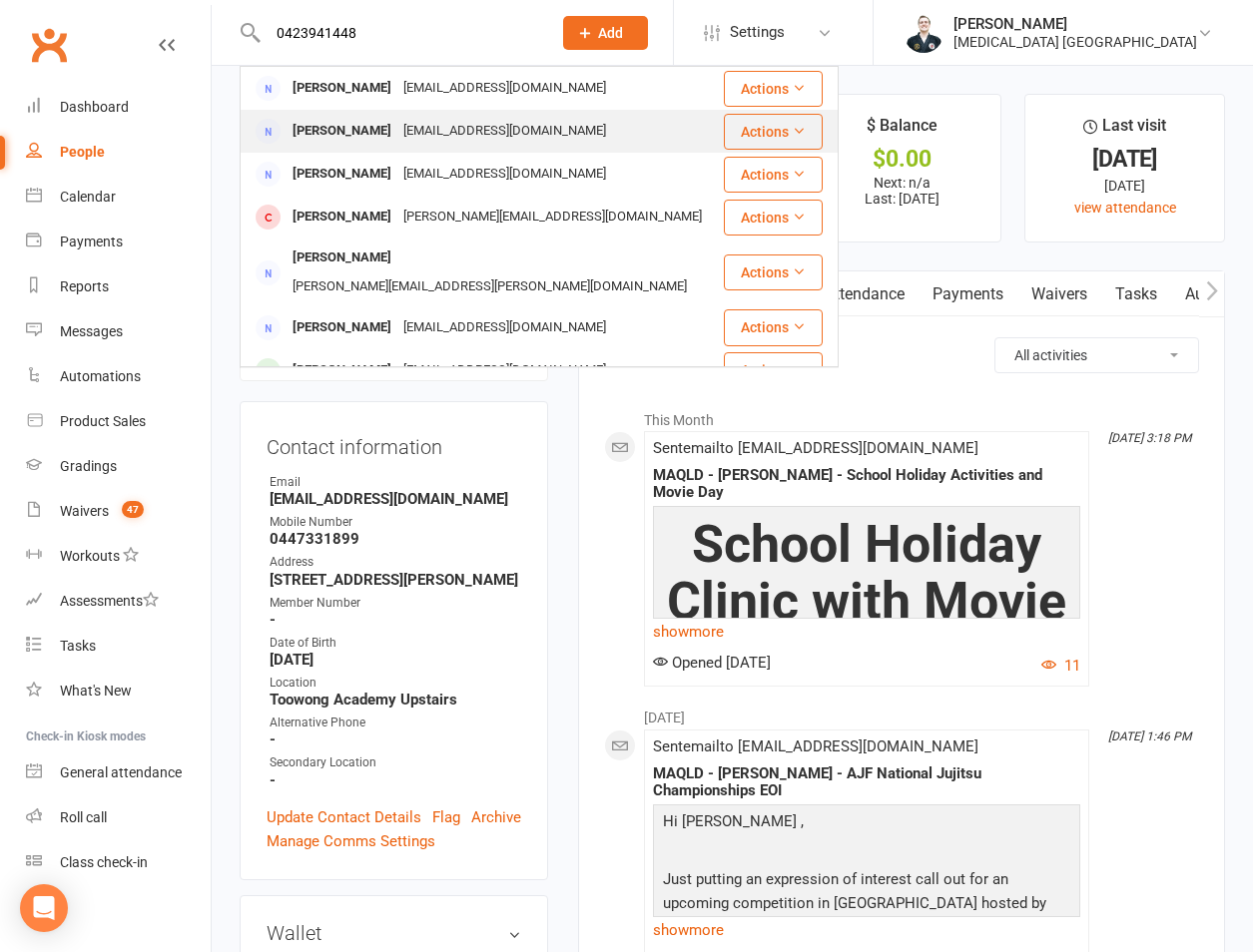 type on "0423941448" 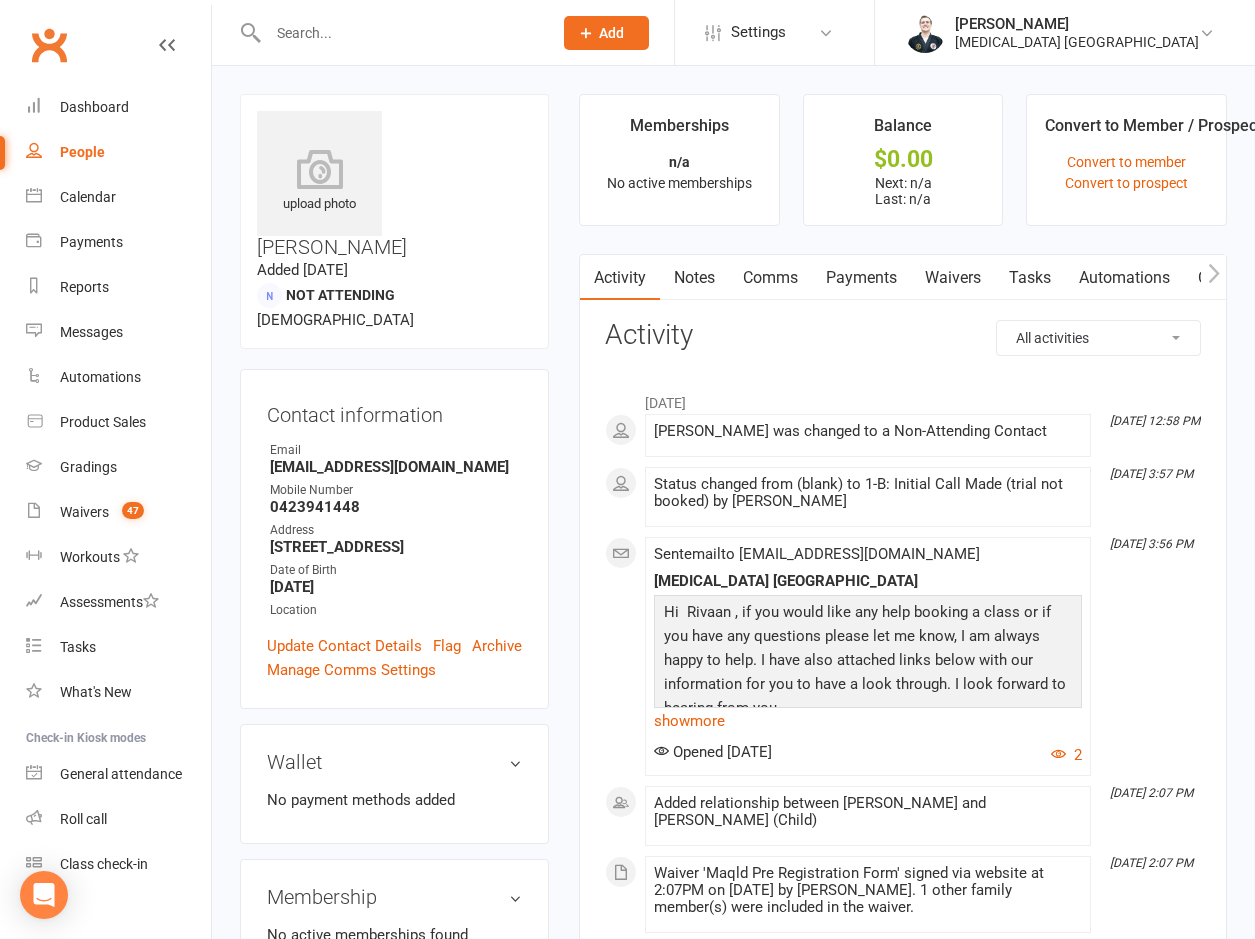 click at bounding box center [389, 32] 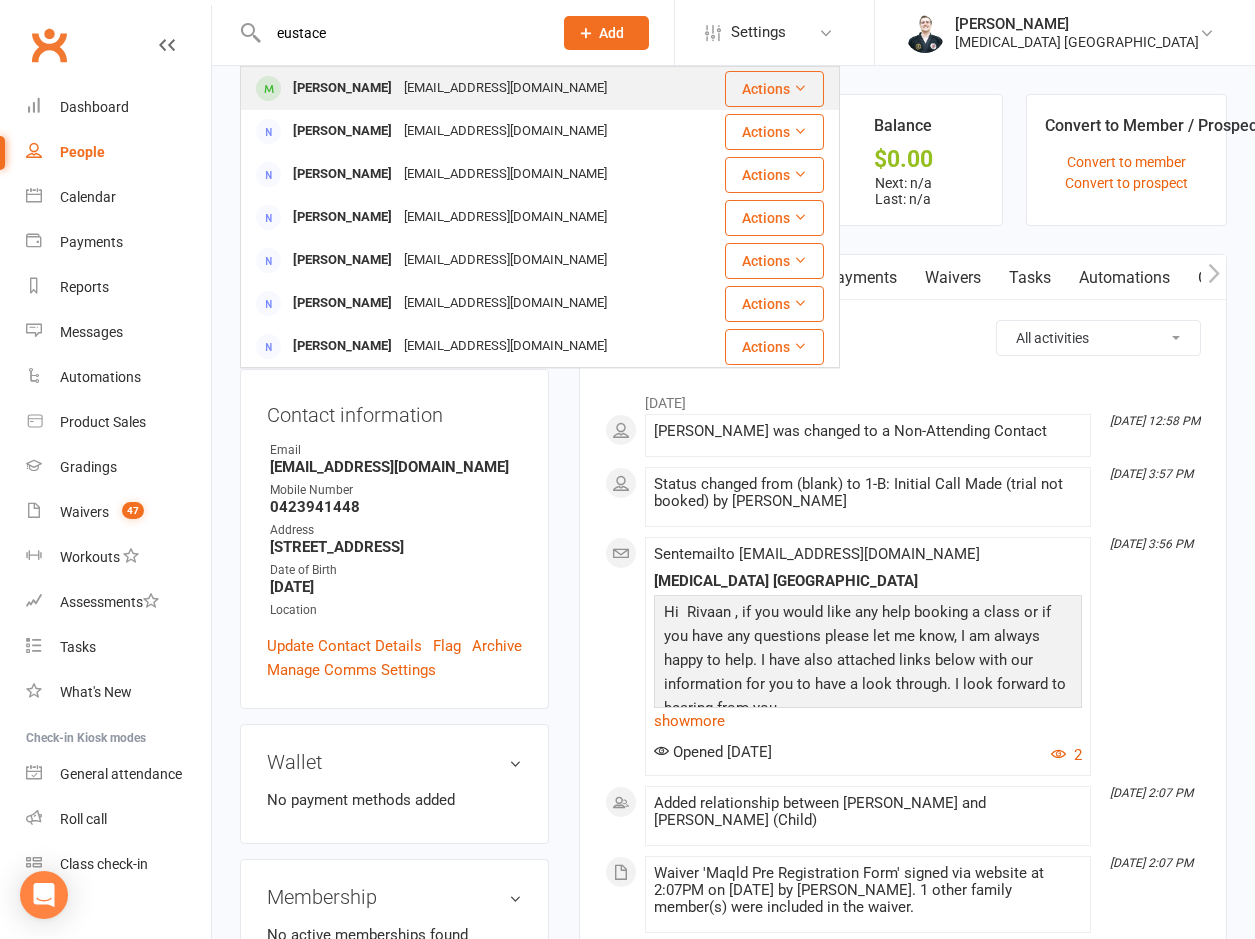 type on "eustace" 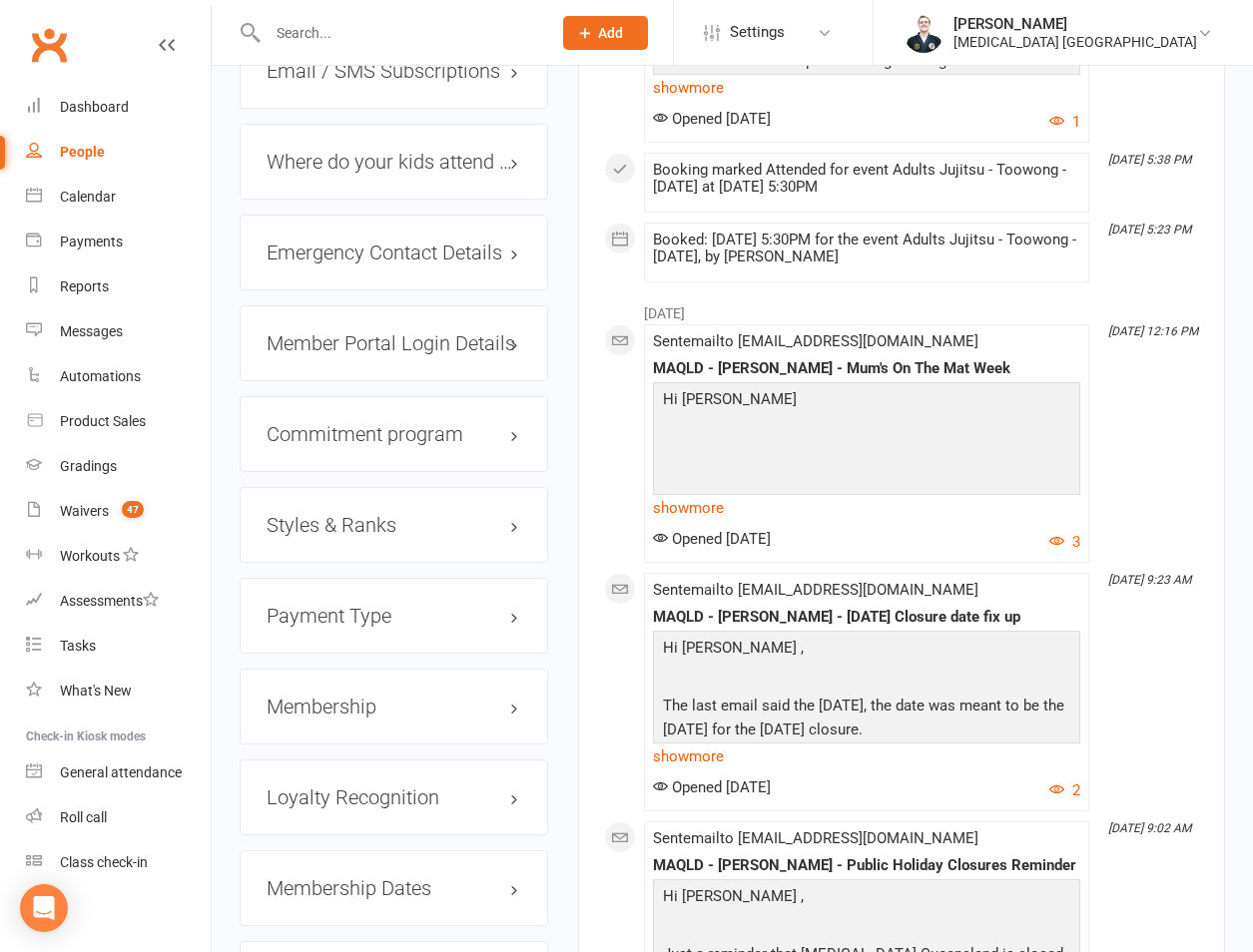 scroll, scrollTop: 1397, scrollLeft: 0, axis: vertical 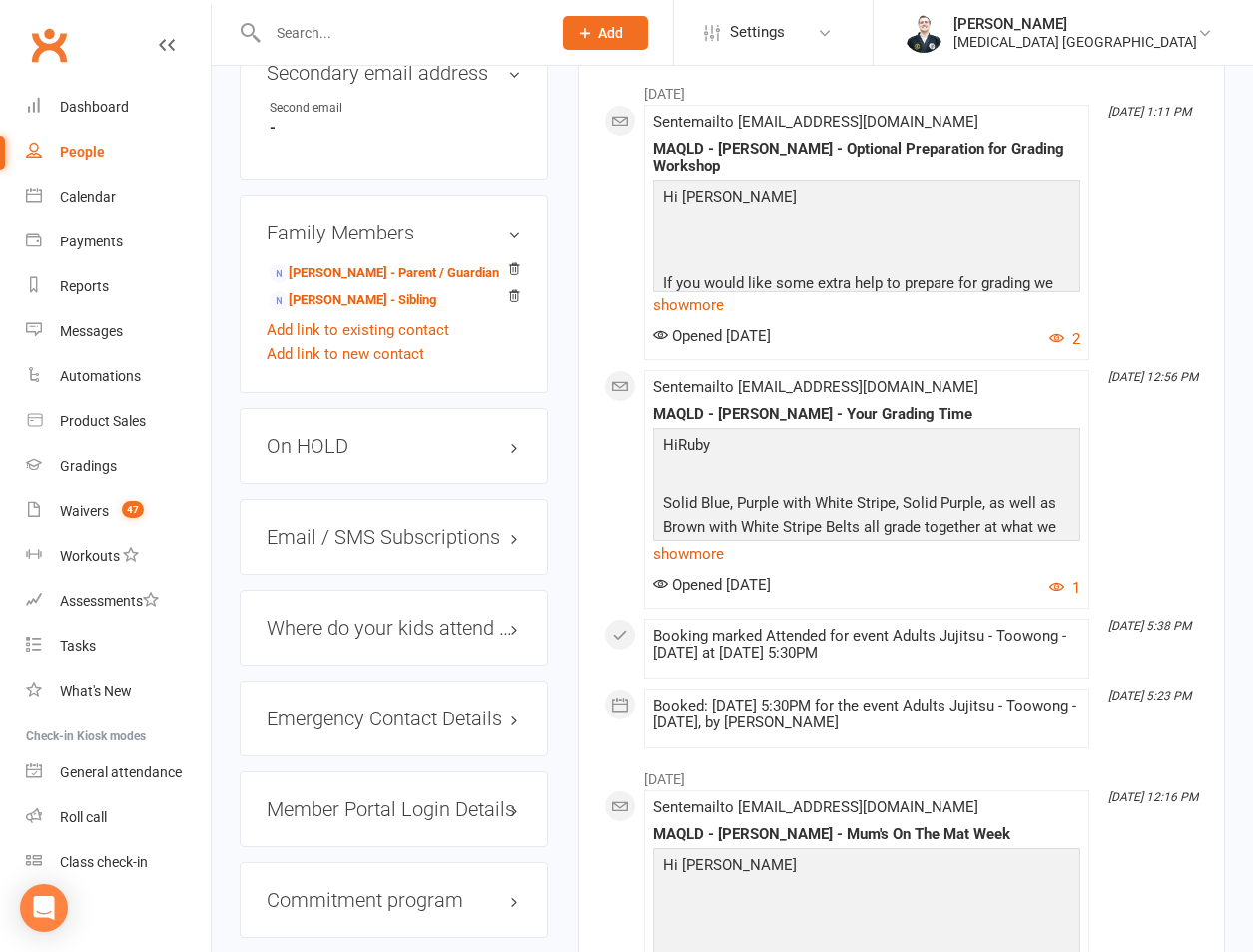 click on "On HOLD" at bounding box center [393, 446] 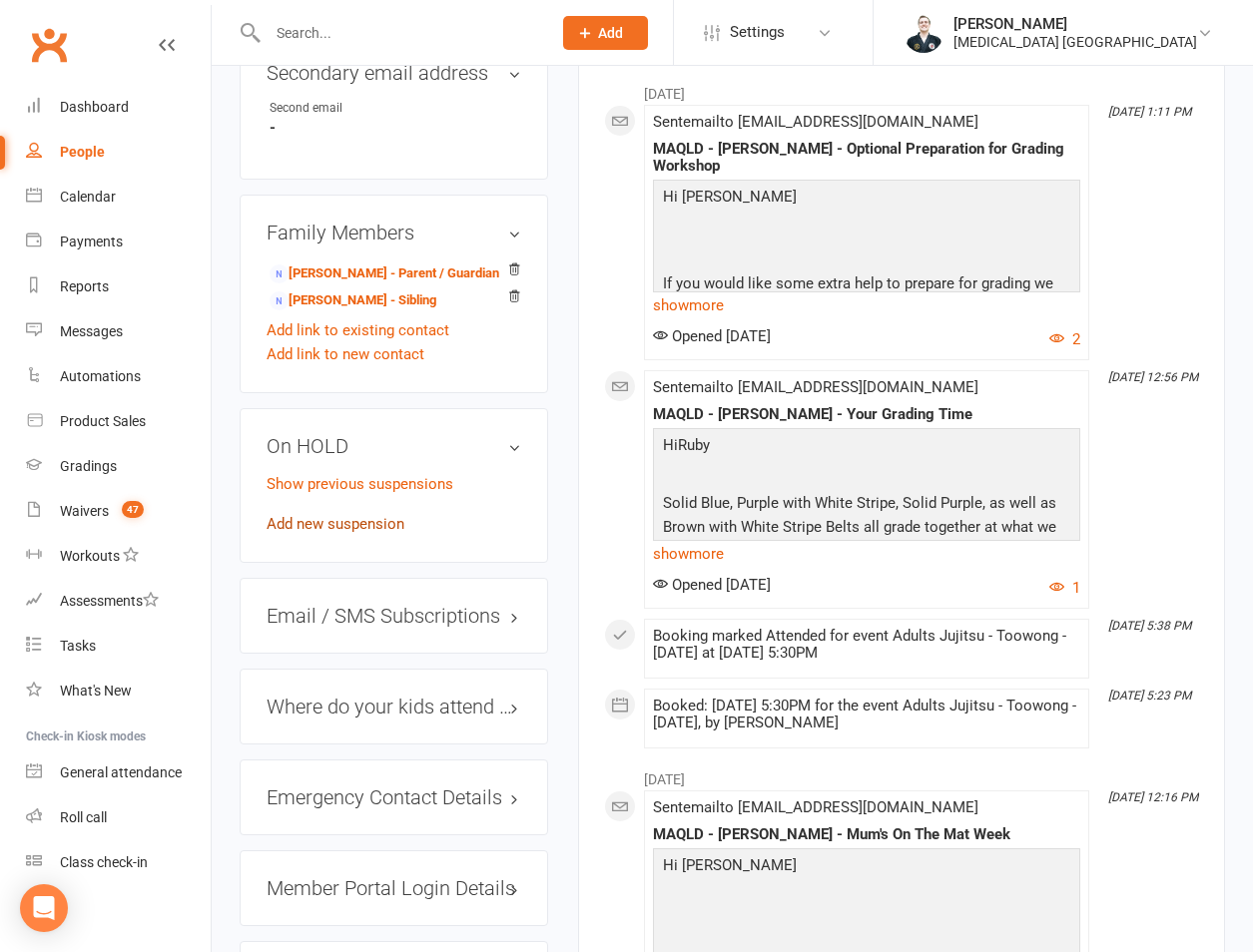 click on "Add new suspension" at bounding box center [335, 524] 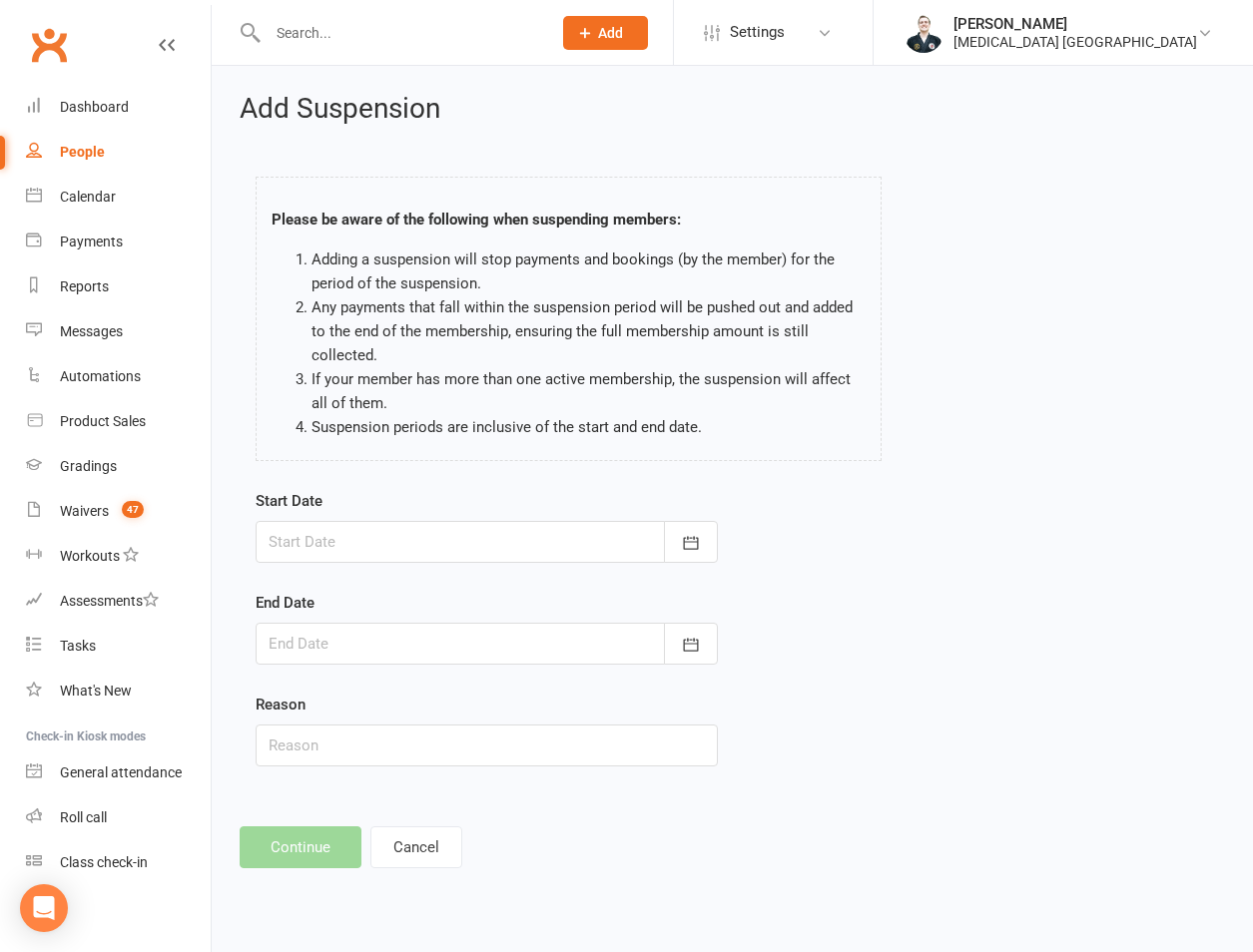 scroll, scrollTop: 0, scrollLeft: 0, axis: both 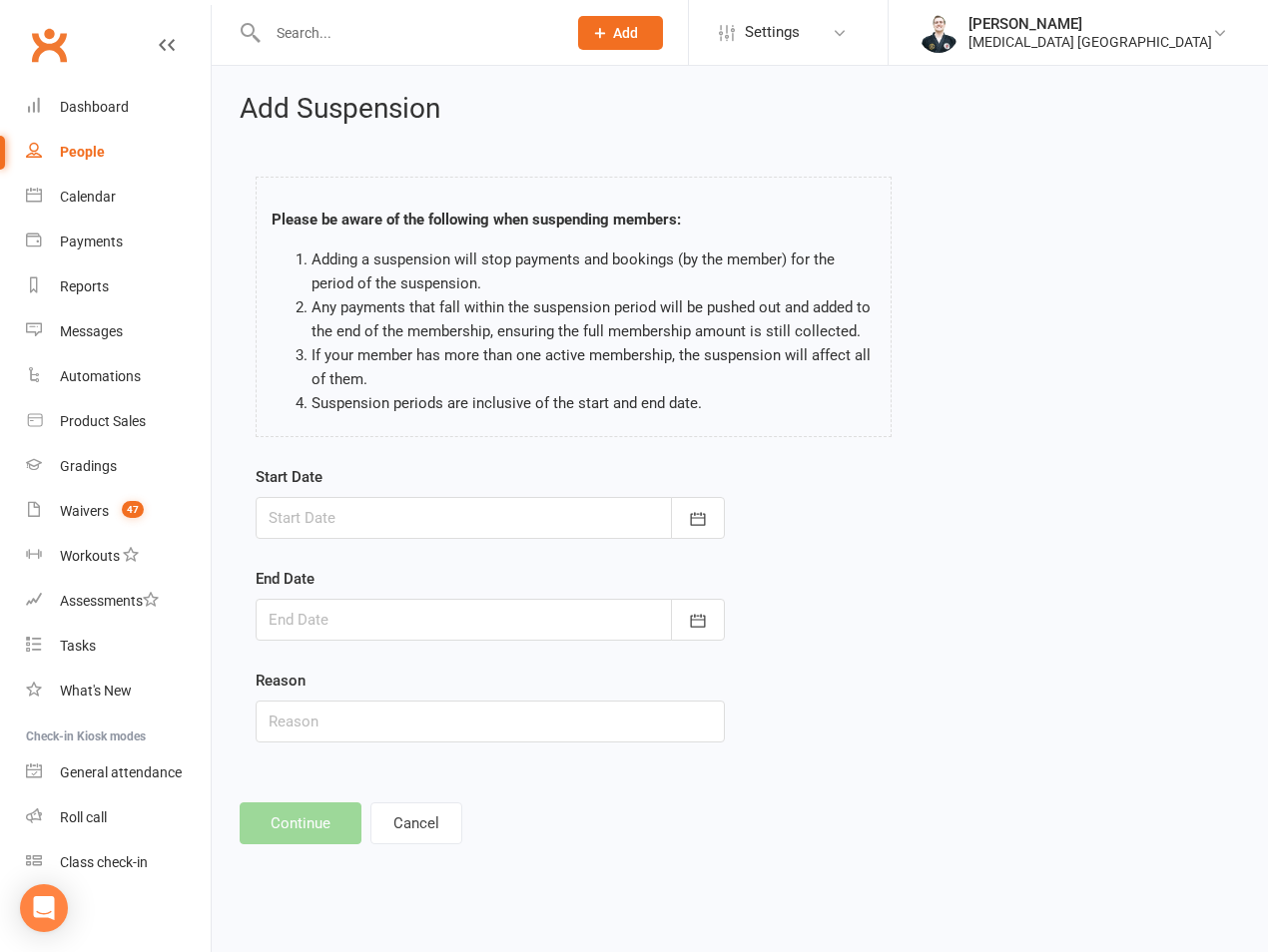 drag, startPoint x: 382, startPoint y: 518, endPoint x: 436, endPoint y: 584, distance: 85.276022 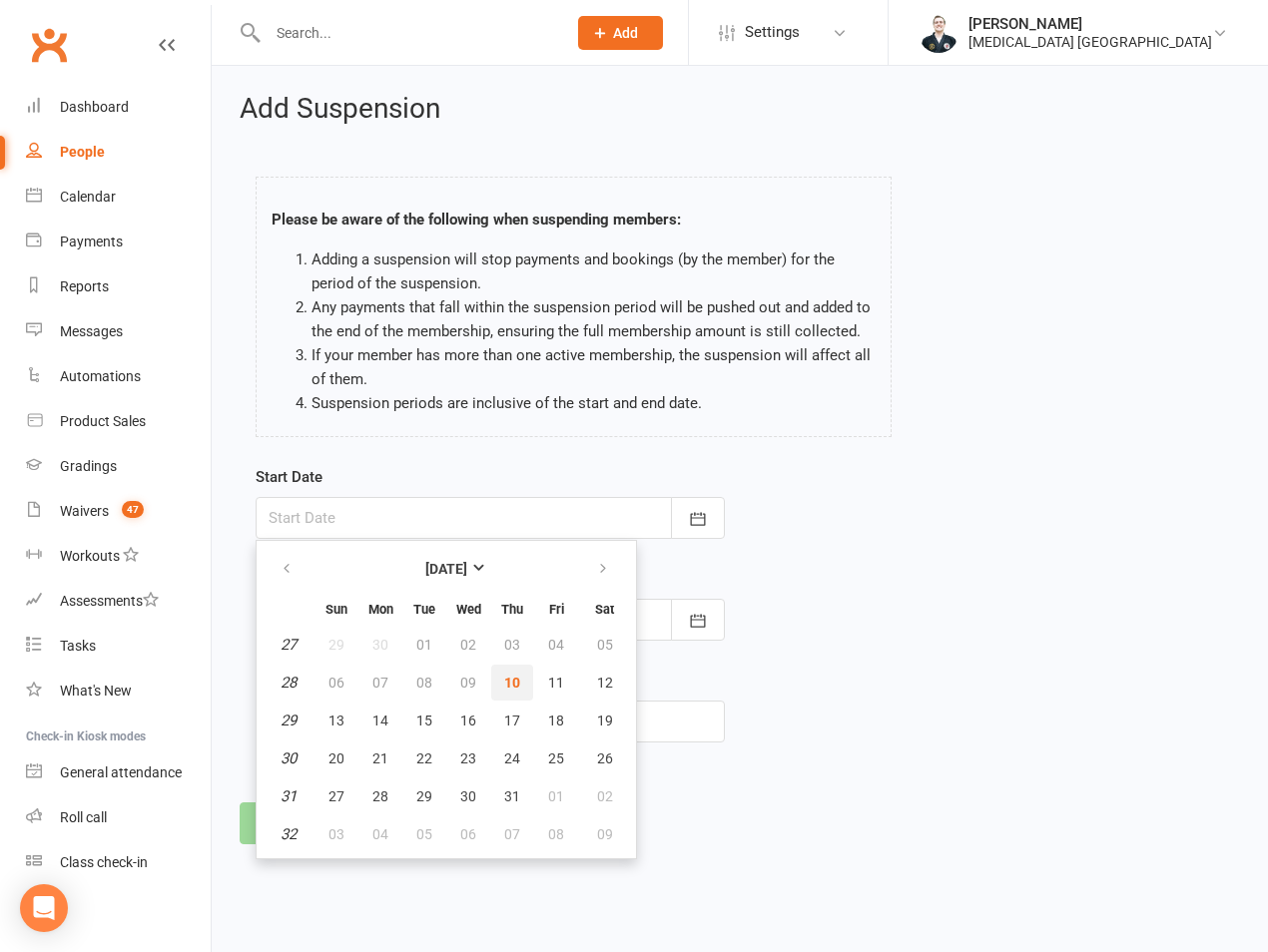 drag, startPoint x: 520, startPoint y: 686, endPoint x: 463, endPoint y: 647, distance: 69.065187 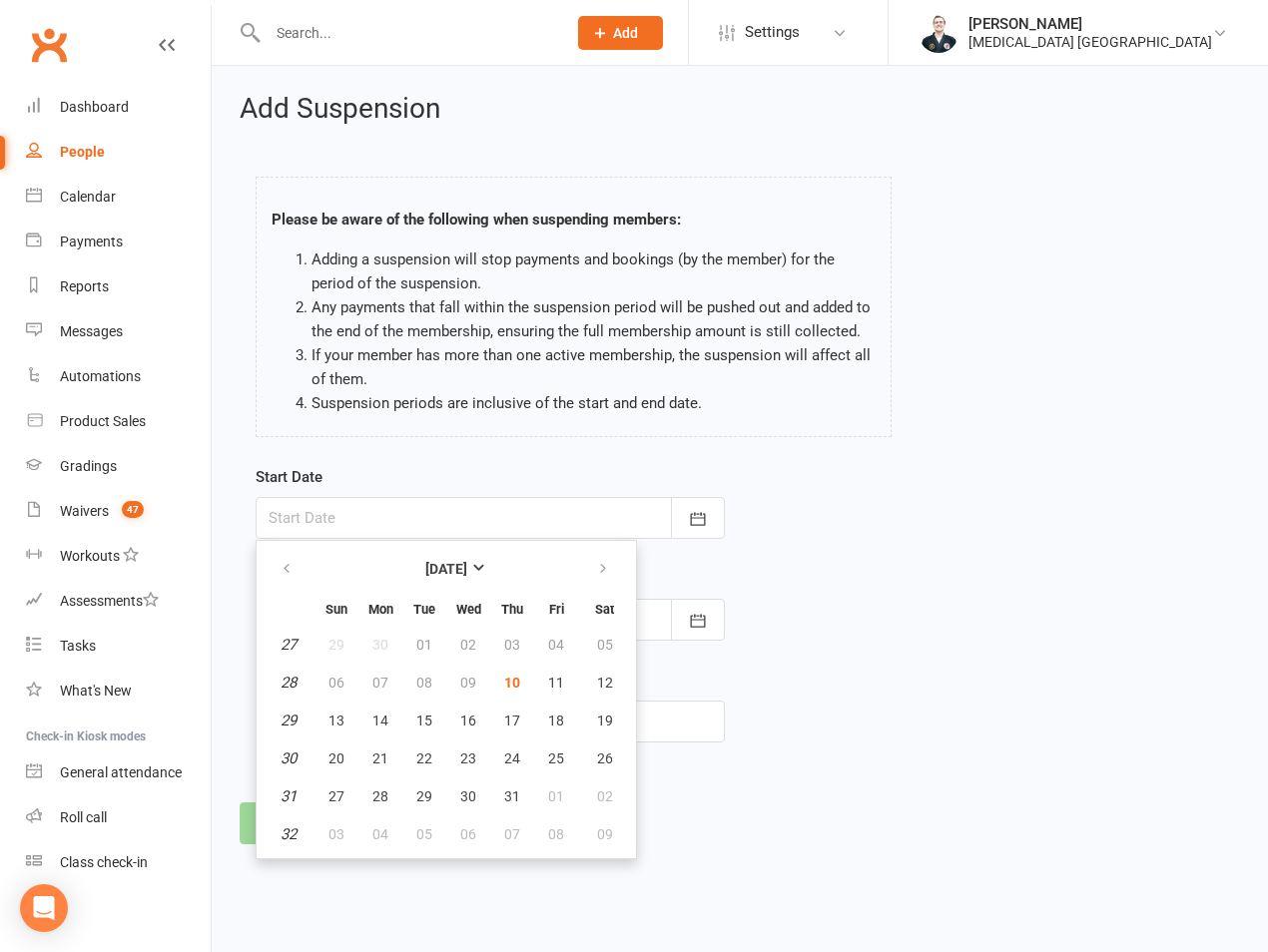 type on "[DATE]" 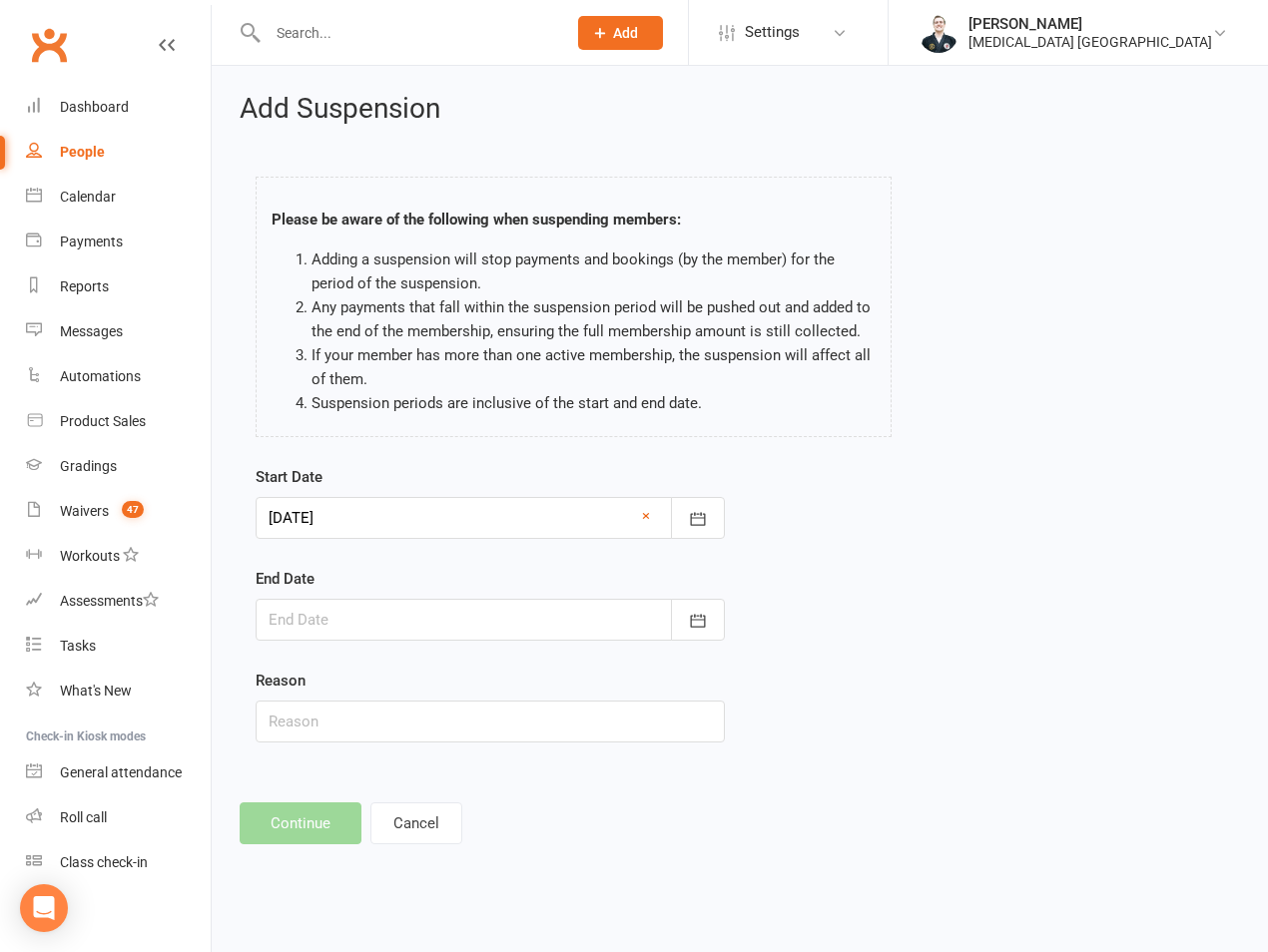 click at bounding box center [490, 620] 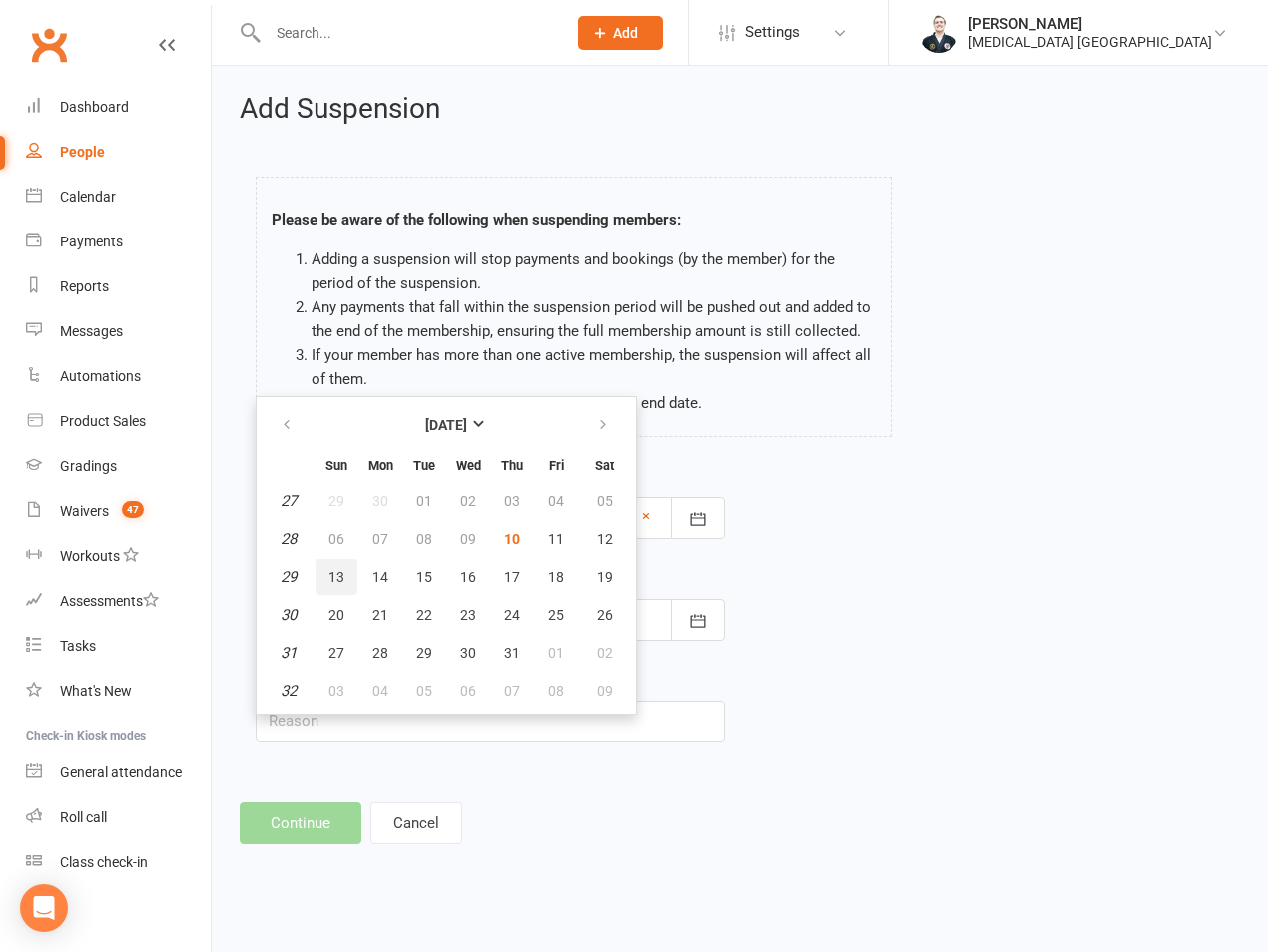 click on "13" at bounding box center [336, 577] 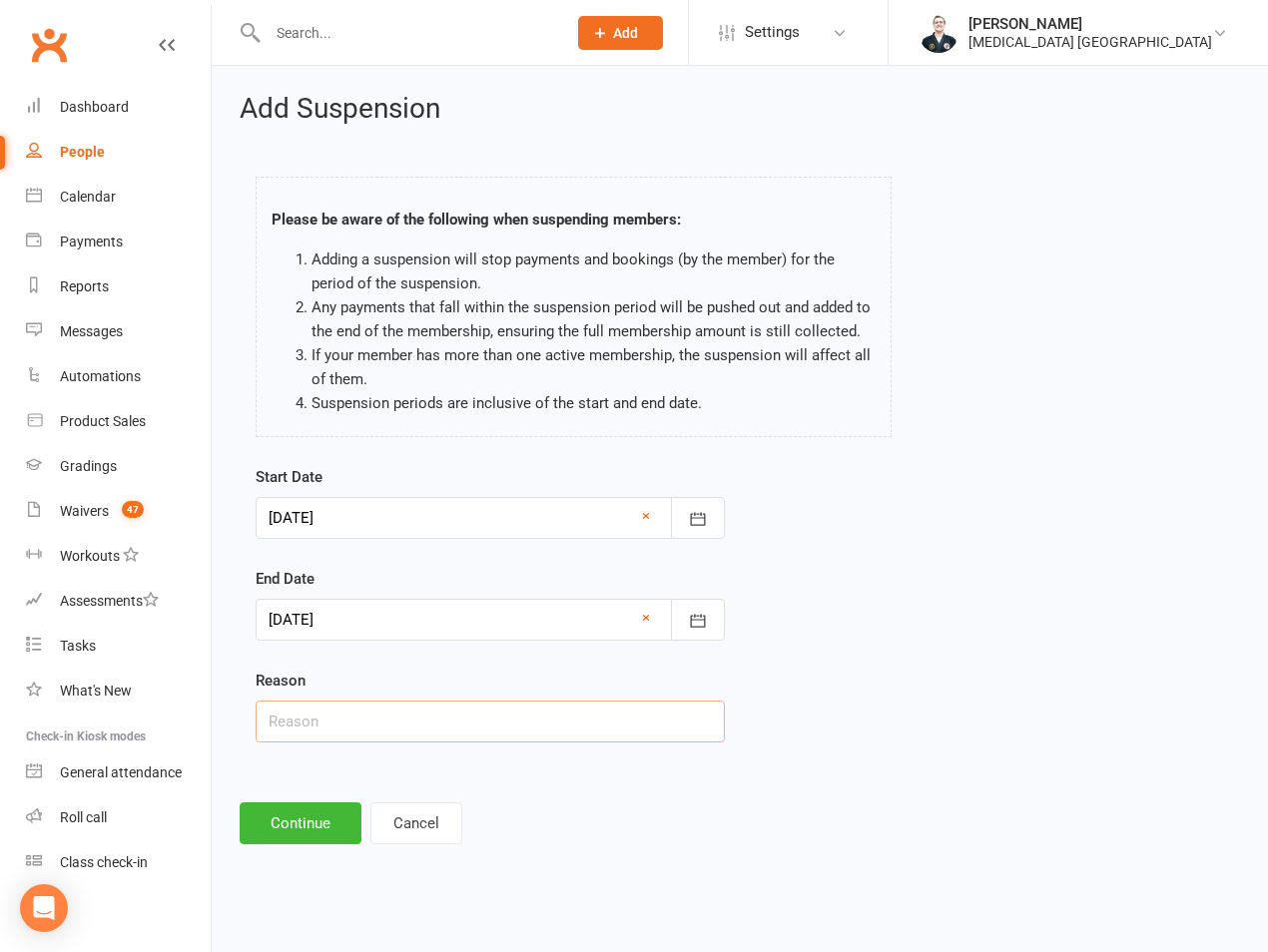 click at bounding box center [490, 721] 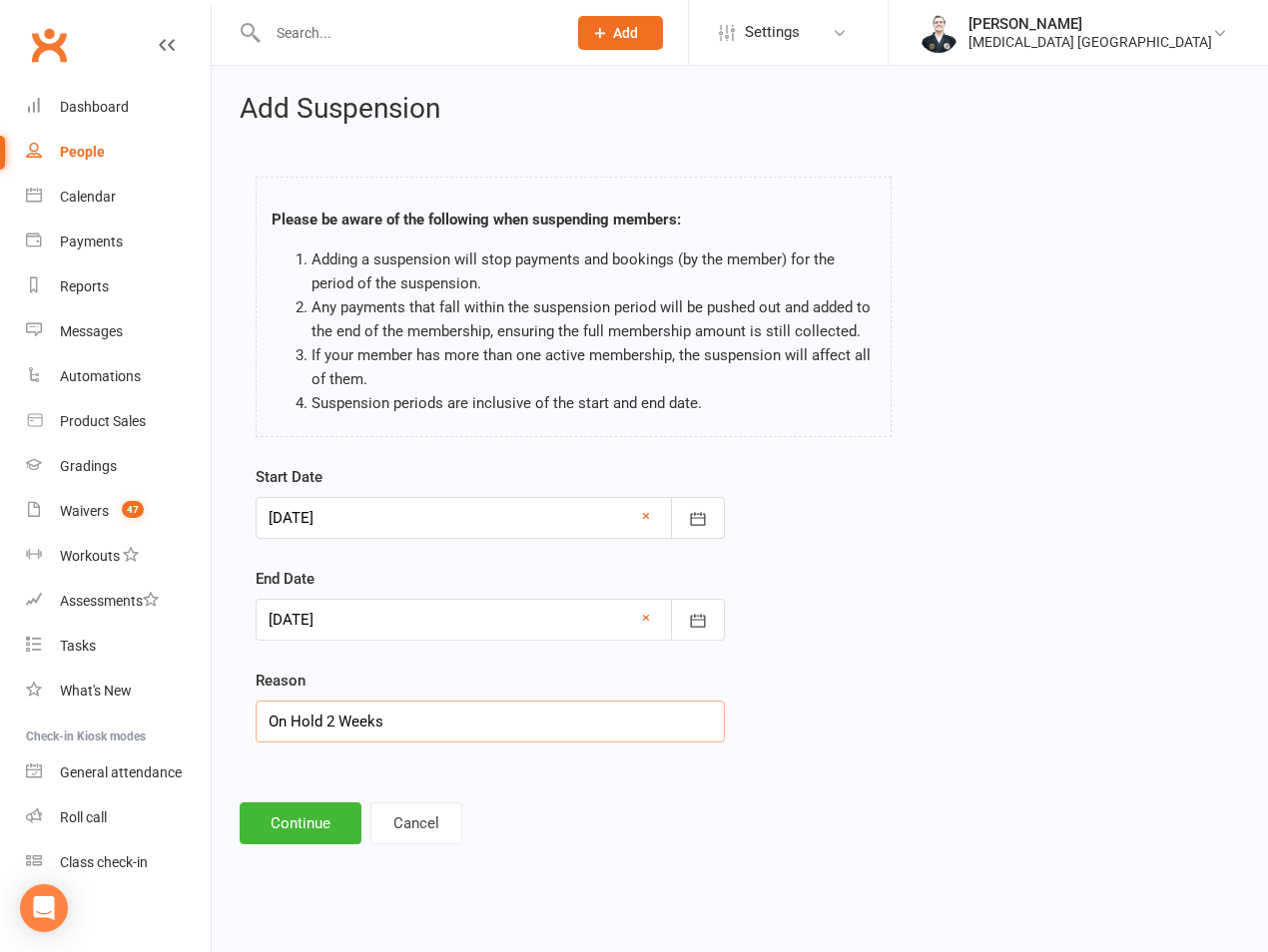 click on "On Hold 2 Weeks" at bounding box center (490, 721) 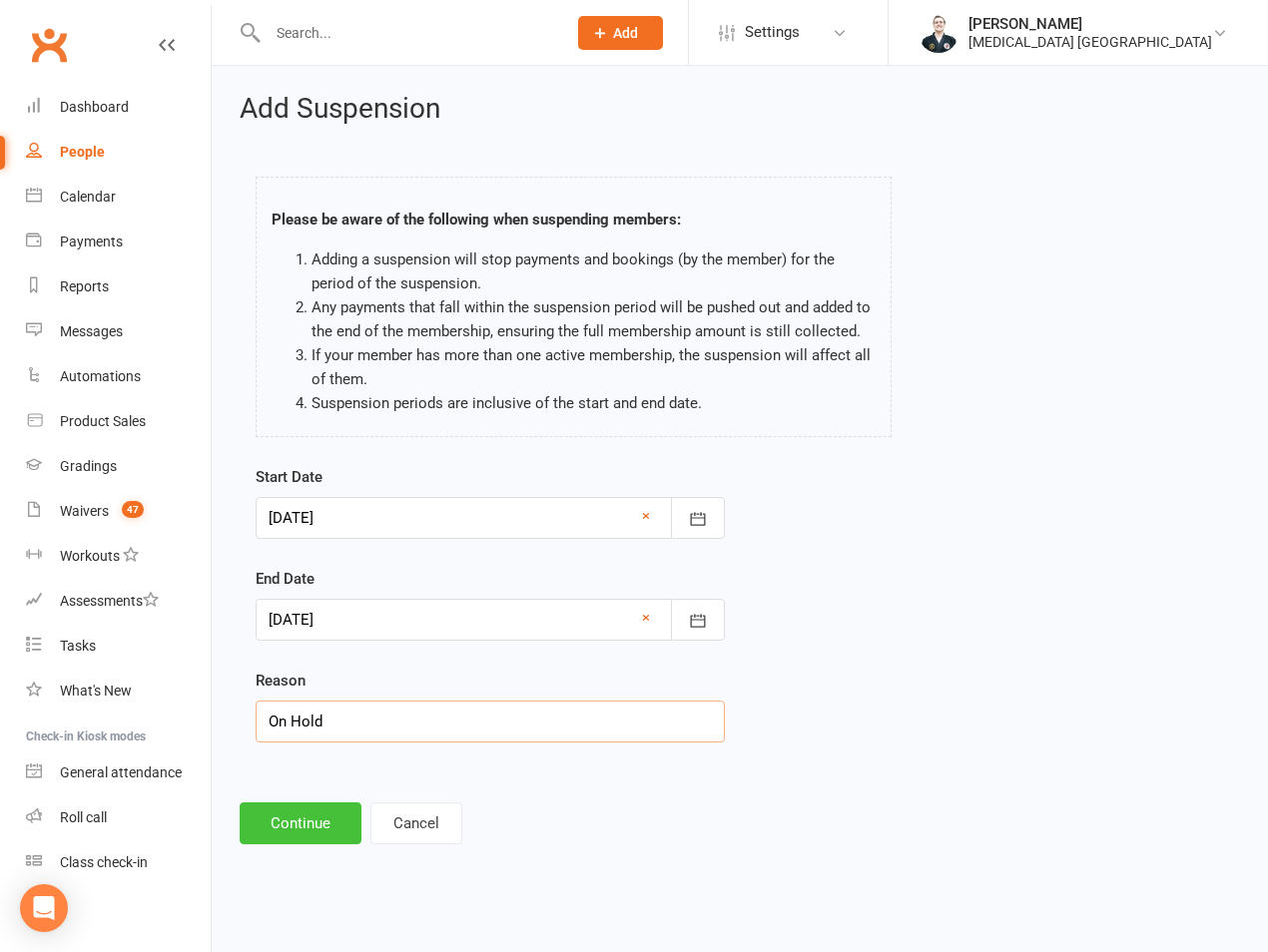 type on "On Hold" 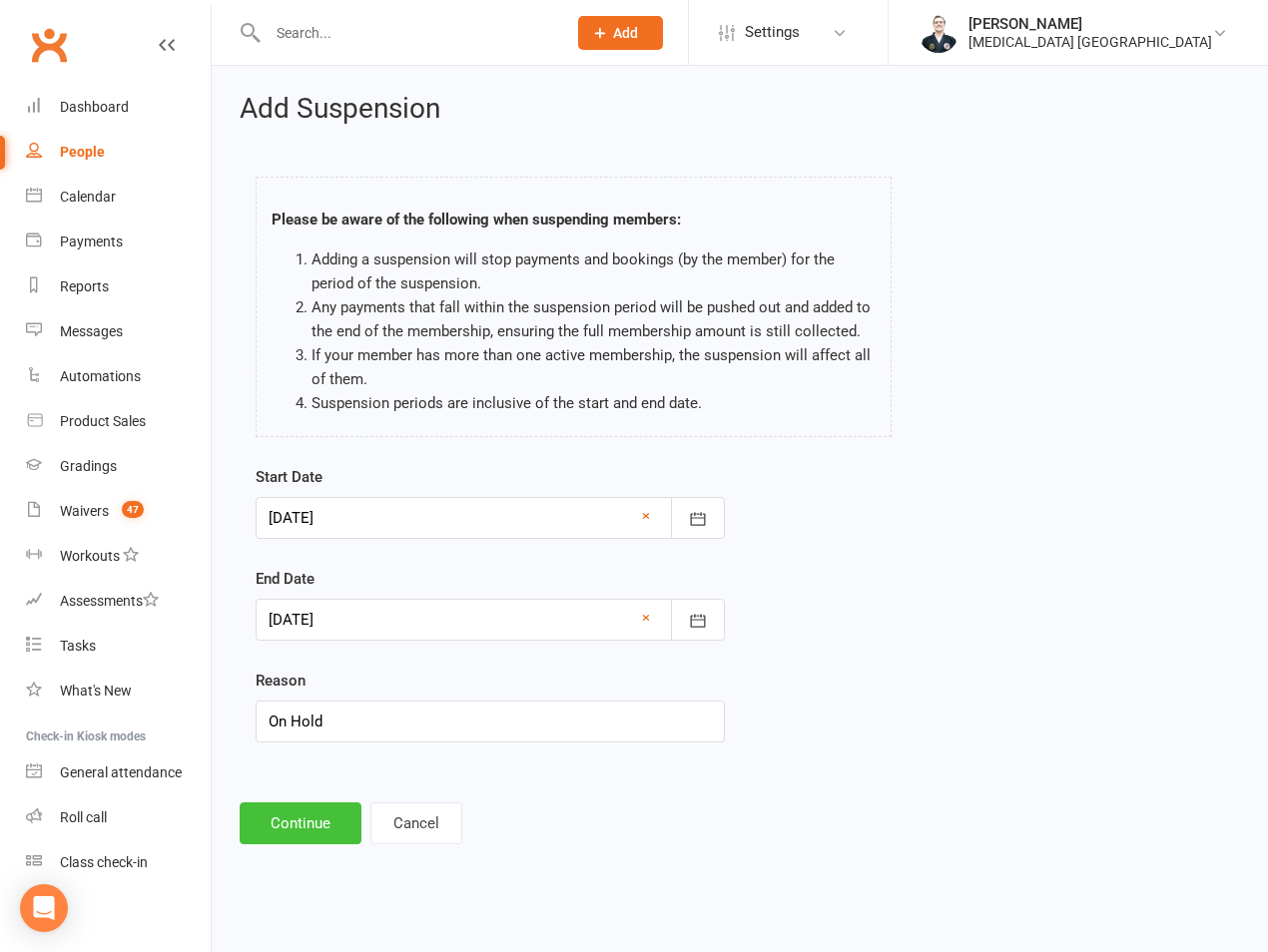 click on "Continue" at bounding box center (301, 823) 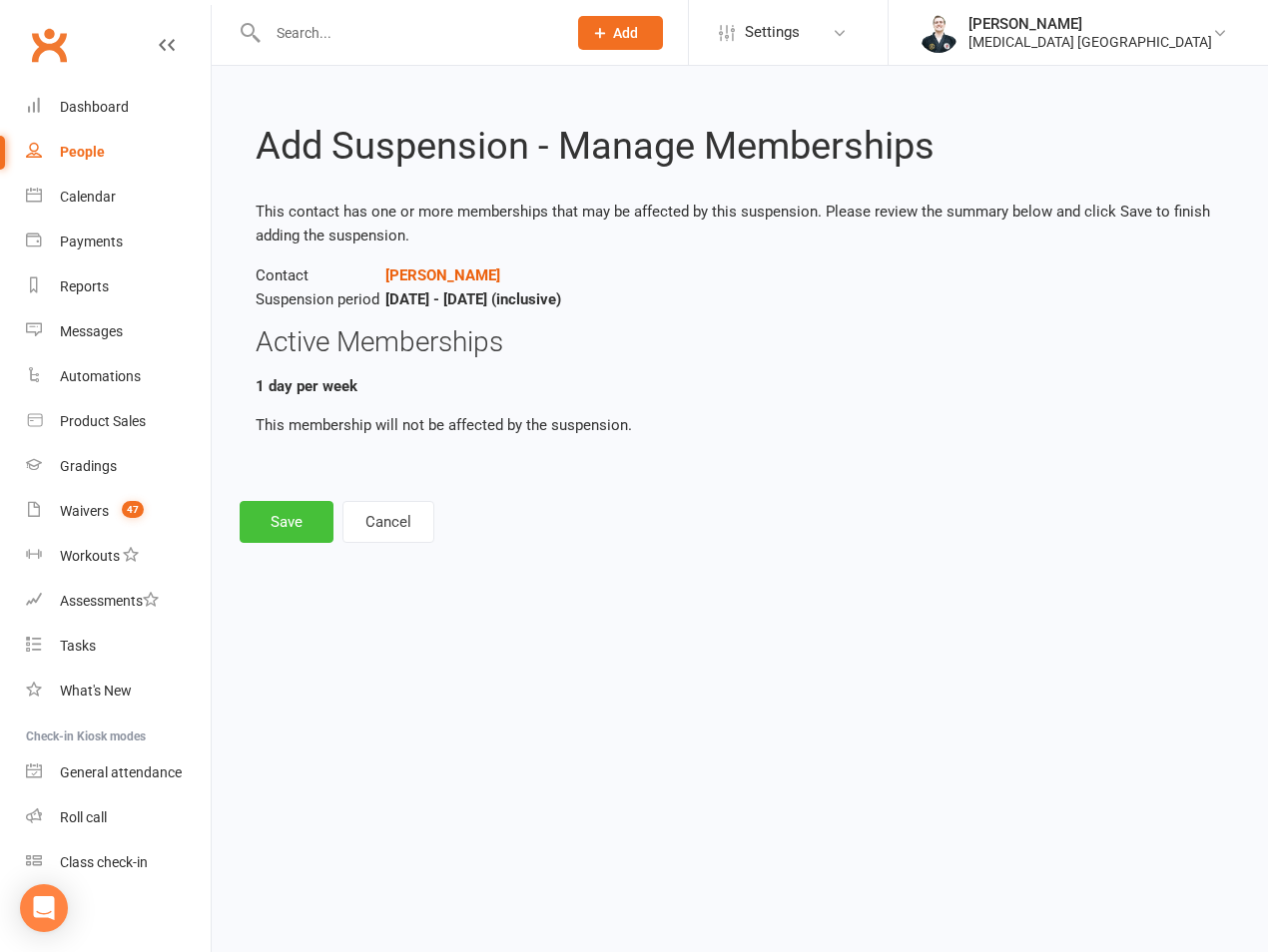 click on "Save" at bounding box center (287, 522) 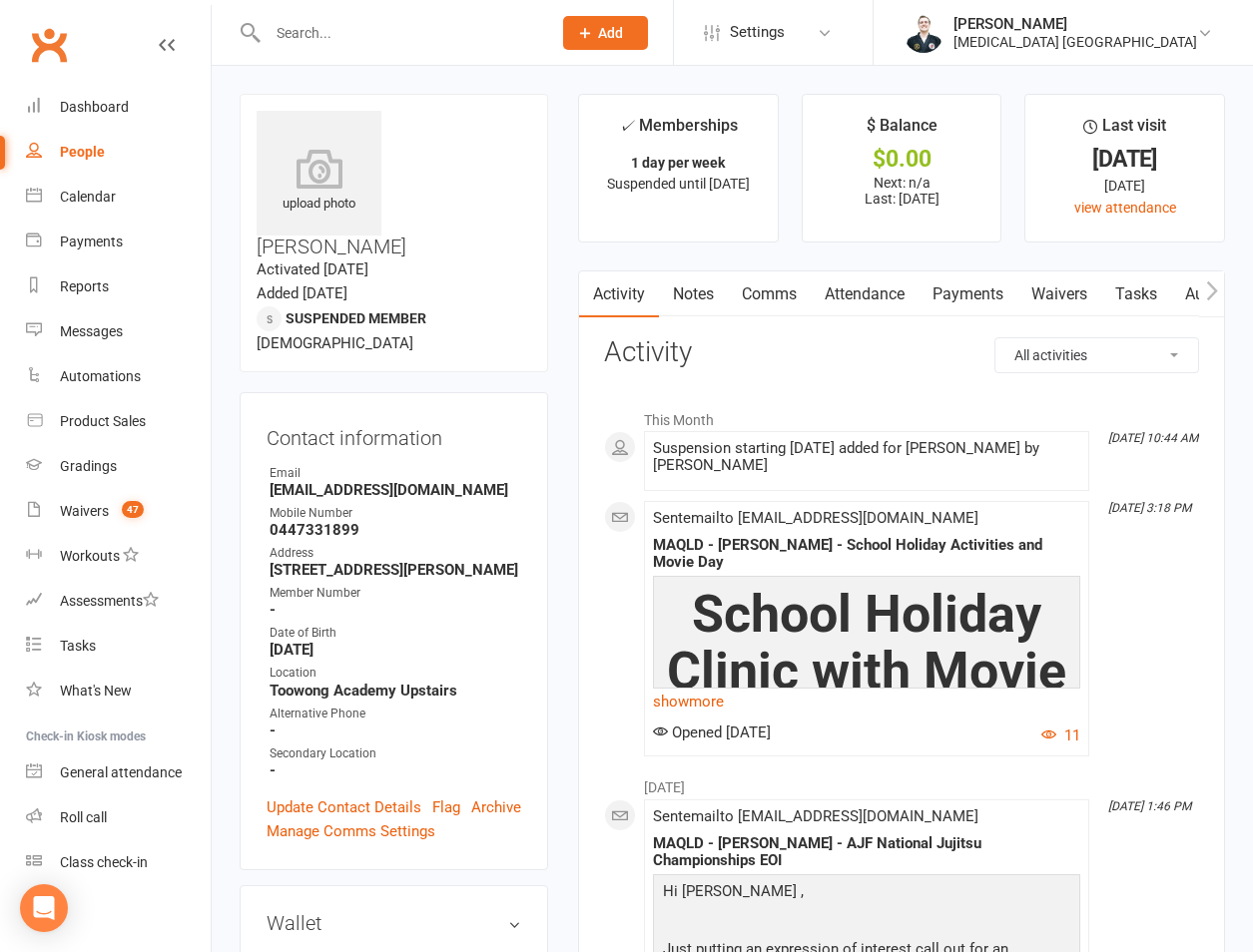 click at bounding box center (399, 33) 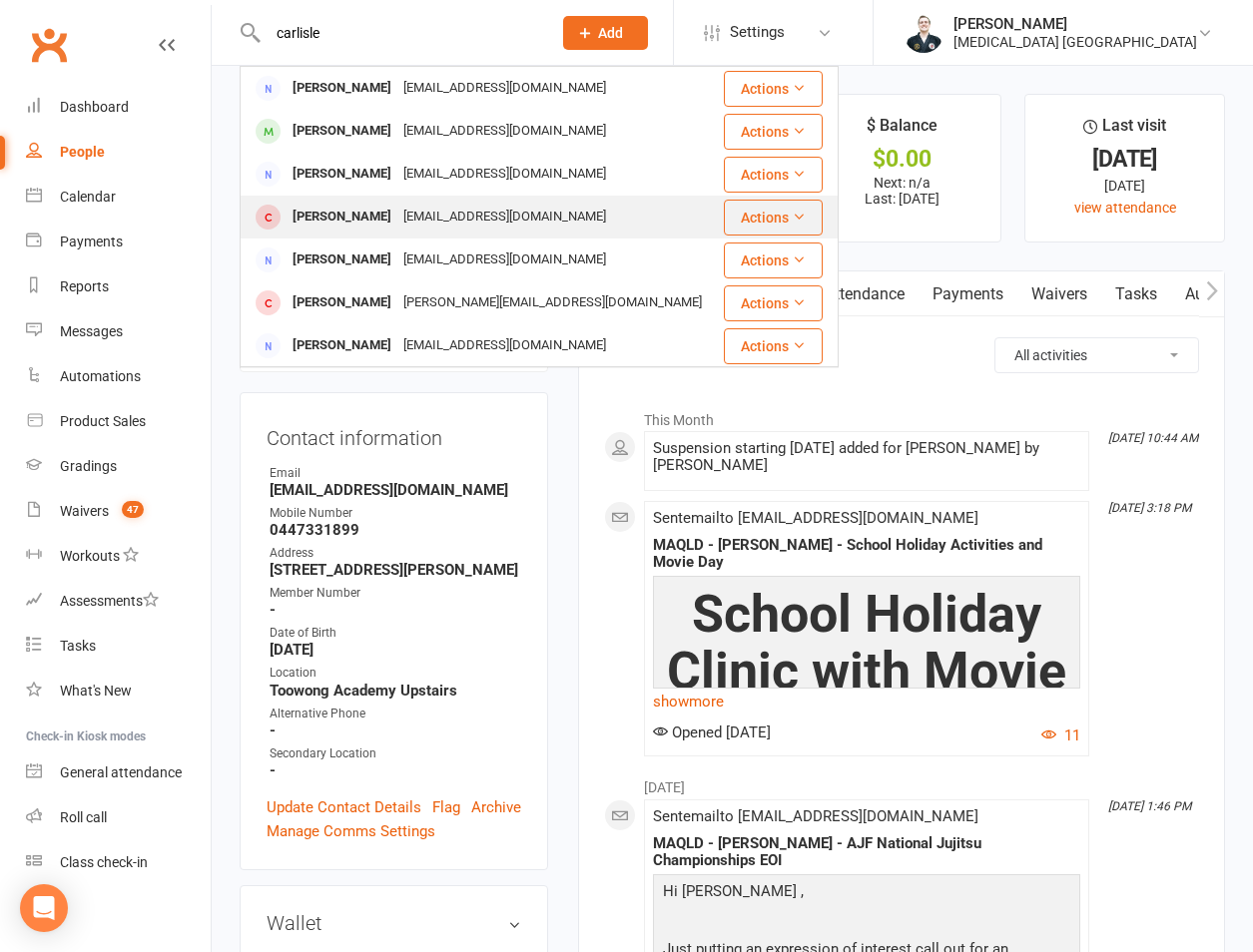 type on "carlisle" 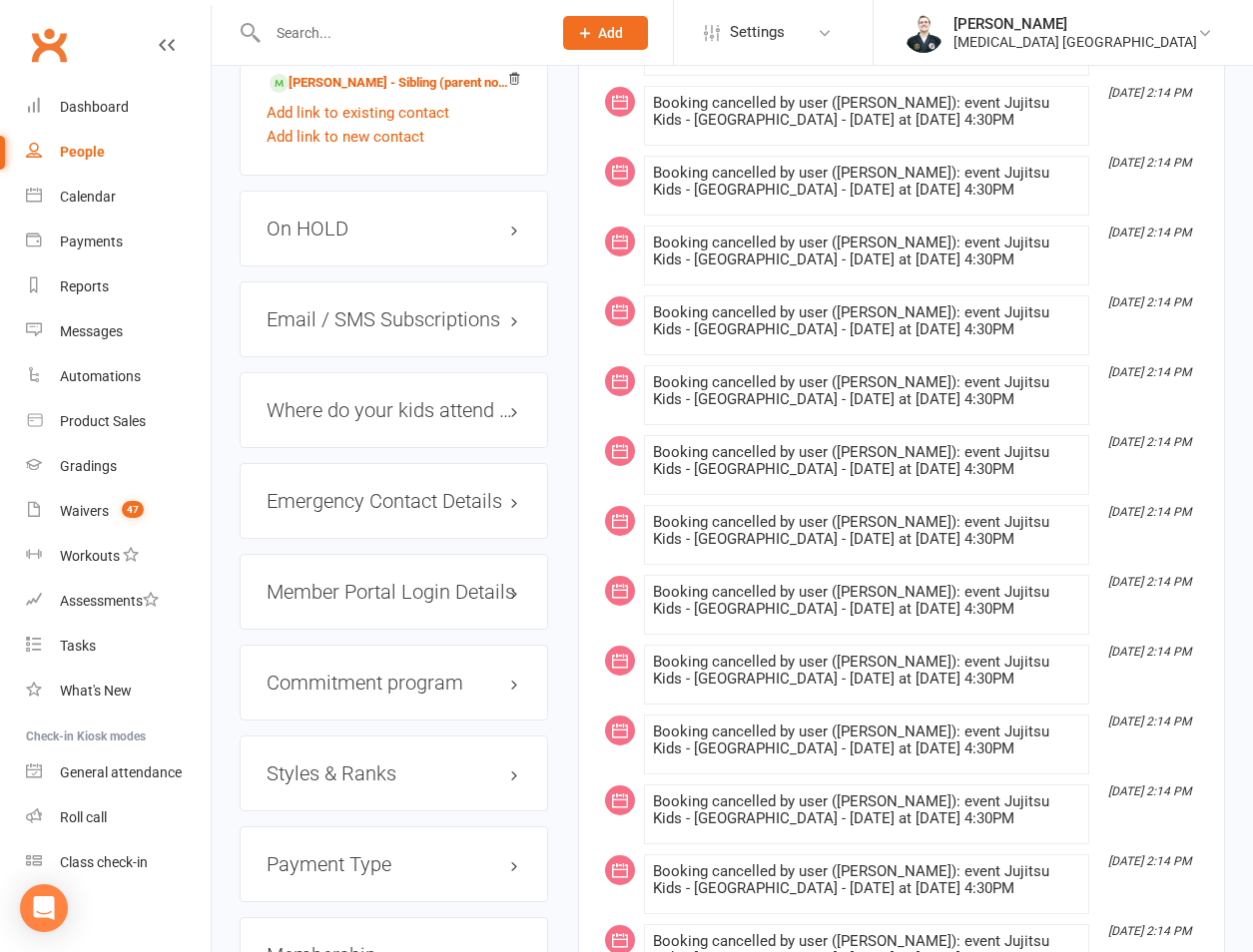 scroll, scrollTop: 1863, scrollLeft: 0, axis: vertical 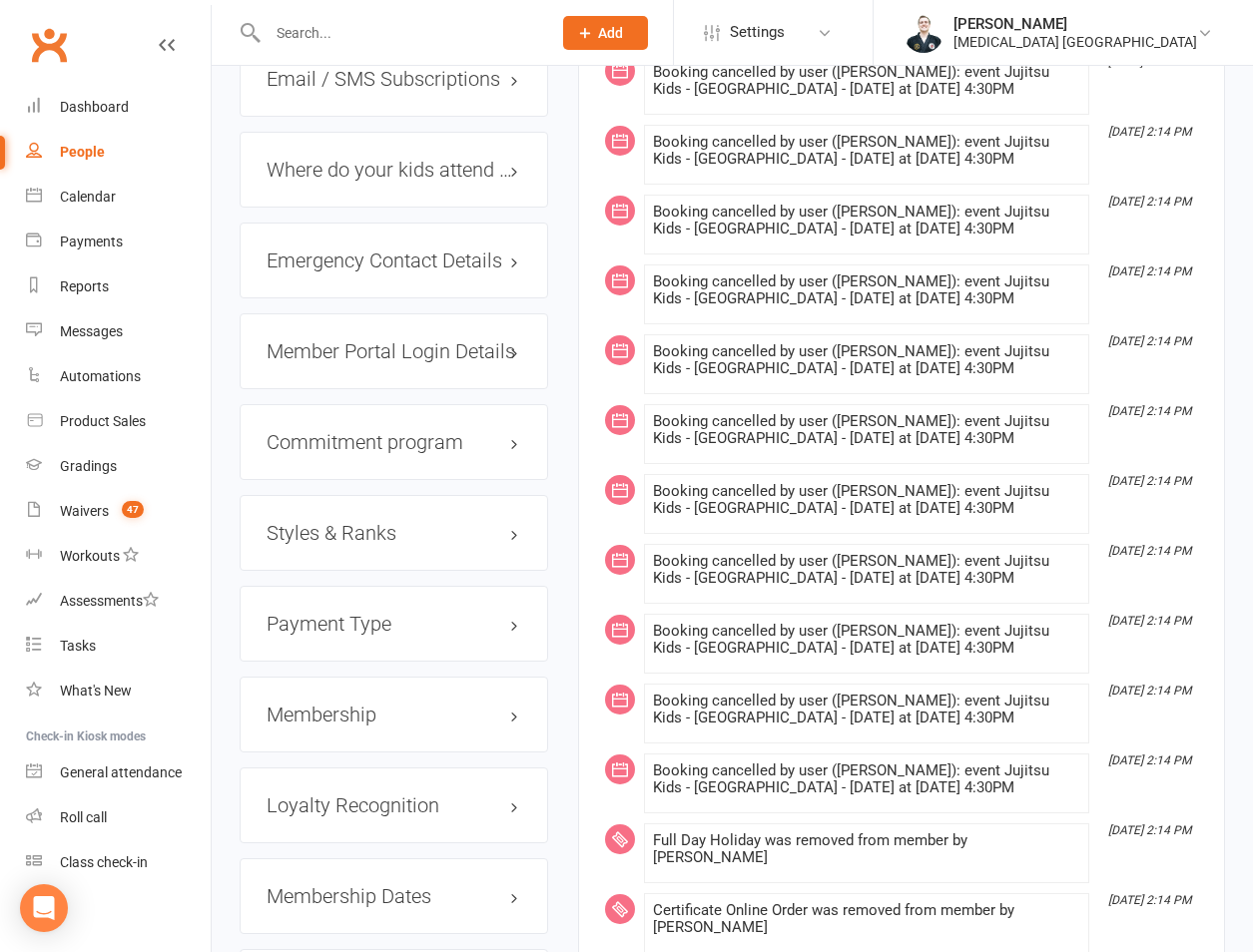 click on "Membership" at bounding box center [393, 714] 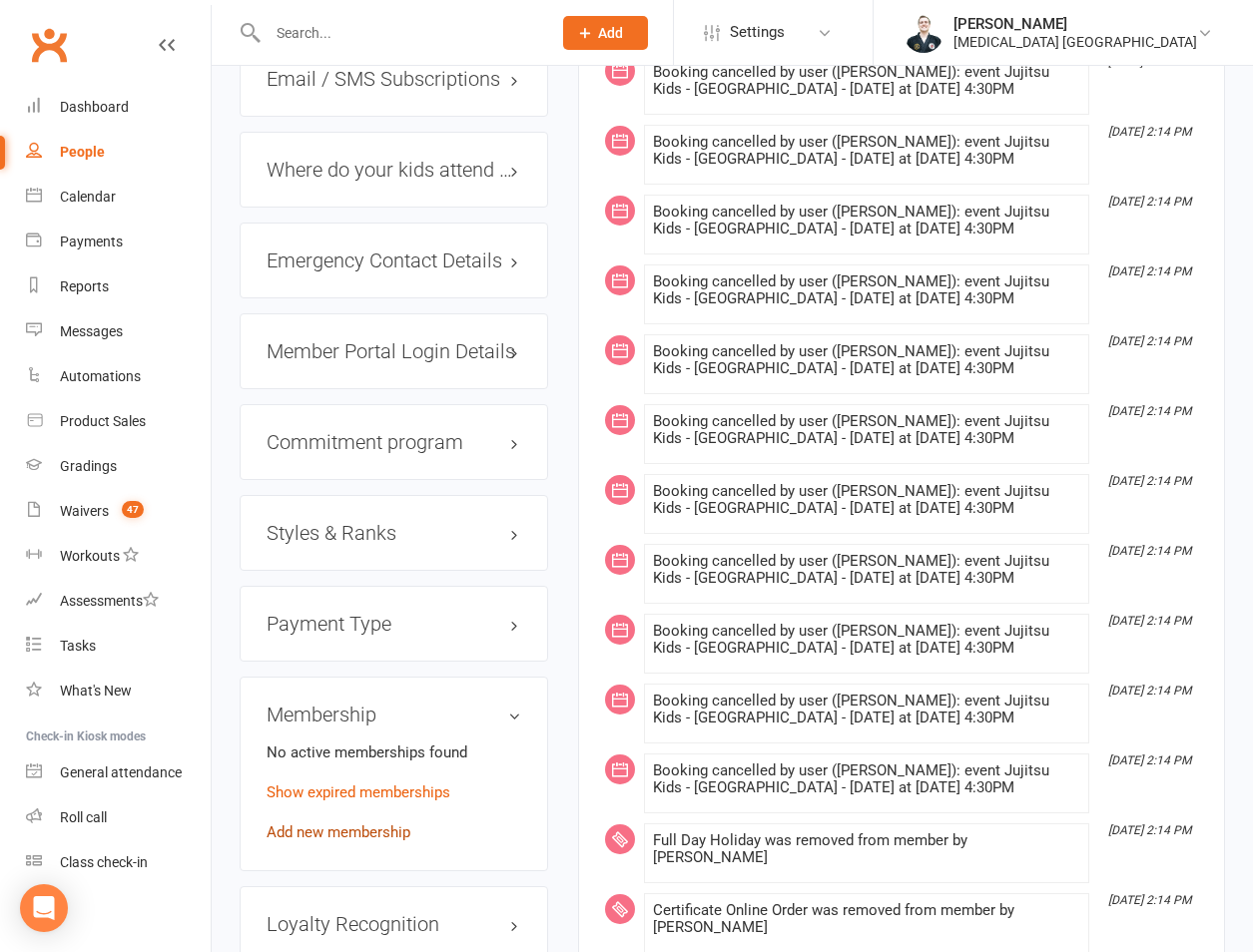 click on "Add new membership" at bounding box center [338, 832] 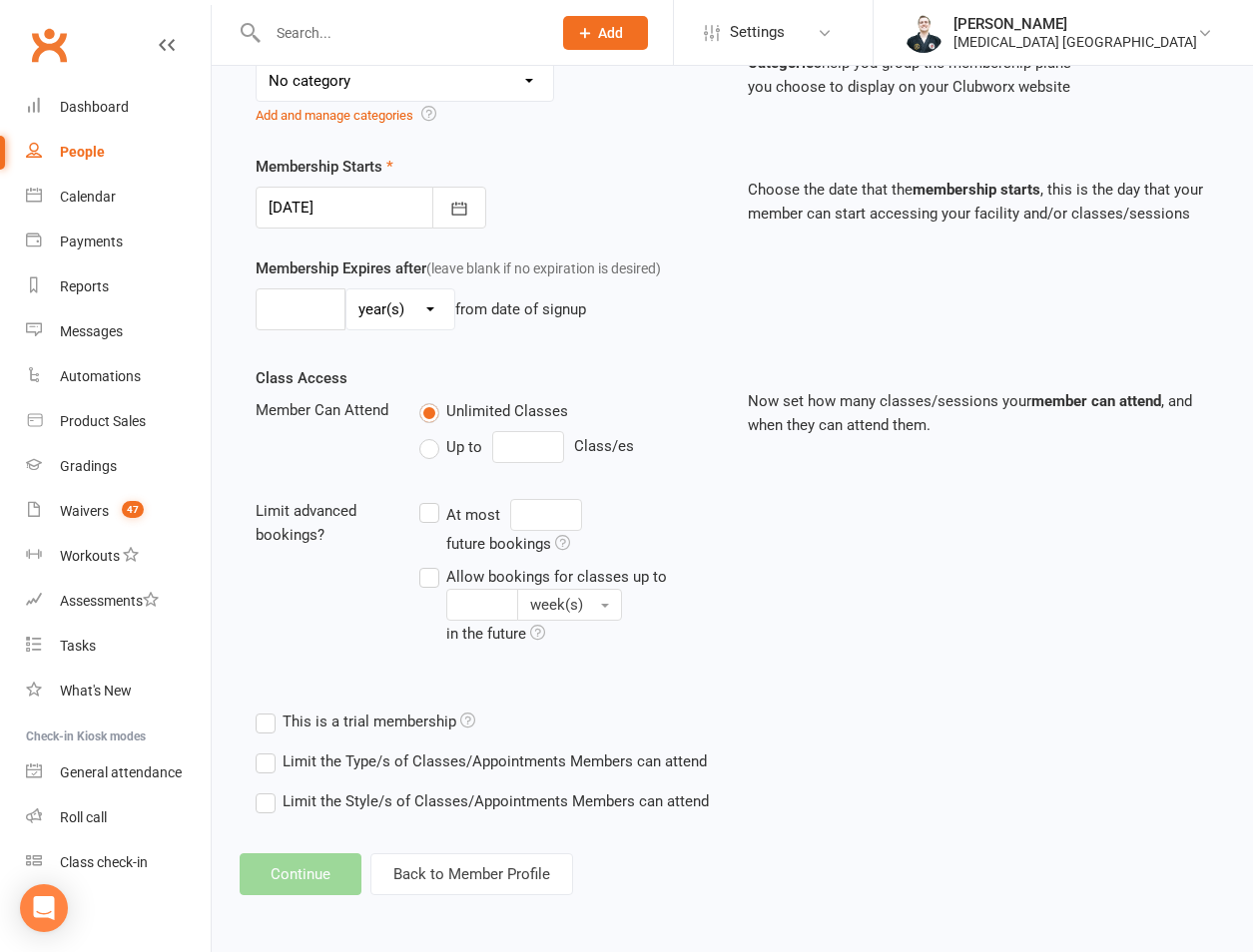 scroll, scrollTop: 0, scrollLeft: 0, axis: both 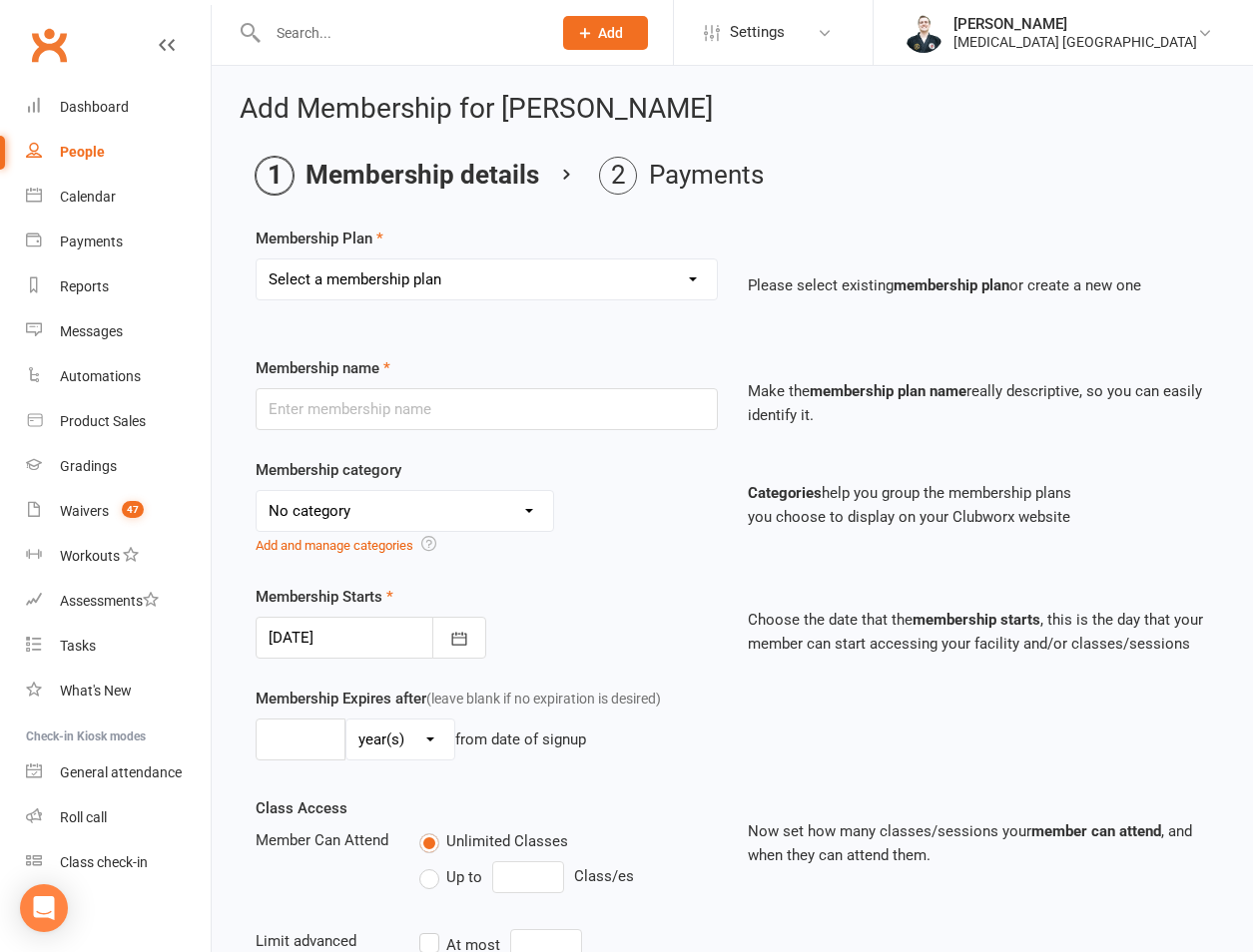 click on "Select a membership plan Create new Membership Plan 1 day per week 2 days per week 1 Hour Preparation for Grading Clinic - Jujitsu 1 Hour Preparation for Grading Clinic - Little Warriors 2 Hour Preparation for Grading Clinic Adults BJJ / MMA / Kickboxing unlimited Adults BJJ Rank Presentation Bushido Club Certificate Online Order Defence/Jujitsu Unlimited FREE for some reason Full Day Holiday Half Day Holiday Jujitsu Make Up Grading for Green & White Belts and Above Jujitsu Make Up Grading for White, Yellow, Orange & White and Orange Belts Kids BJJ Rank Presentation Kids Kickboxing Grading Kids Kickboxing Rank Presentation Life Member Make Up Grading: Jujitsu Yellow Belt ands Above Make Up Grading: Little Warrior Prepaid Casual Regular Private Lessons Team member Movie Night with Hawaiian Pizza Movie Night with Loaded Pepperoni Pizza Movie Night with Simply Cheese Pizza St Peter's 1 Day Per Week Holiday Clinic Movie Day" at bounding box center (486, 279) 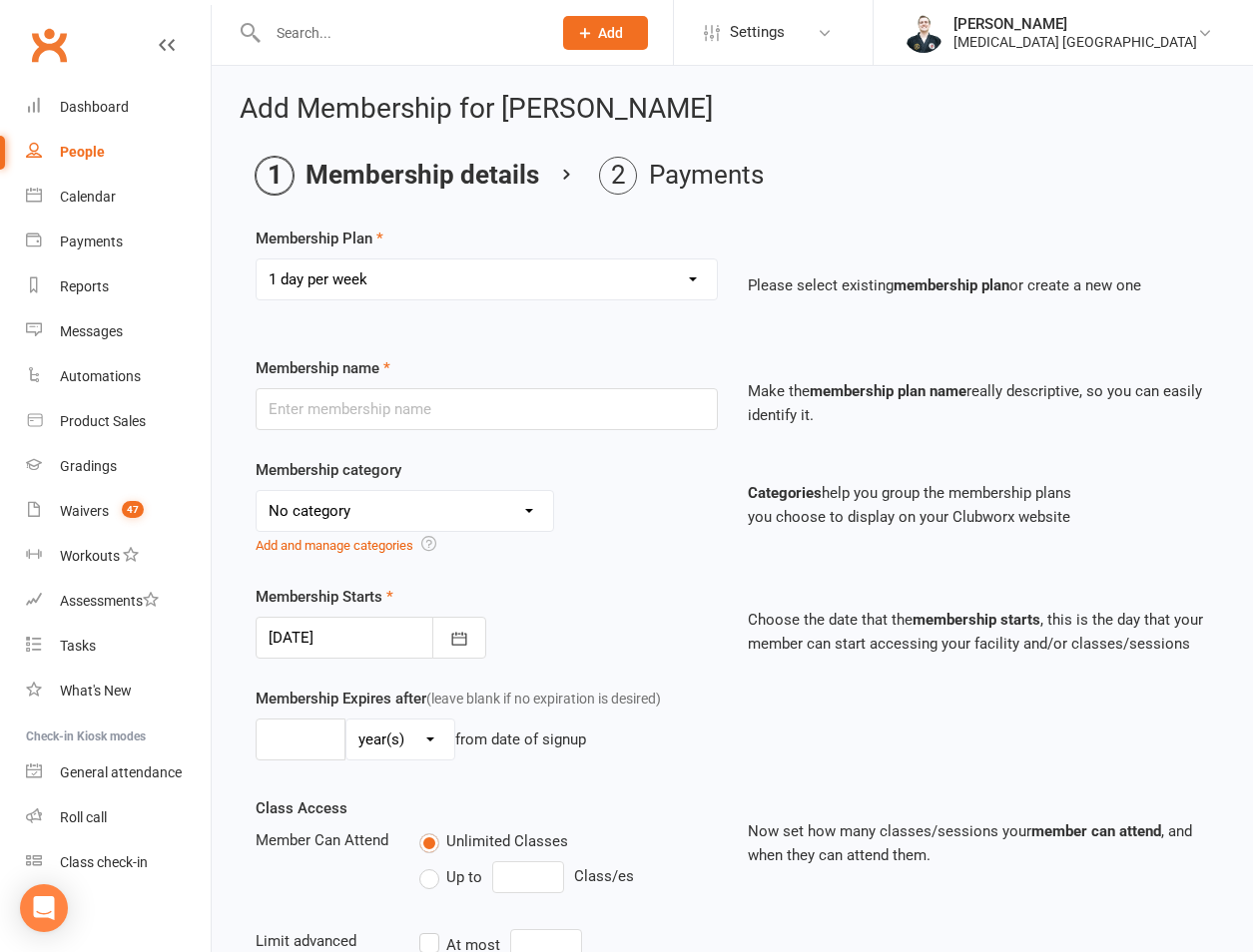 click on "Select a membership plan Create new Membership Plan 1 day per week 2 days per week 1 Hour Preparation for Grading Clinic - Jujitsu 1 Hour Preparation for Grading Clinic - Little Warriors 2 Hour Preparation for Grading Clinic Adults BJJ / MMA / Kickboxing unlimited Adults BJJ Rank Presentation Bushido Club Certificate Online Order Defence/Jujitsu Unlimited FREE for some reason Full Day Holiday Half Day Holiday Jujitsu Make Up Grading for Green & White Belts and Above Jujitsu Make Up Grading for White, Yellow, Orange & White and Orange Belts Kids BJJ Rank Presentation Kids Kickboxing Grading Kids Kickboxing Rank Presentation Life Member Make Up Grading: Jujitsu Yellow Belt ands Above Make Up Grading: Little Warrior Prepaid Casual Regular Private Lessons Team member Movie Night with Hawaiian Pizza Movie Night with Loaded Pepperoni Pizza Movie Night with Simply Cheese Pizza St Peter's 1 Day Per Week Holiday Clinic Movie Day" at bounding box center (486, 279) 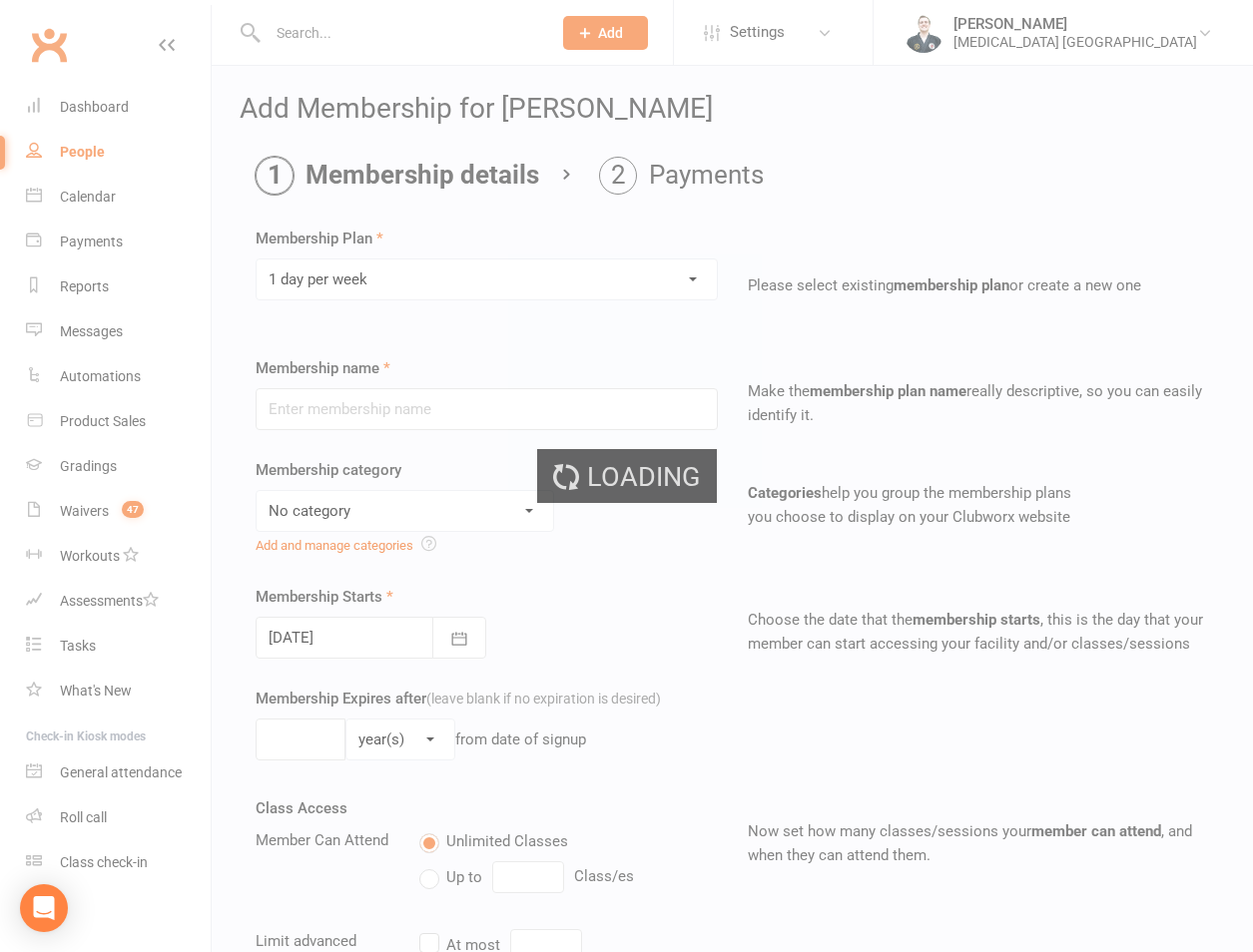 type on "1 day per week" 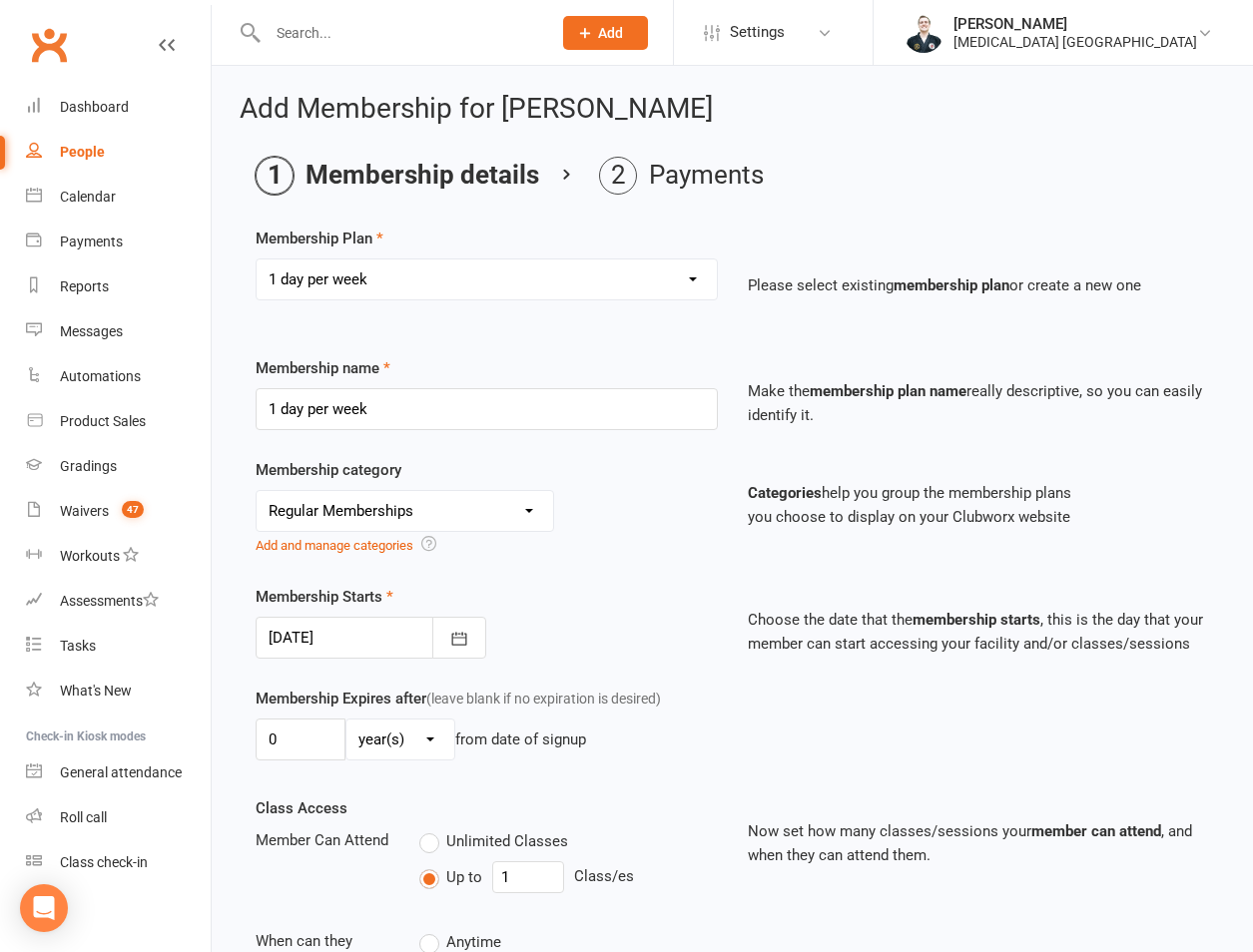 click on "Membership Starts [DATE]
[DATE]
Sun Mon Tue Wed Thu Fri Sat
27
29
30
01
02
03
04
05
28
06
07
08
09
10
11
12
29
13
14
15
16
17
18
19
30
20
21
22
23
24
25
26
31
27
28
29
30
31
01
02" at bounding box center [732, 636] 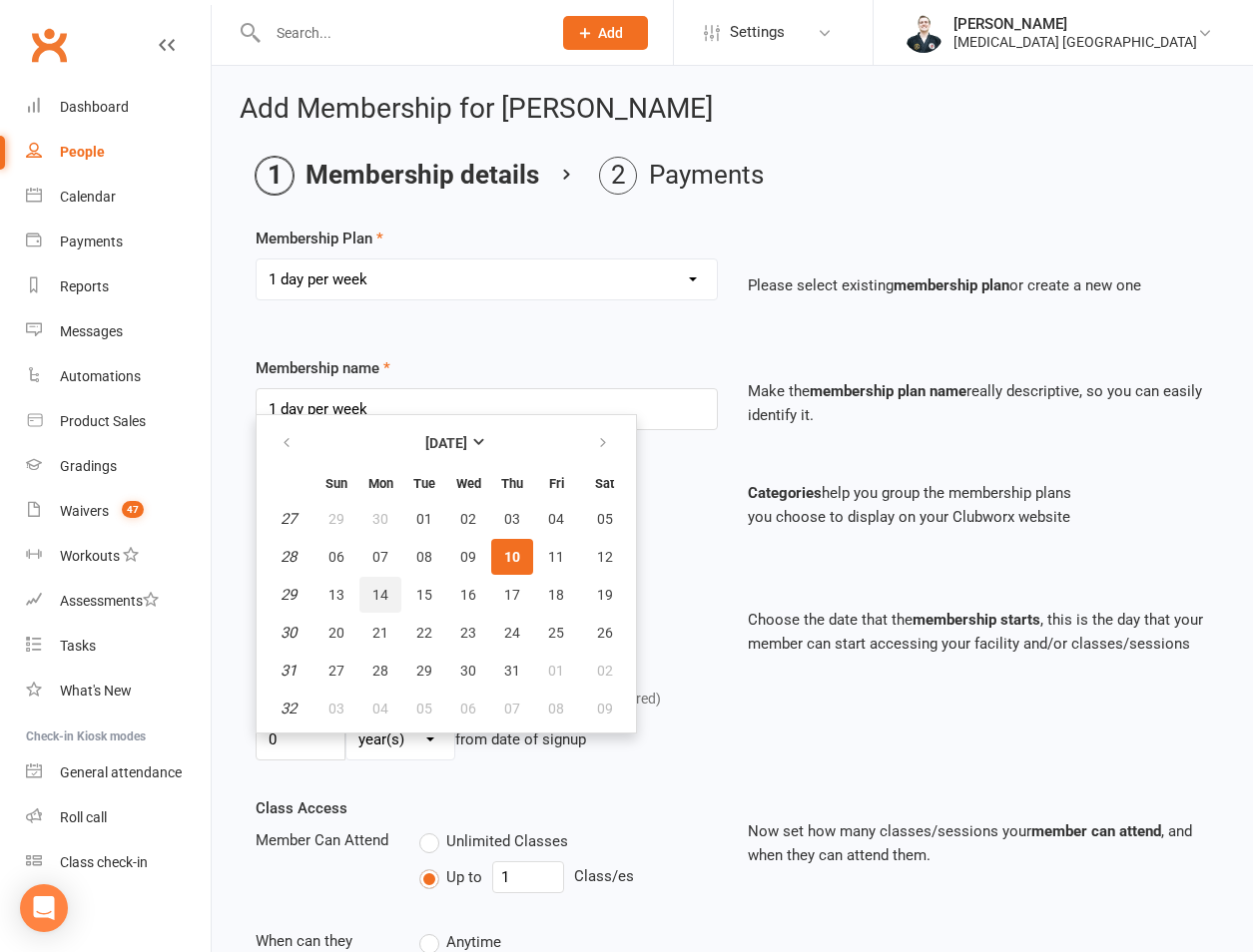 click on "14" at bounding box center [380, 595] 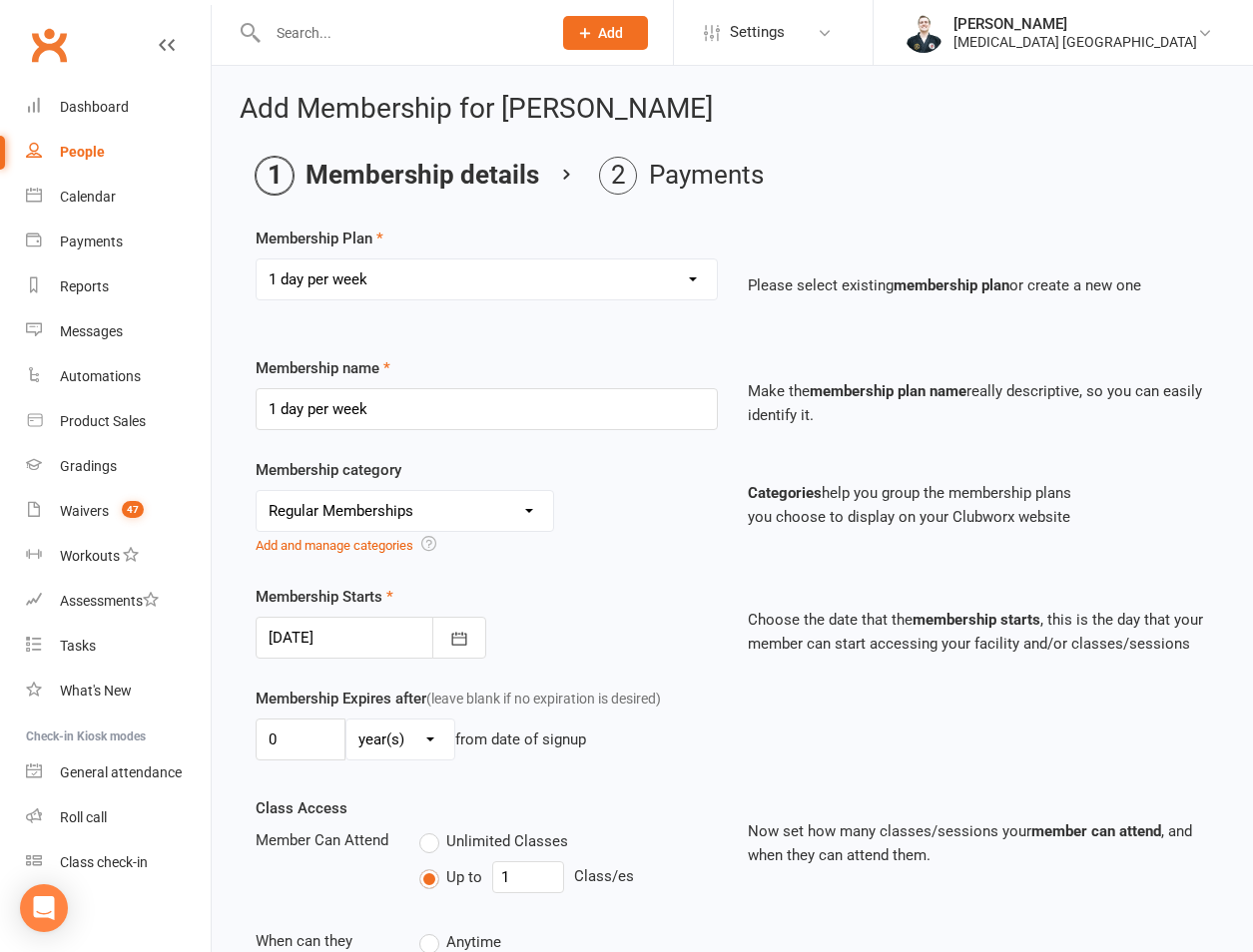 scroll, scrollTop: 1425, scrollLeft: 0, axis: vertical 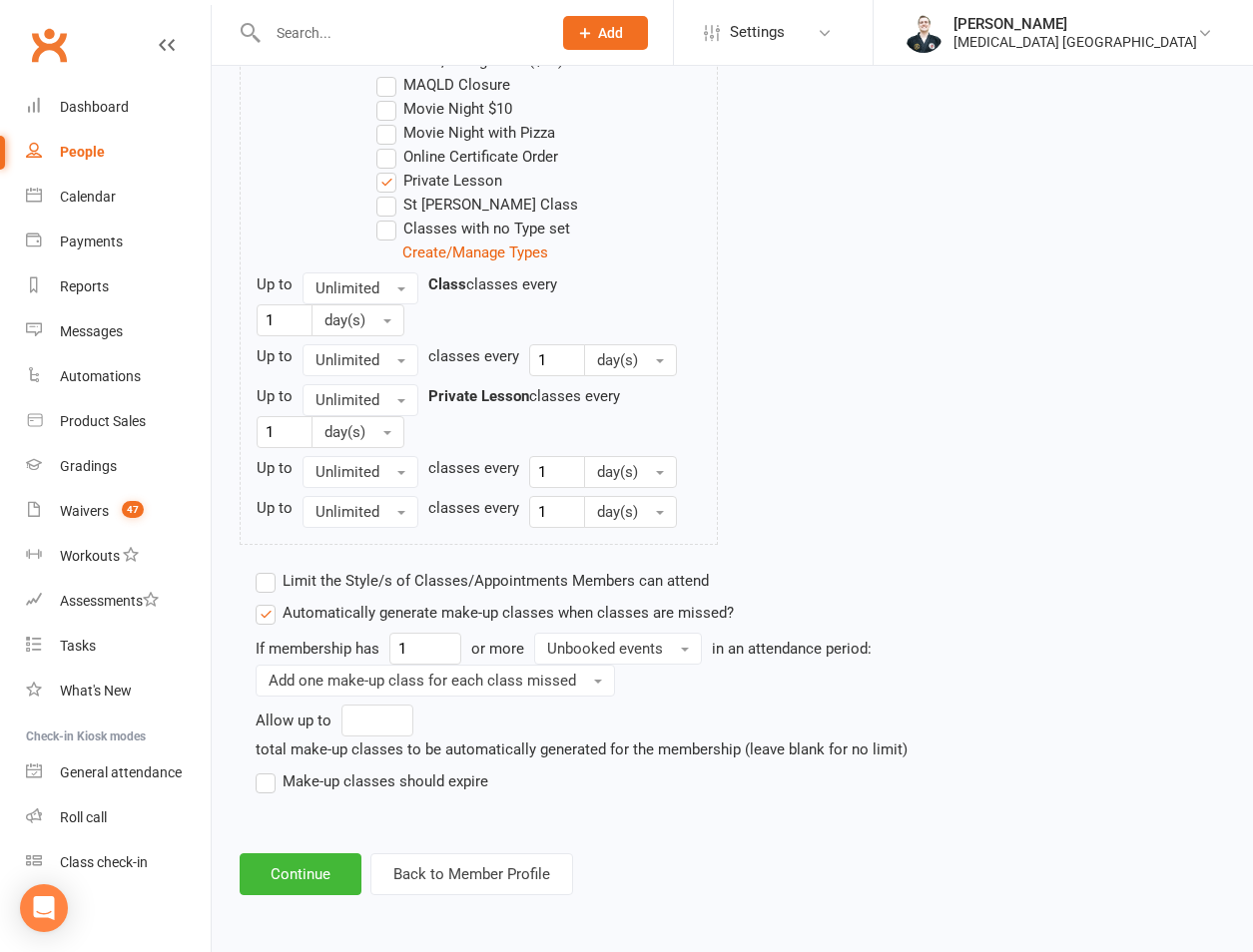 click on "Make-up classes should expire" at bounding box center (371, 781) 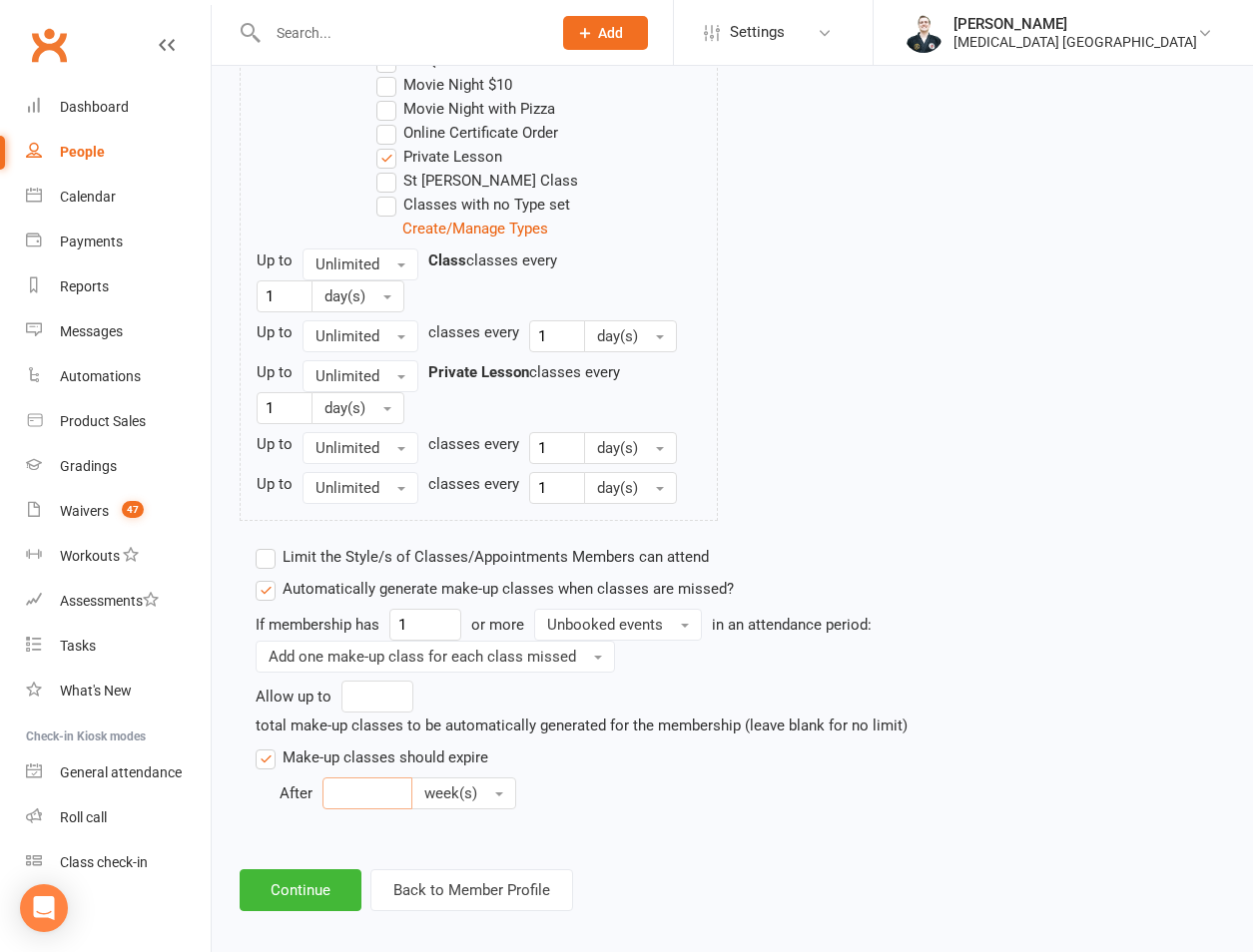 click at bounding box center [367, 793] 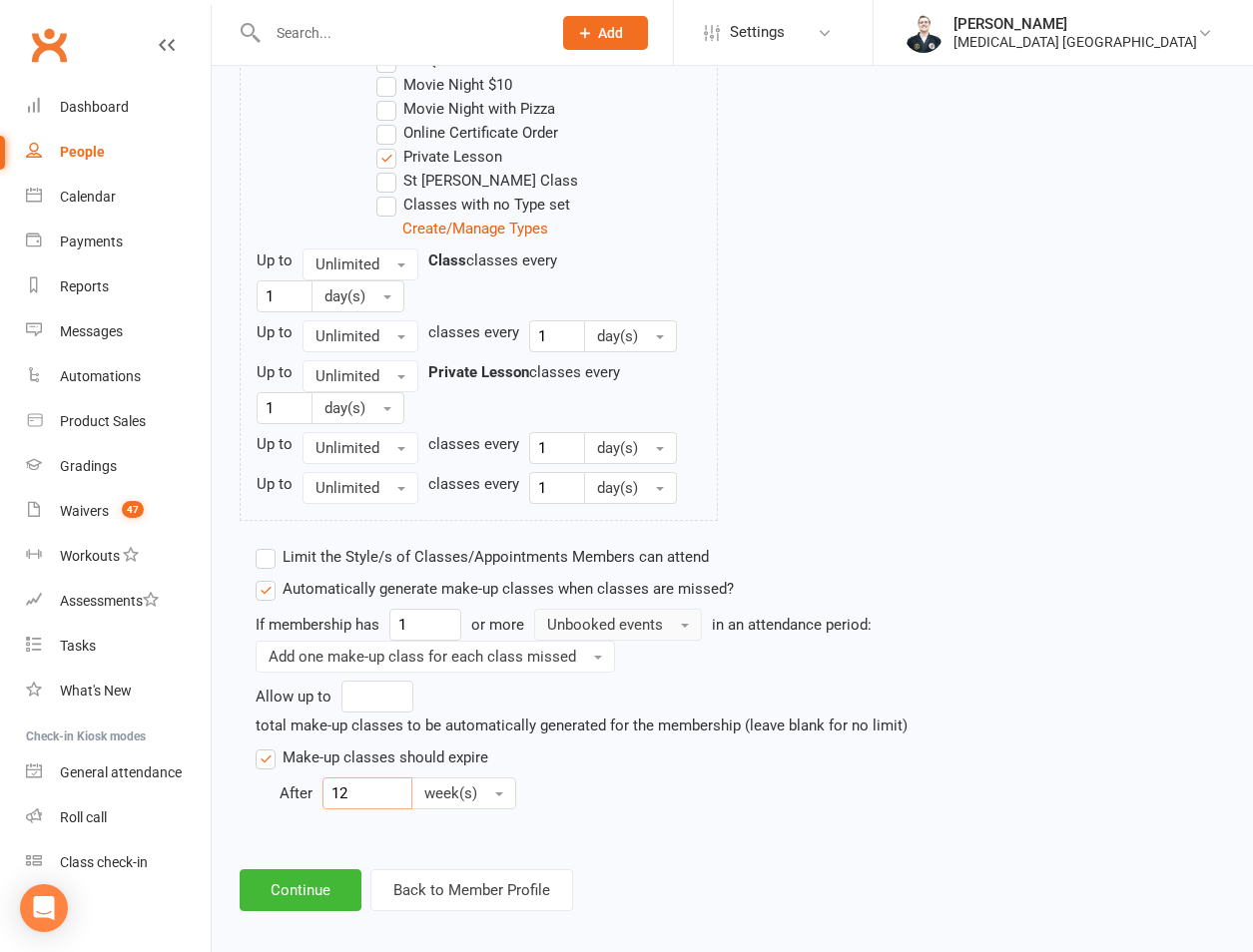 type on "12" 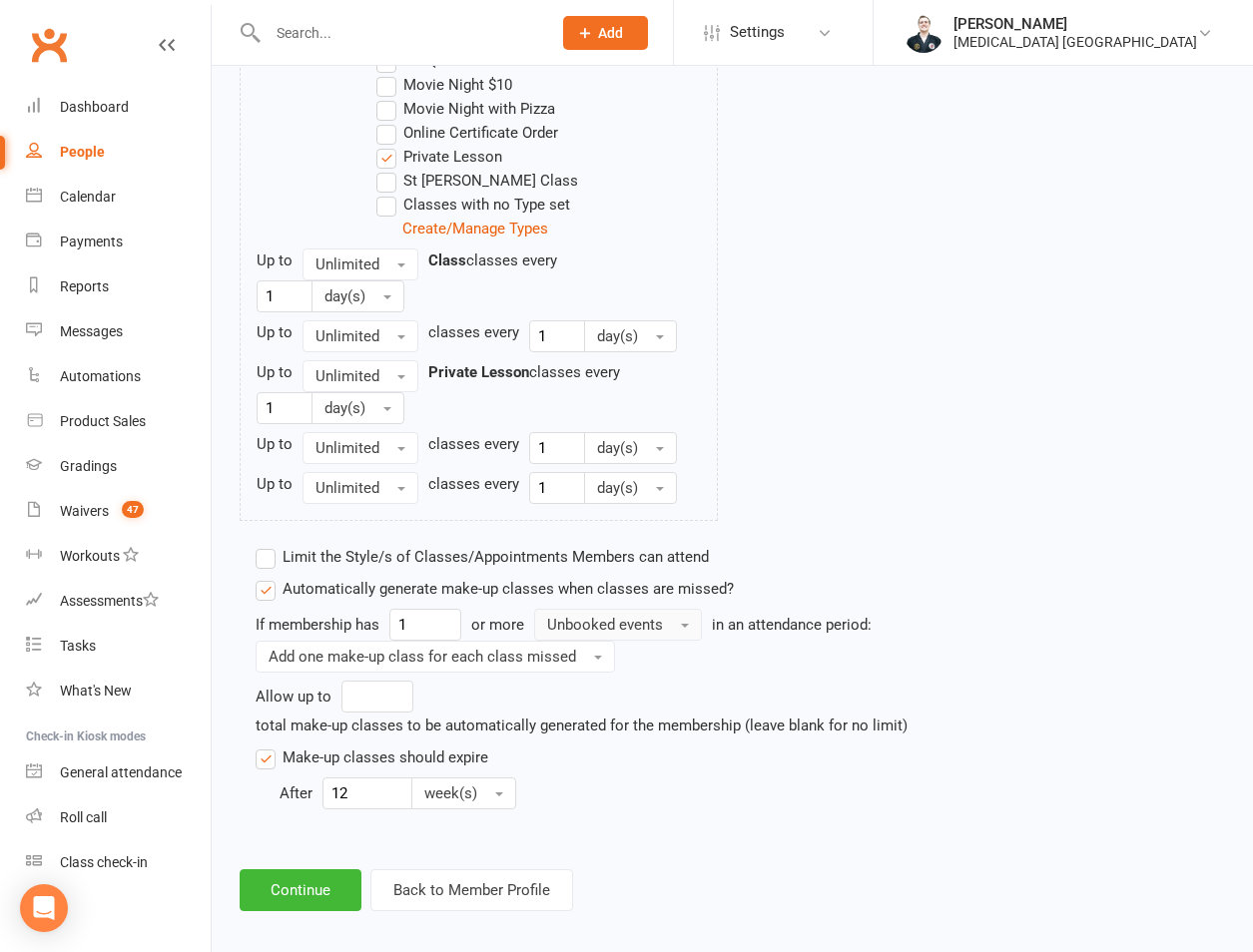 click on "Unbooked events" at bounding box center [605, 625] 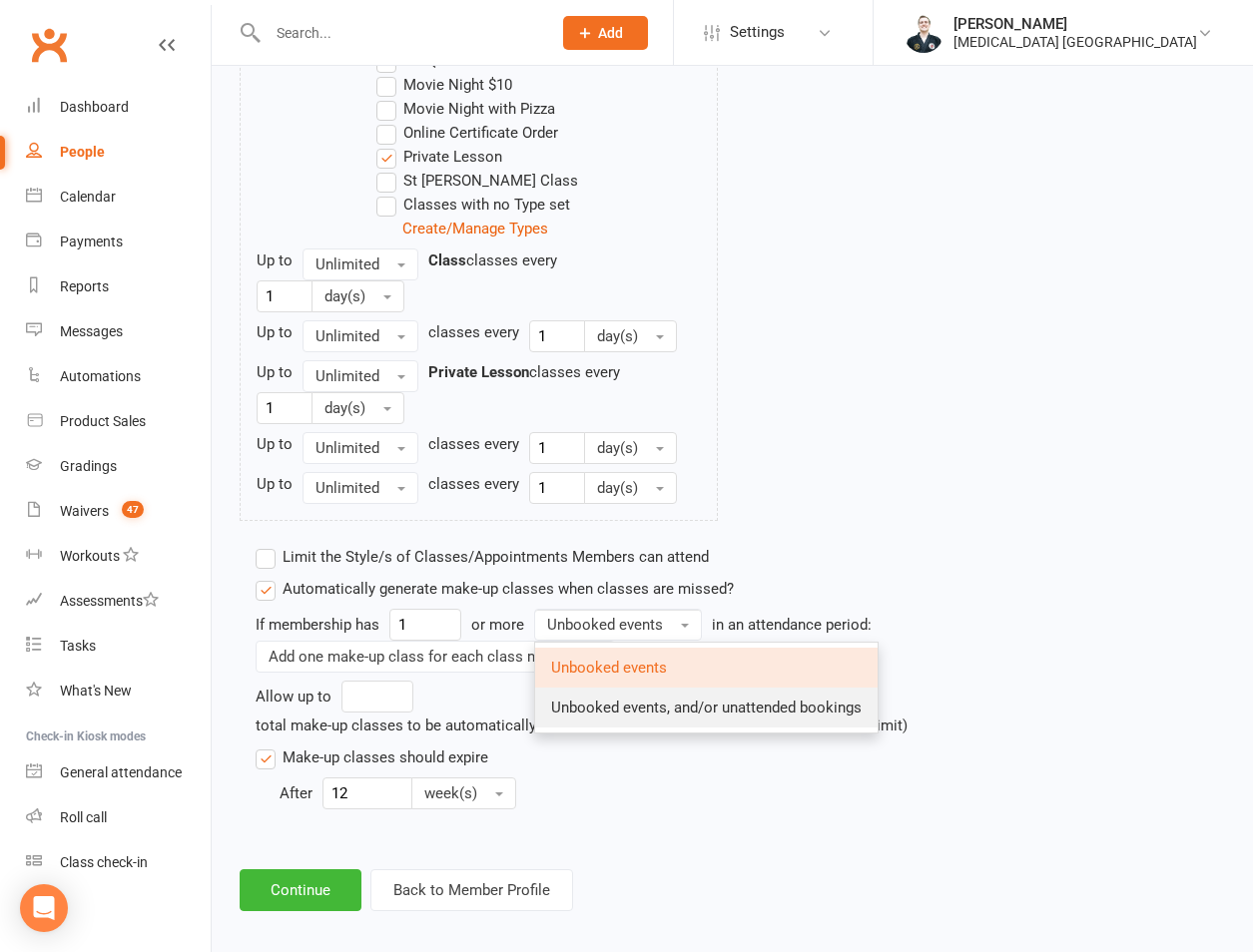 click on "Unbooked events, and/or unattended bookings" at bounding box center [706, 708] 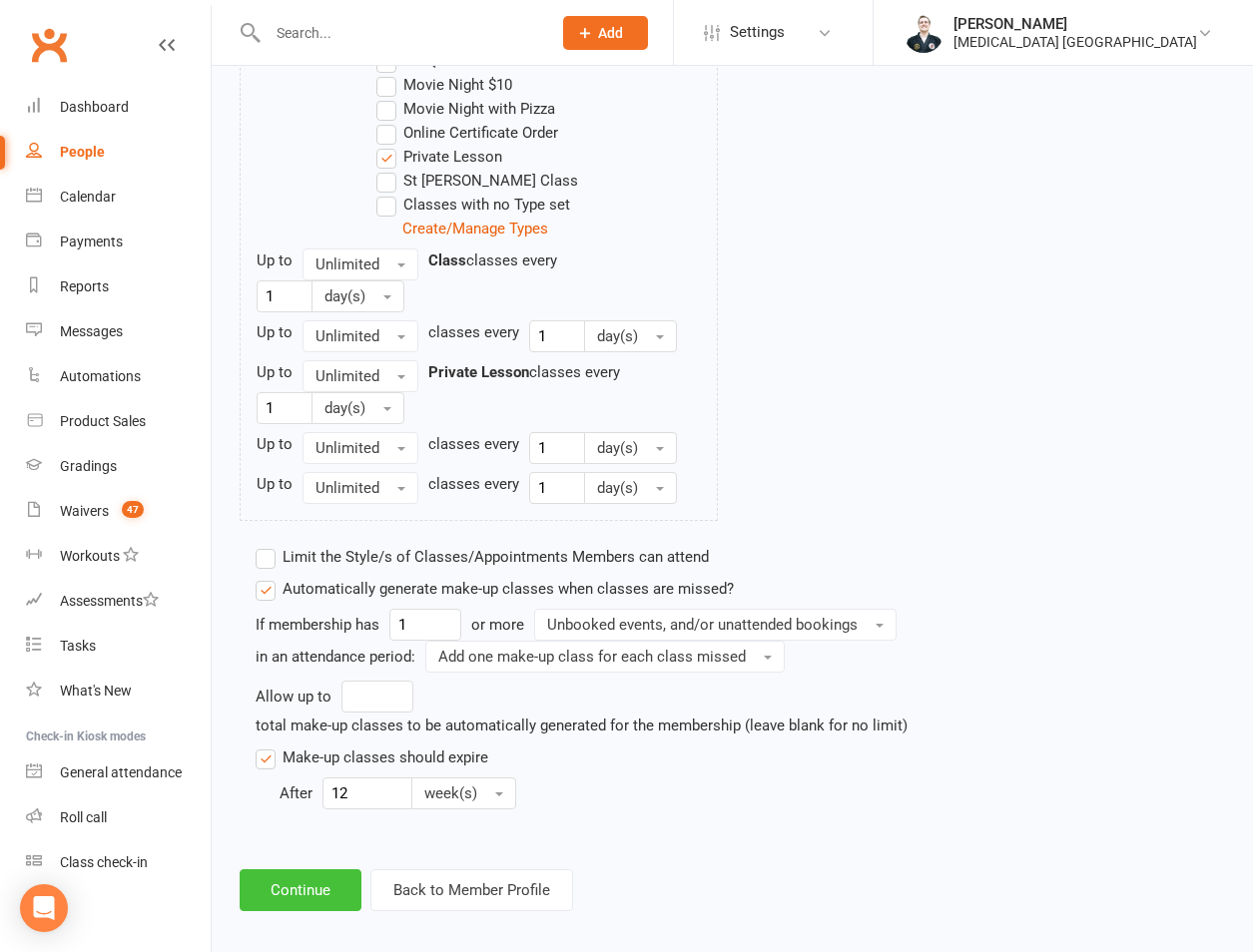 click on "Continue" at bounding box center [301, 890] 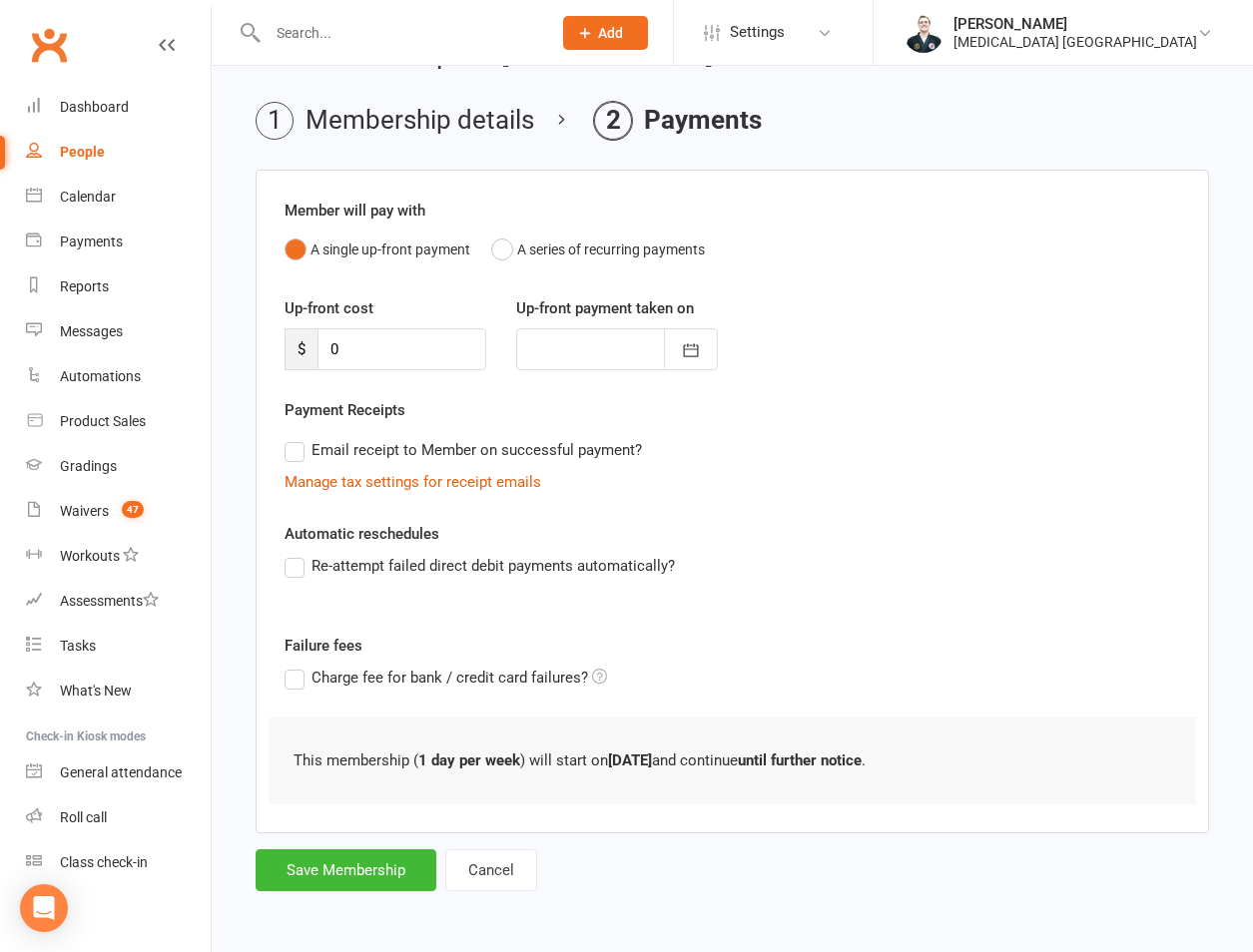 scroll, scrollTop: 0, scrollLeft: 0, axis: both 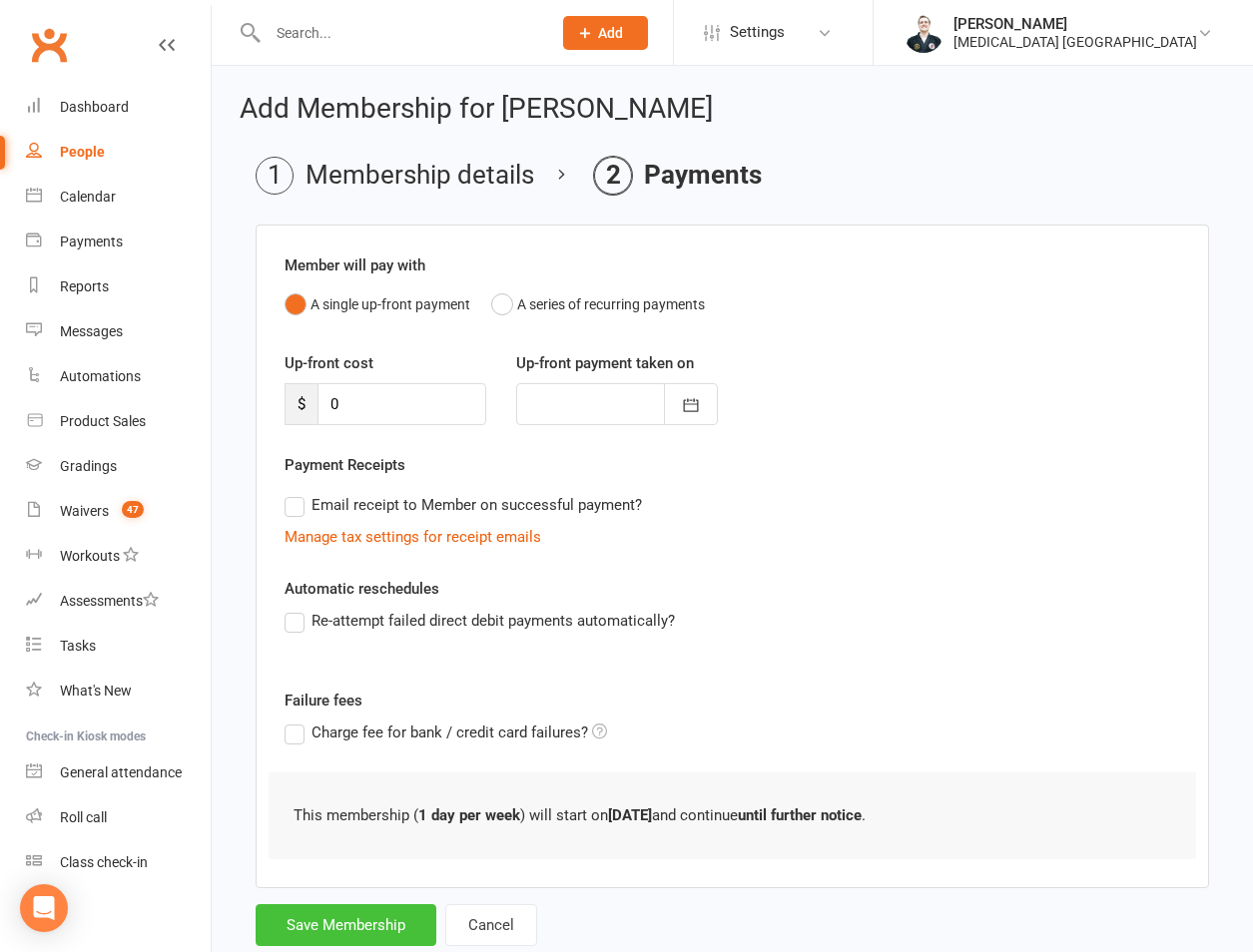 click on "Save Membership" at bounding box center [345, 925] 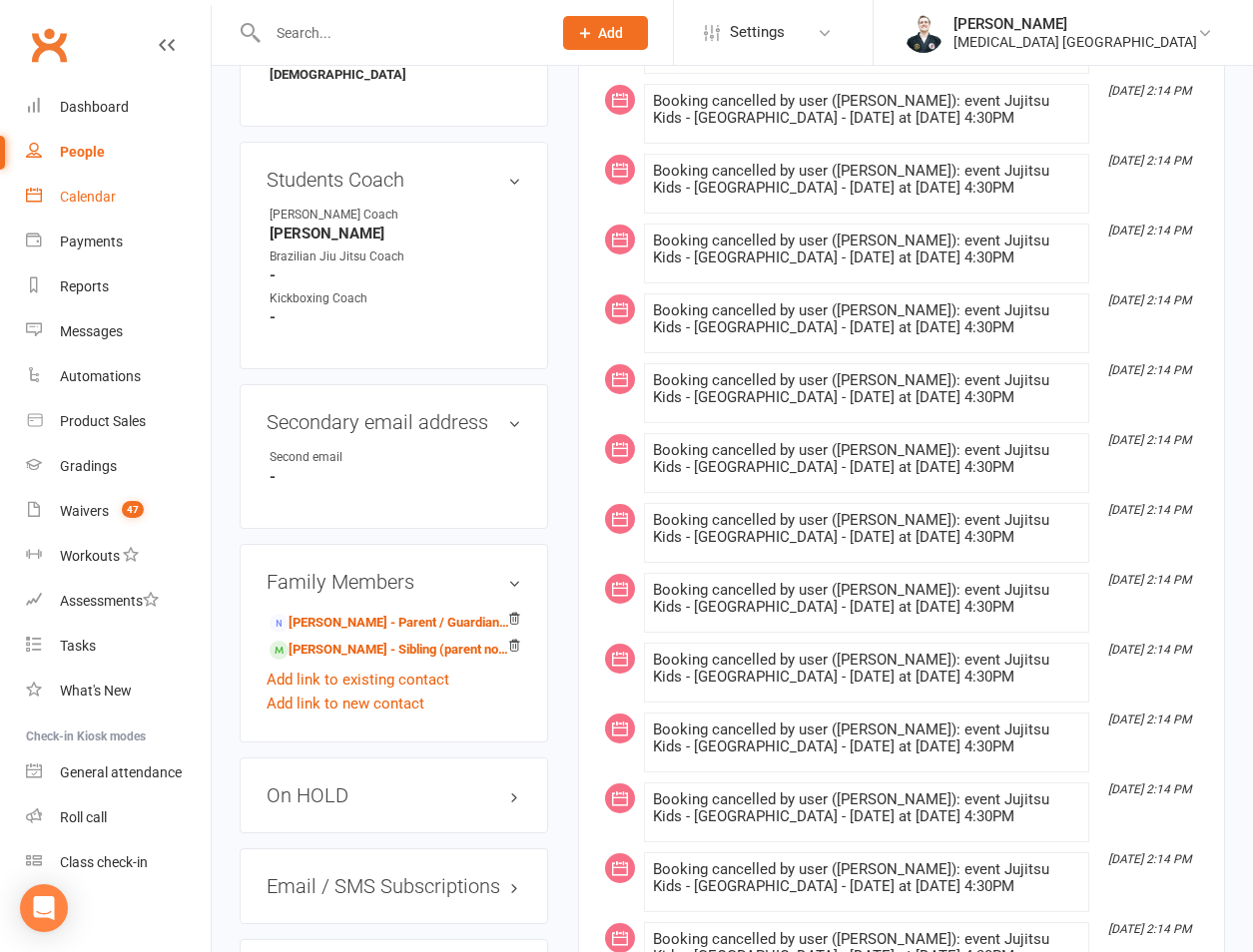 scroll, scrollTop: 0, scrollLeft: 0, axis: both 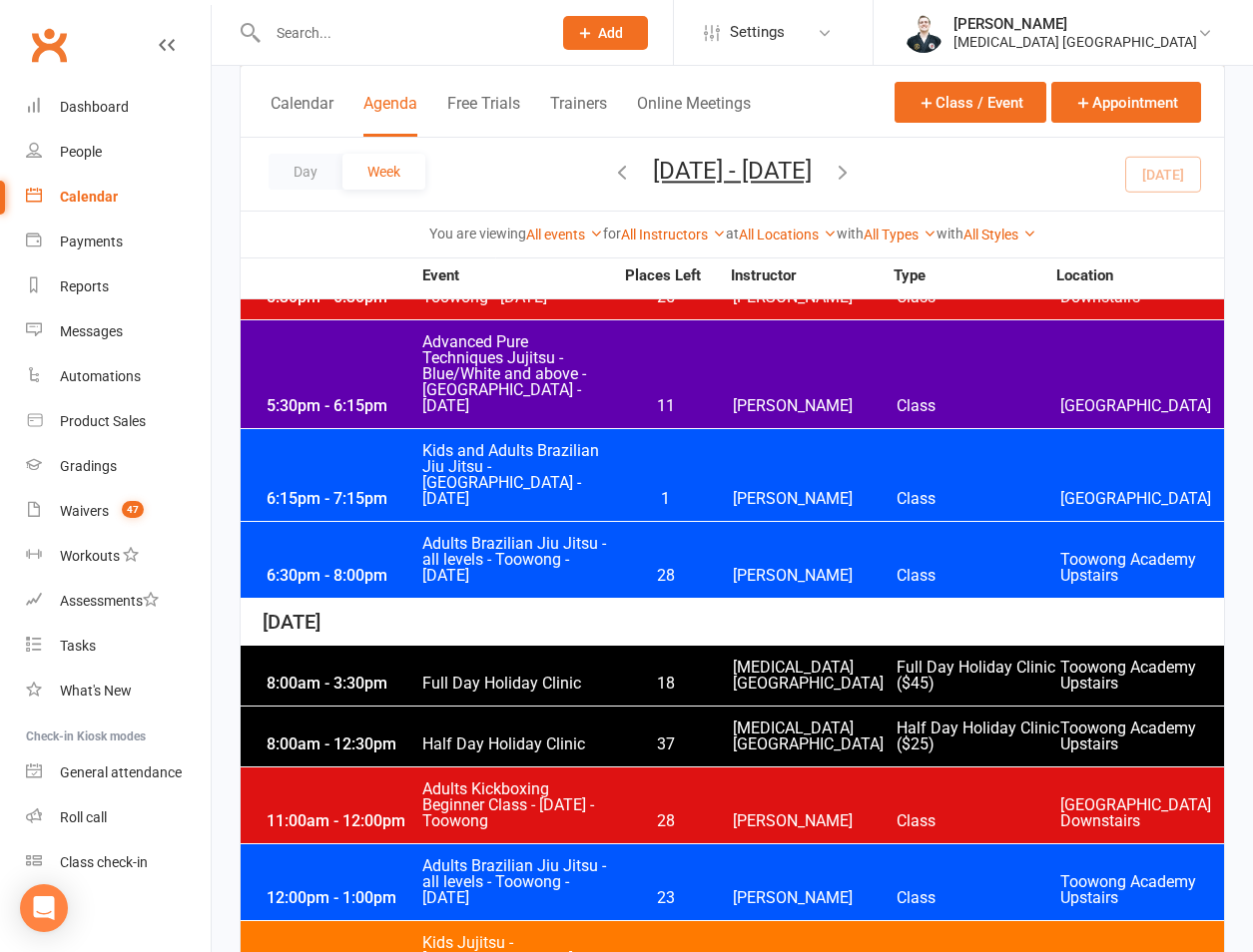 click on "Jul 6, 2025 - Jul 12, 2025
July 2025
Sun Mon Tue Wed Thu Fri Sat
29
30
01
02
03
04
05
06
07
08
09
10
11
12
13
14
15
16
17
18
19
20
21
22
23
24
25
26
27
28
29
30
31
01
02
03" at bounding box center (732, 174) 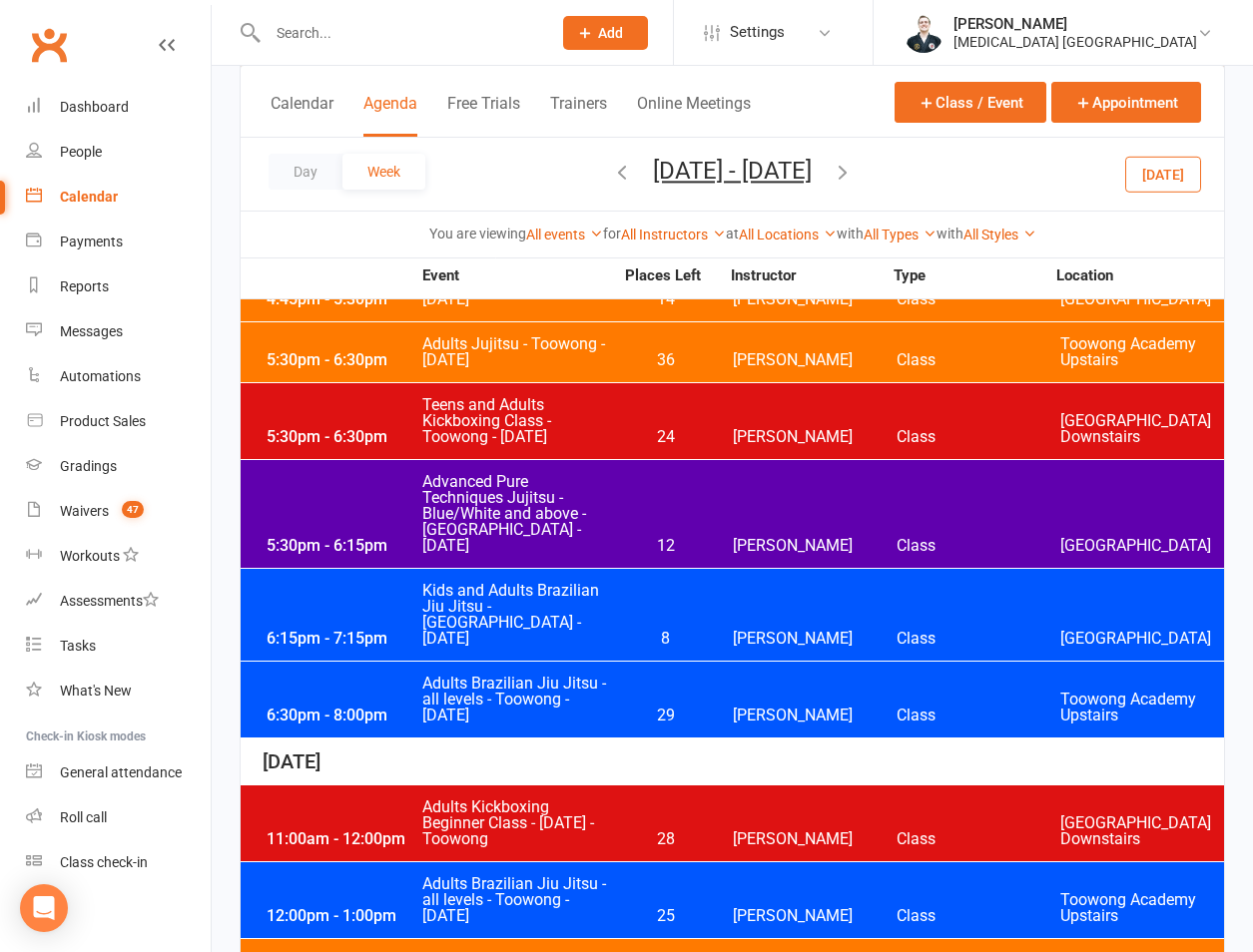 scroll, scrollTop: 2328, scrollLeft: 0, axis: vertical 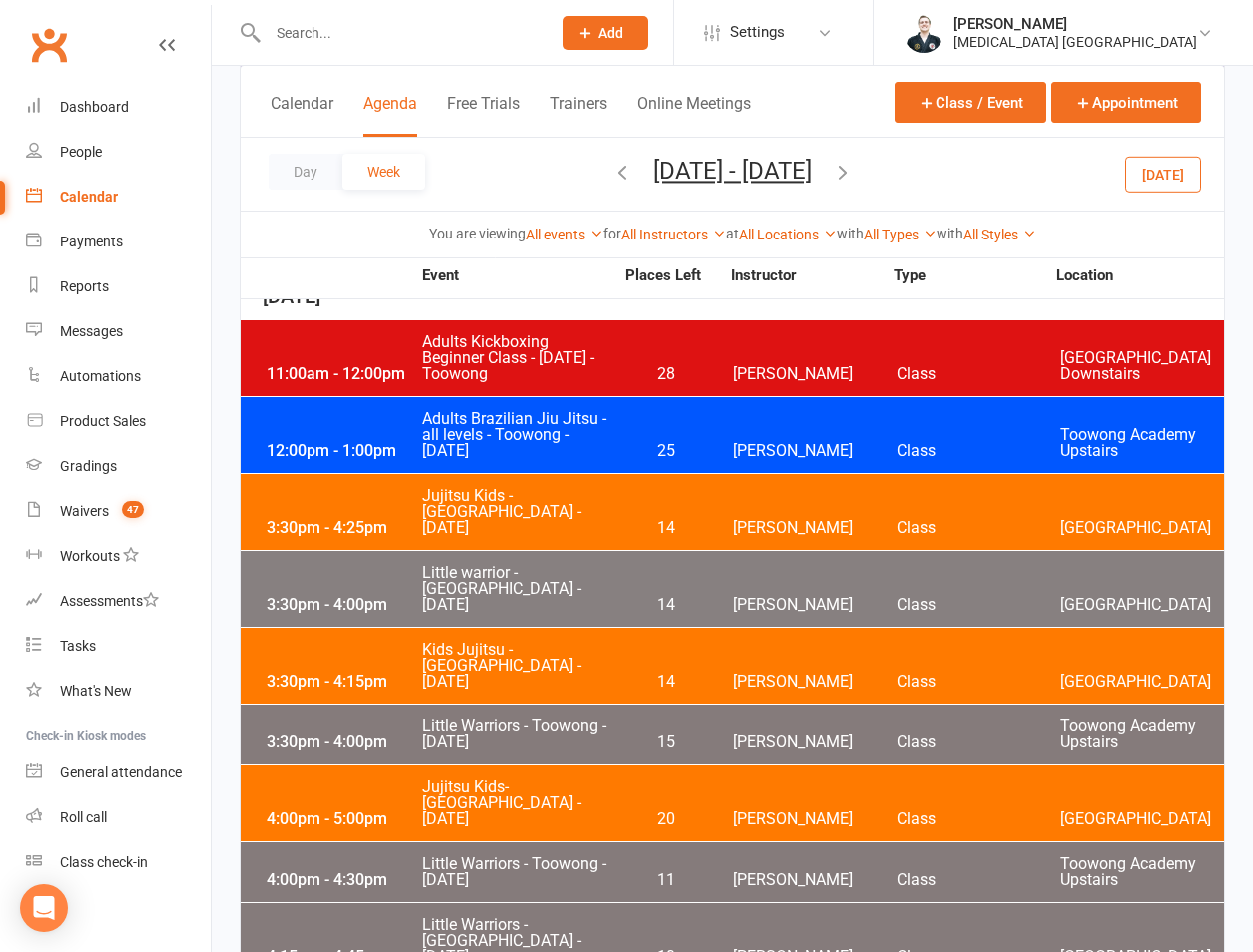 click on "4:30pm - 5:25pm Jujitsu Kids - Brookfield State School - Wednesday 21 Robert Dupont Class Brookfield State School" at bounding box center (732, 1018) 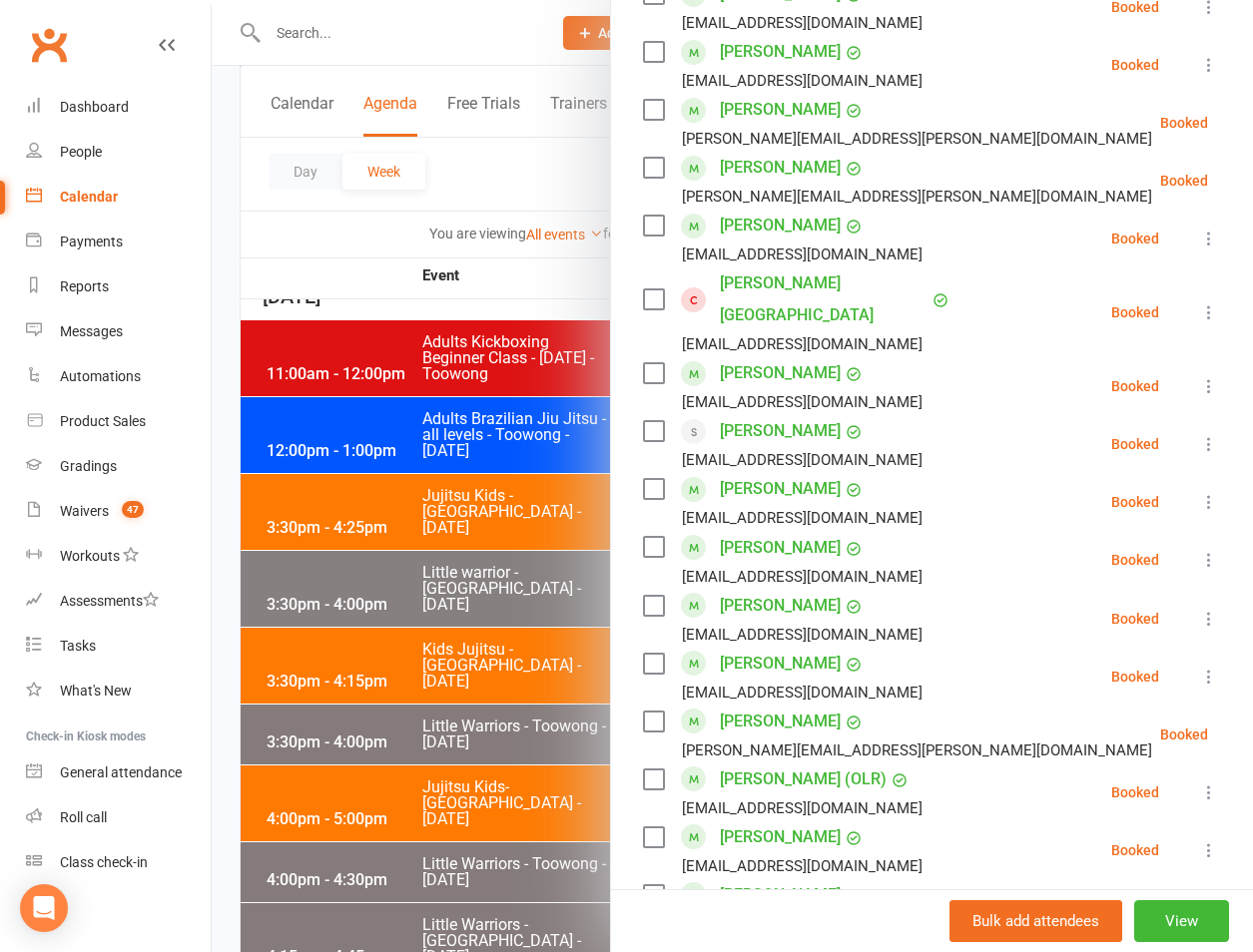 scroll, scrollTop: 1520, scrollLeft: 0, axis: vertical 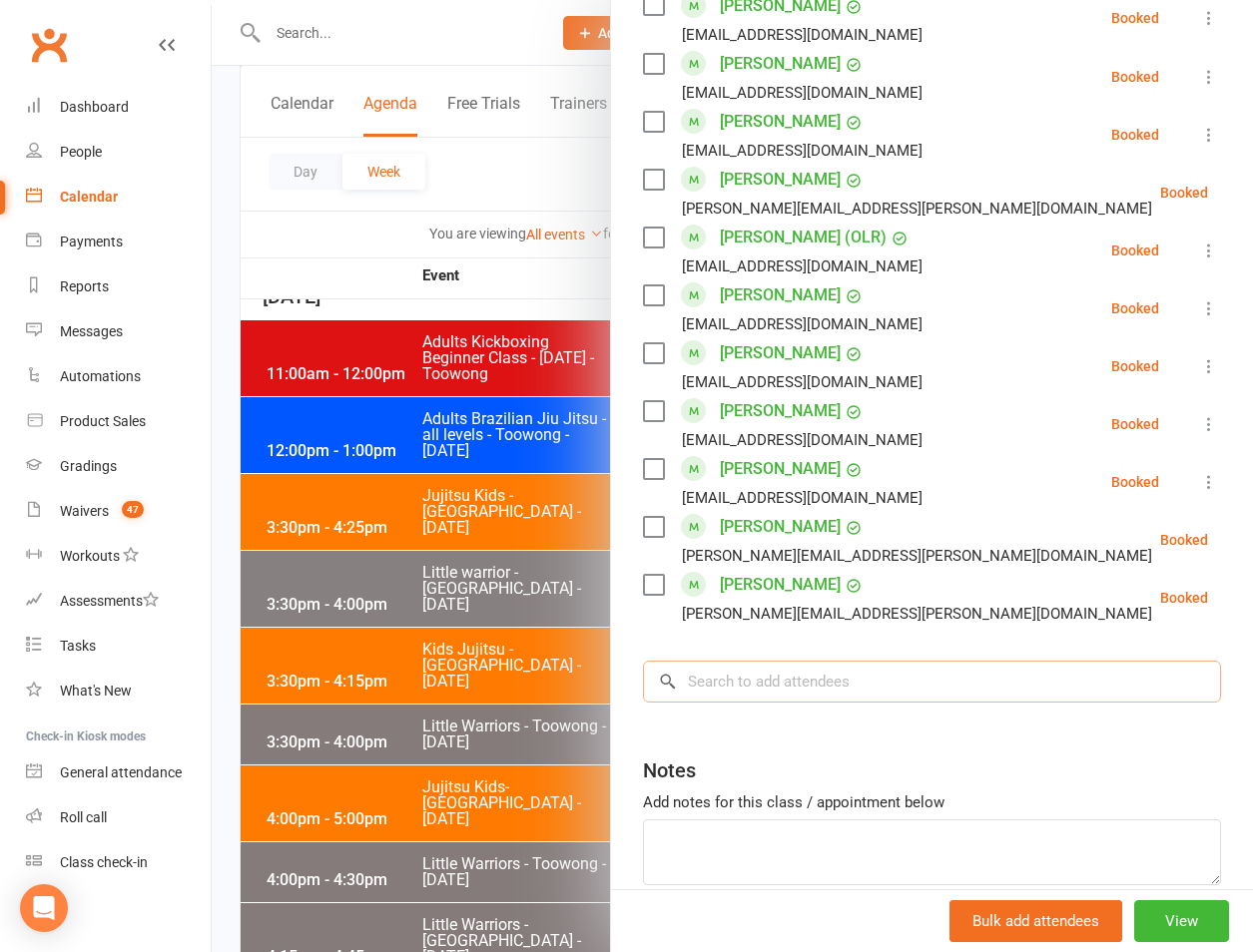 click at bounding box center (932, 682) 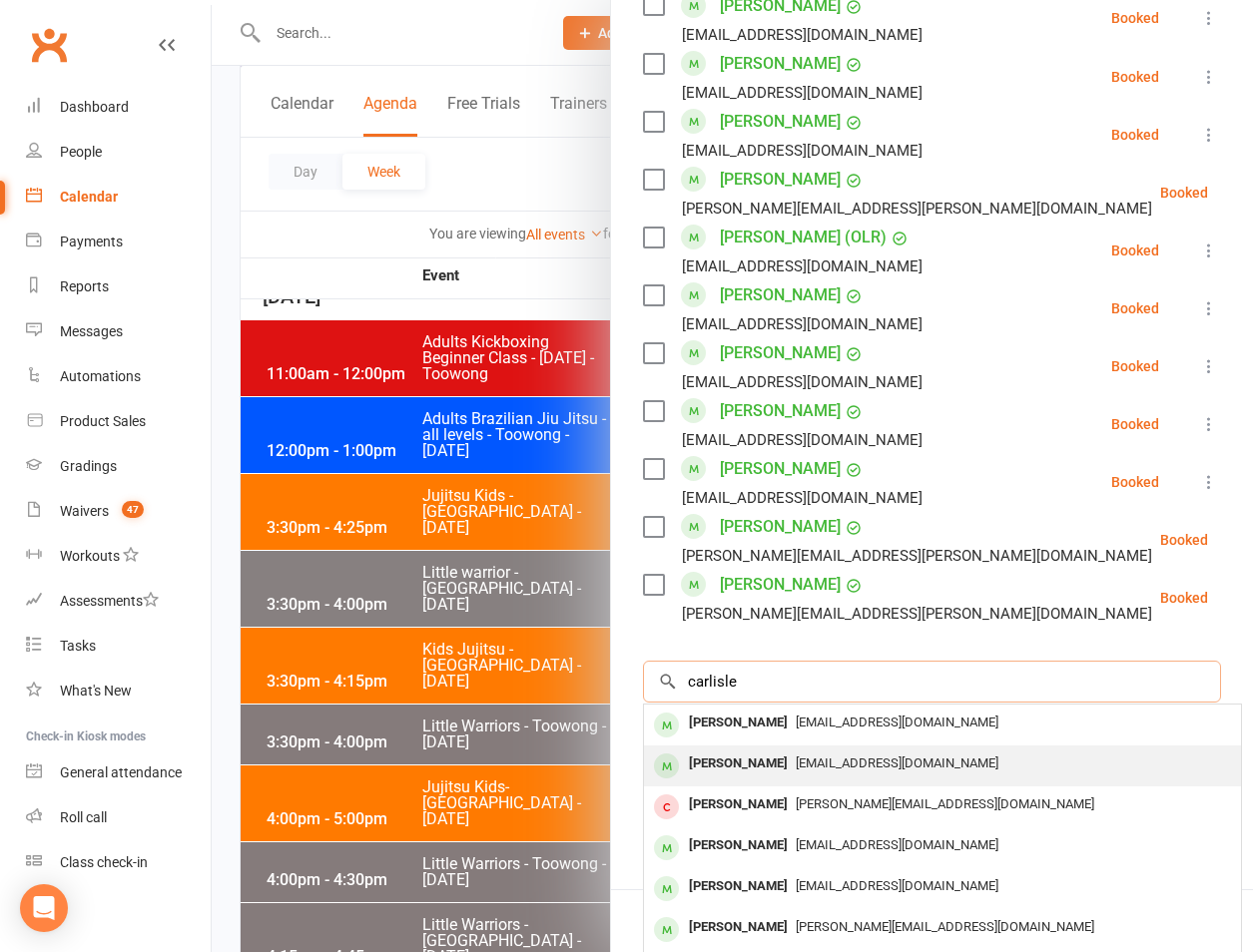 type on "carlisle" 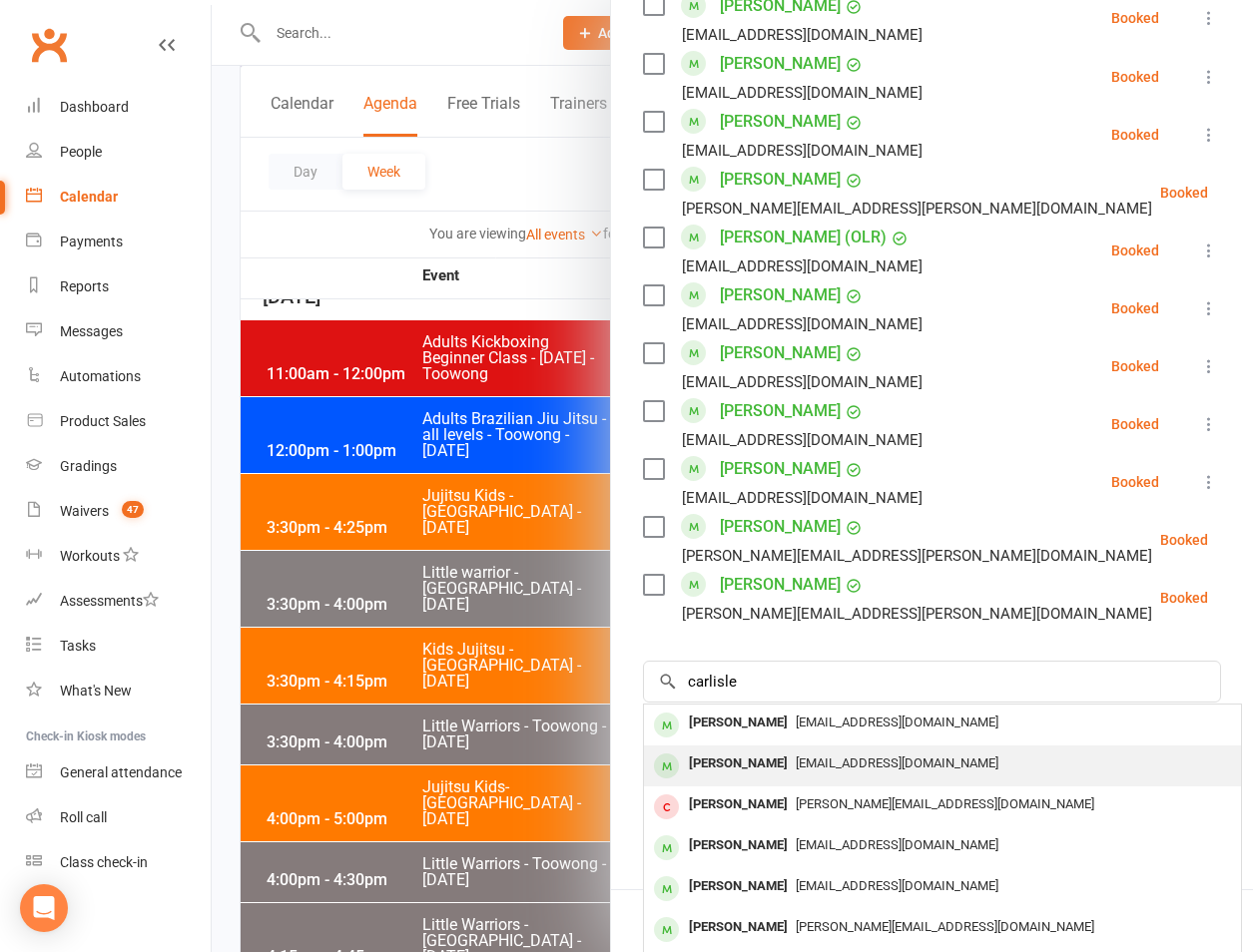 click on "[PERSON_NAME]" at bounding box center [738, 763] 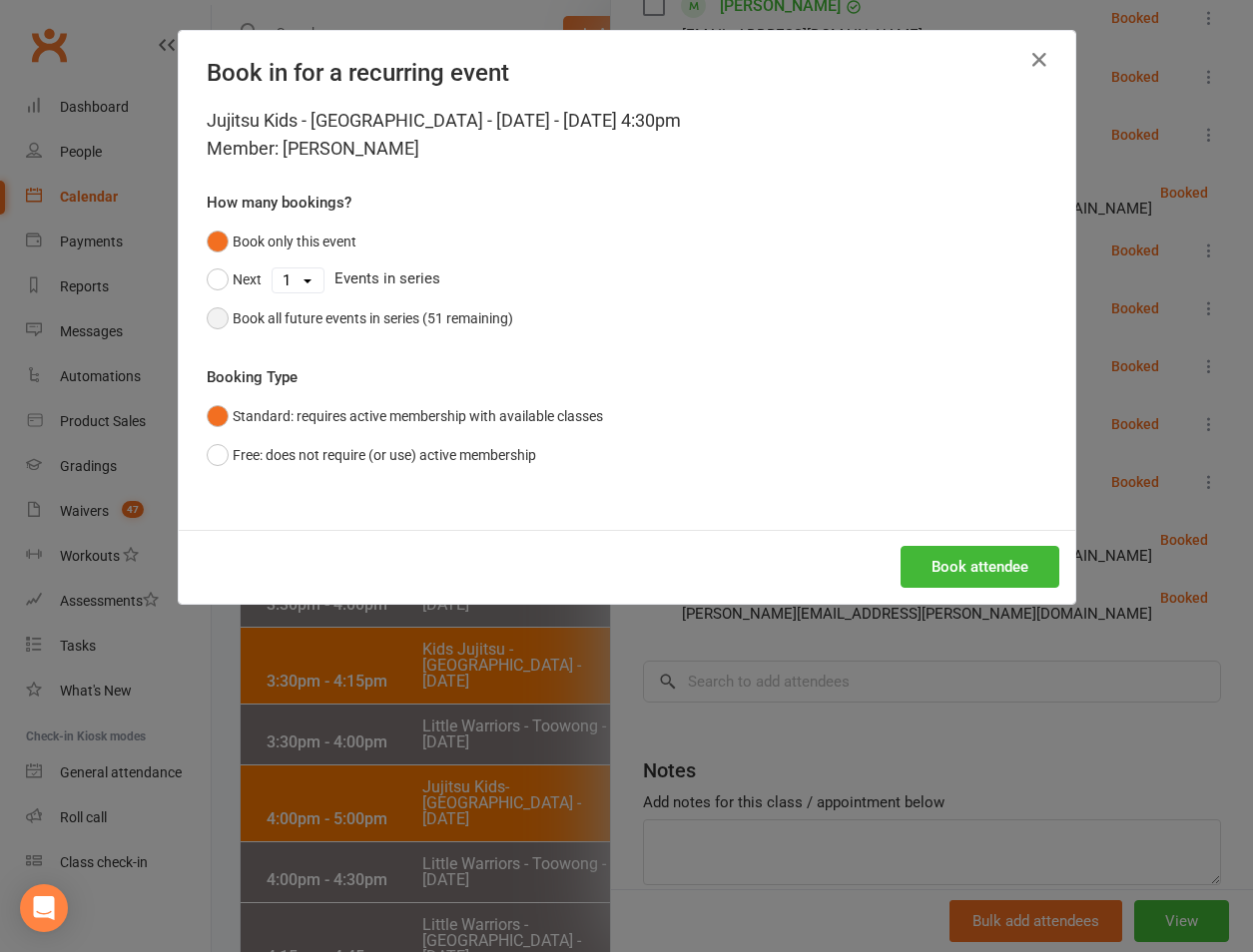 click on "Book all future events in series (51 remaining)" at bounding box center [359, 318] 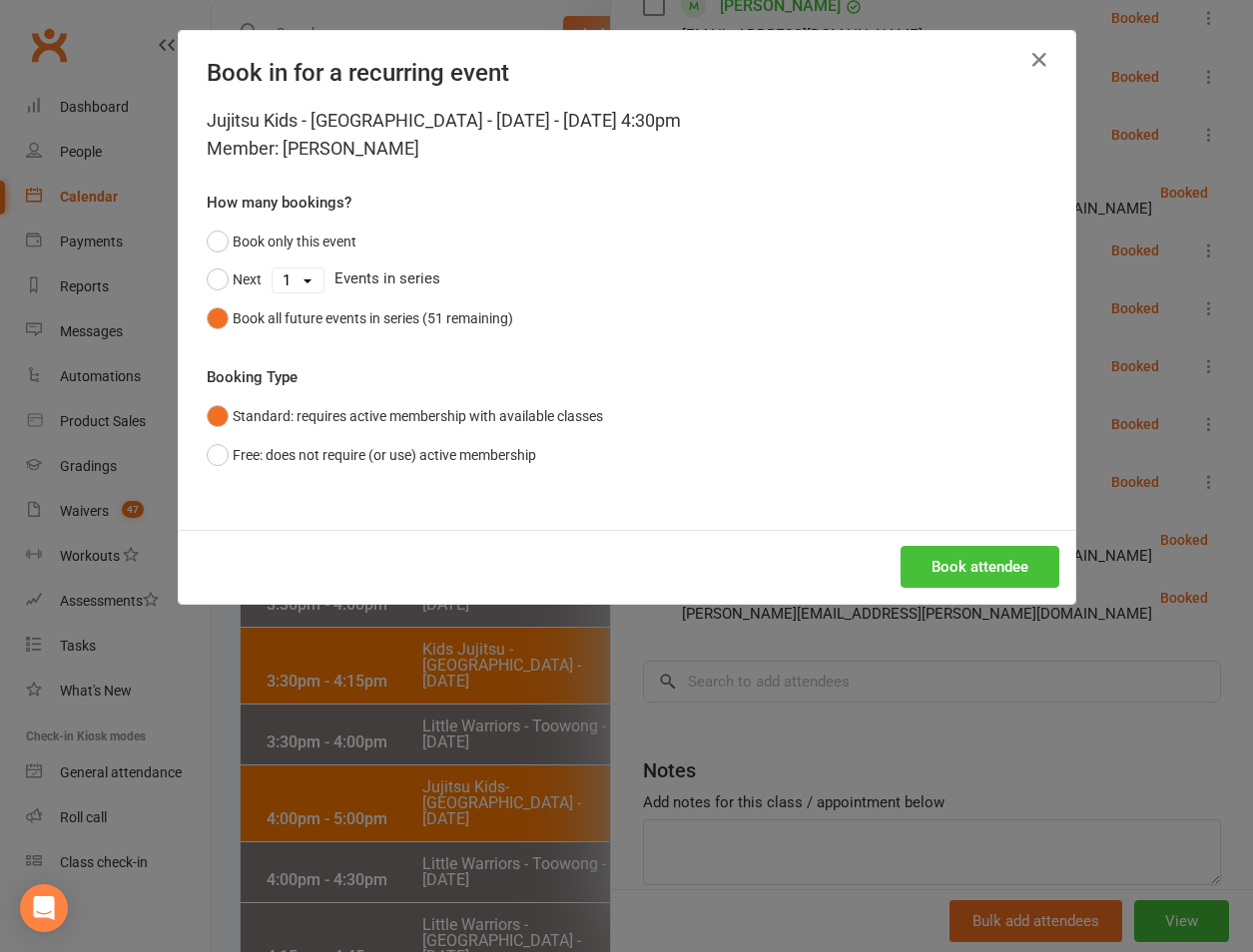click on "Book attendee" at bounding box center (979, 567) 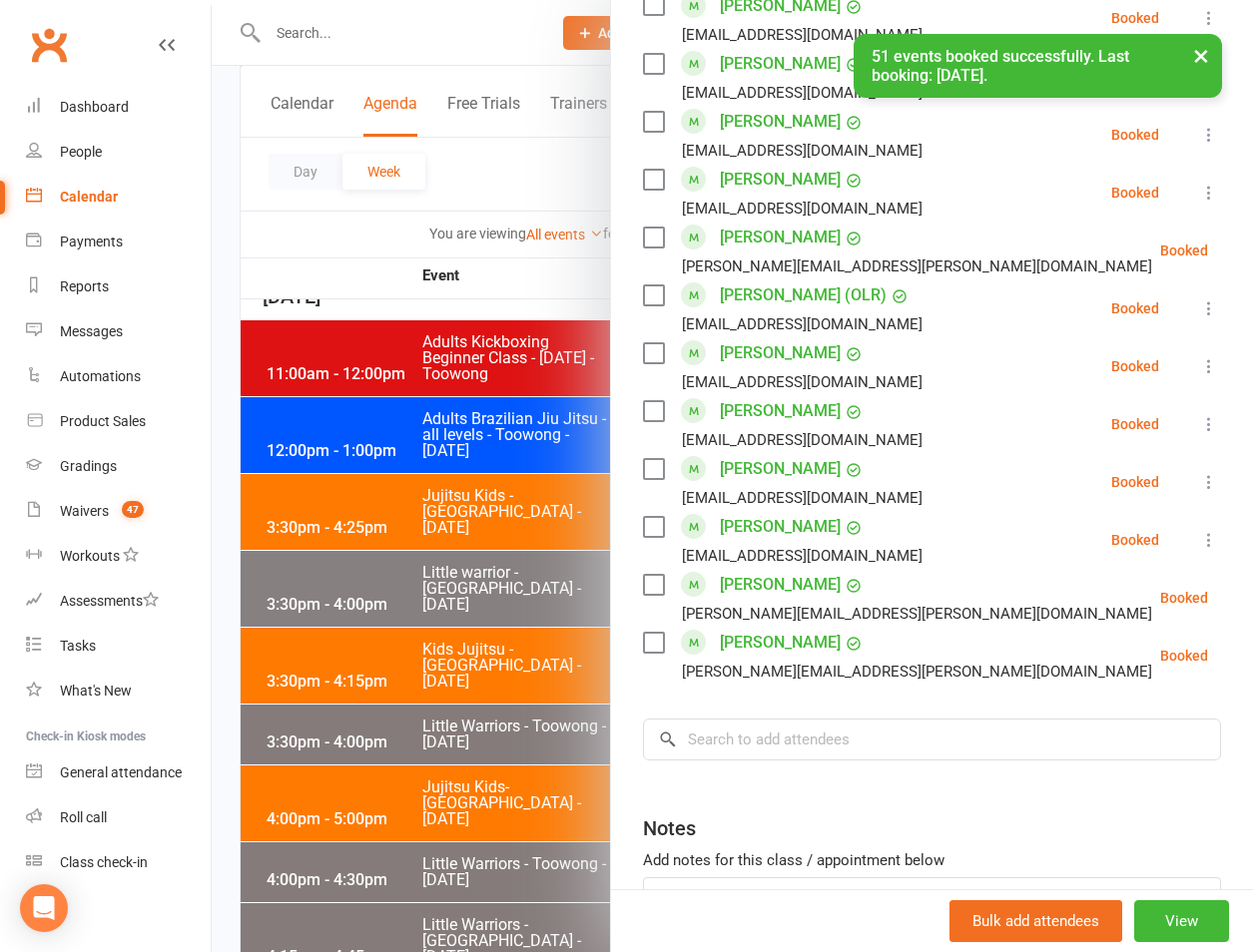scroll, scrollTop: 1578, scrollLeft: 0, axis: vertical 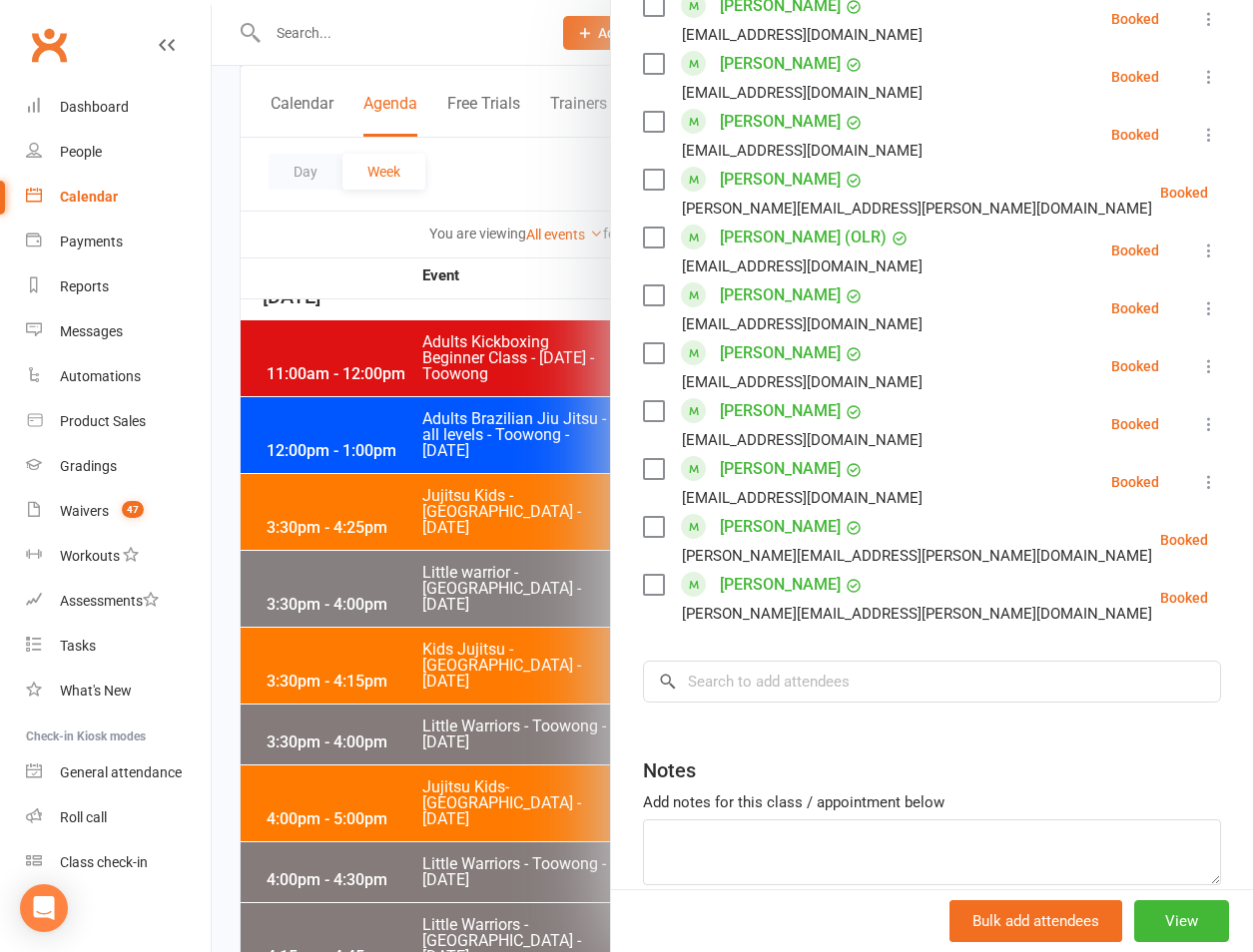 click at bounding box center [732, 476] 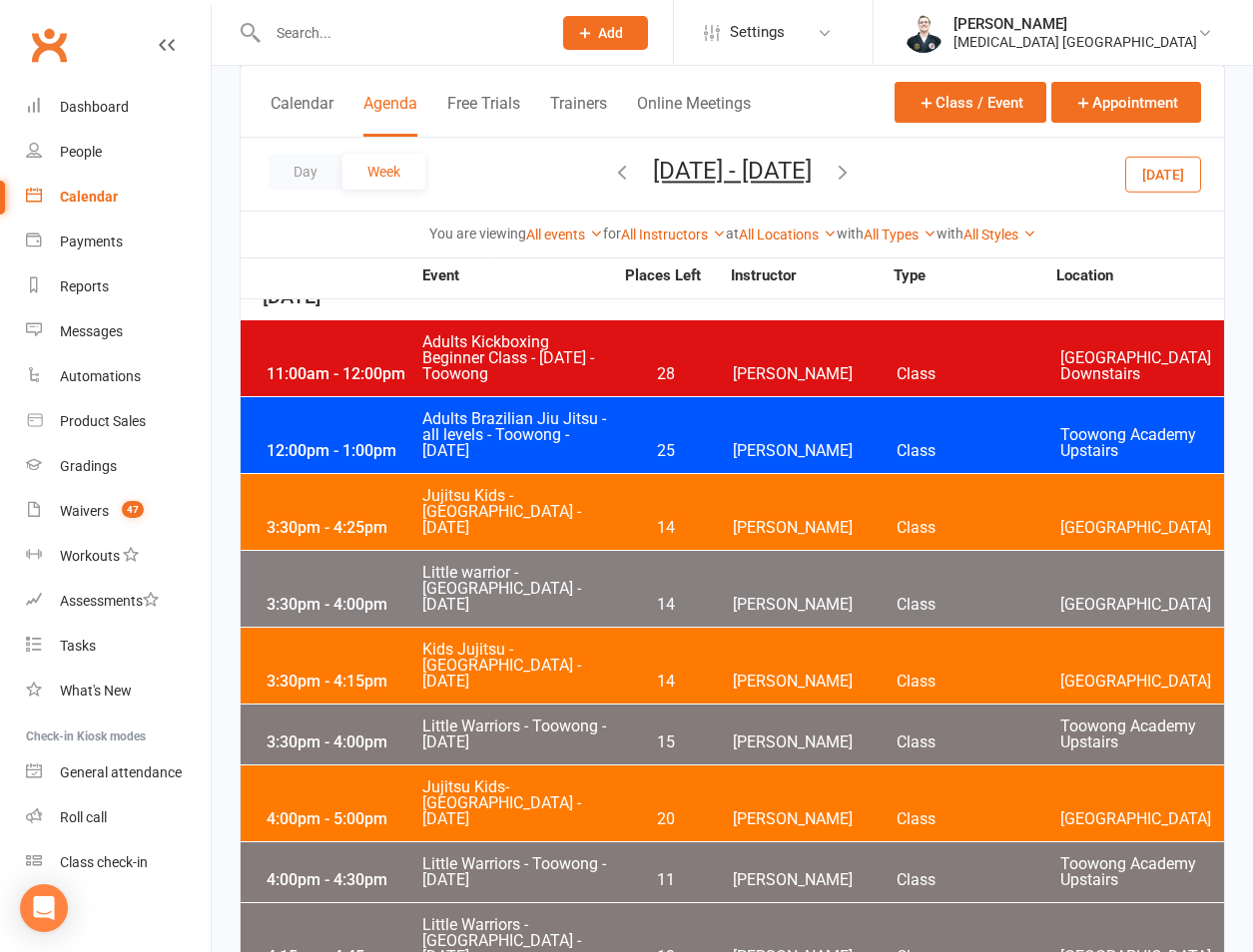 click at bounding box center (732, 476) 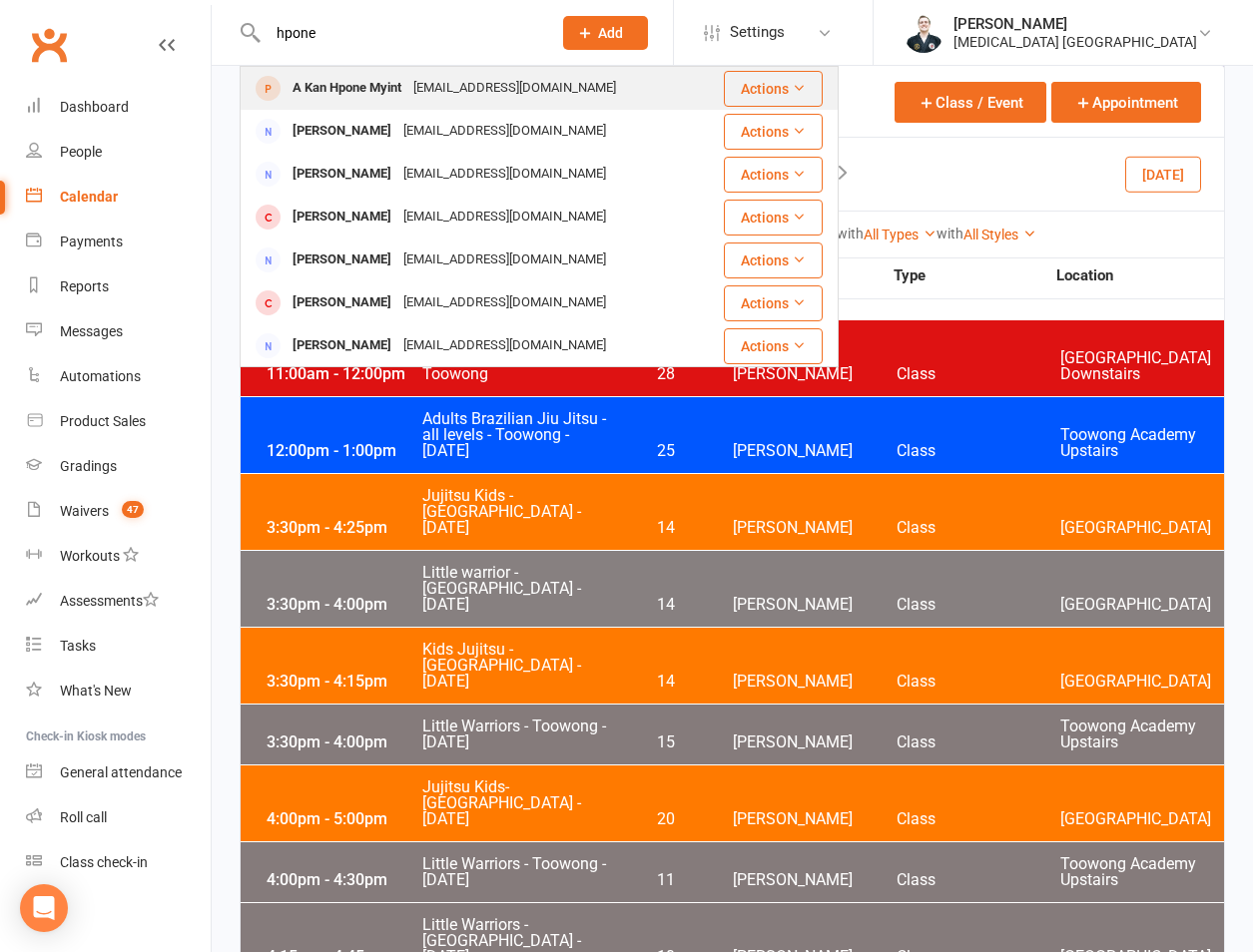 type on "hpone" 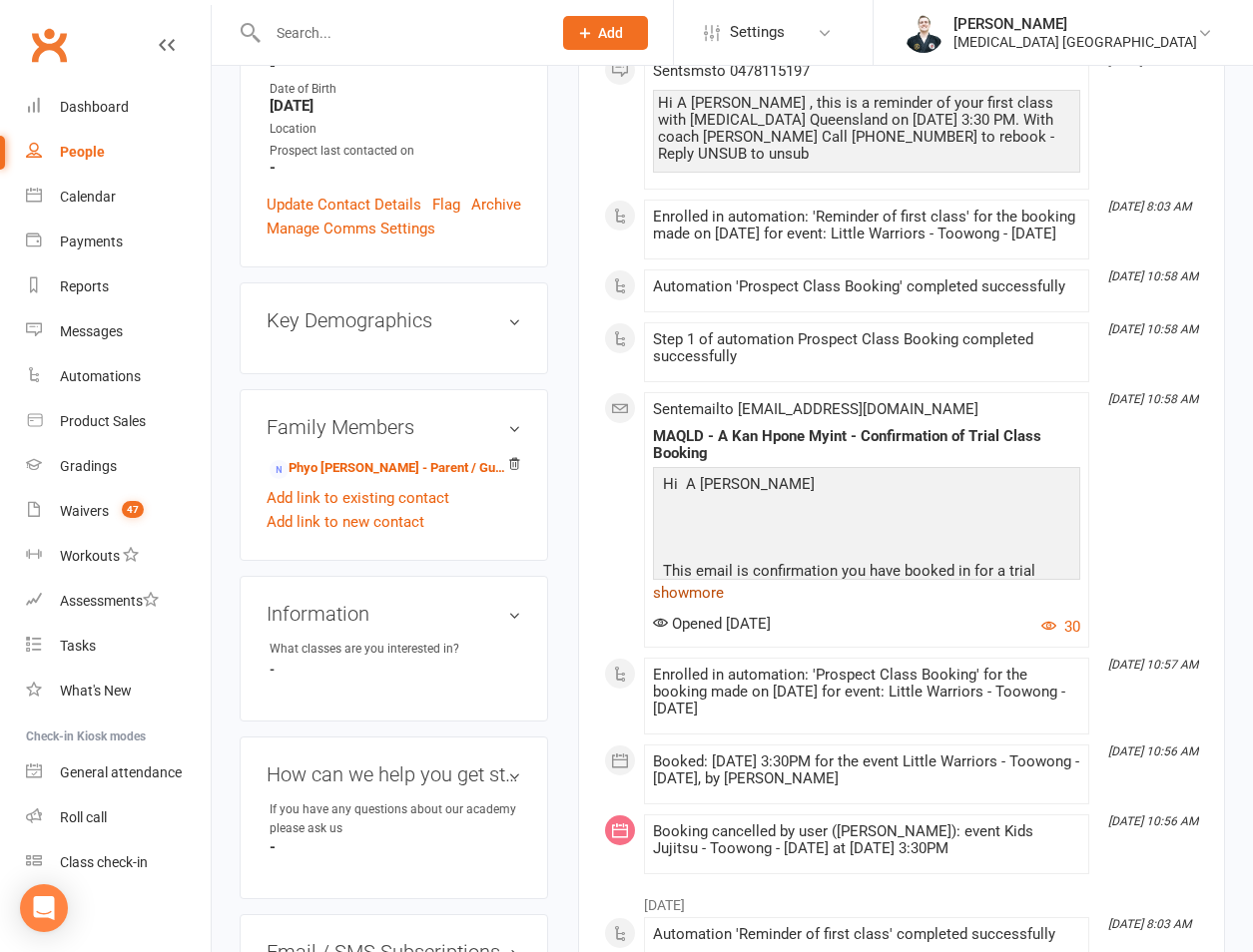 scroll, scrollTop: 0, scrollLeft: 0, axis: both 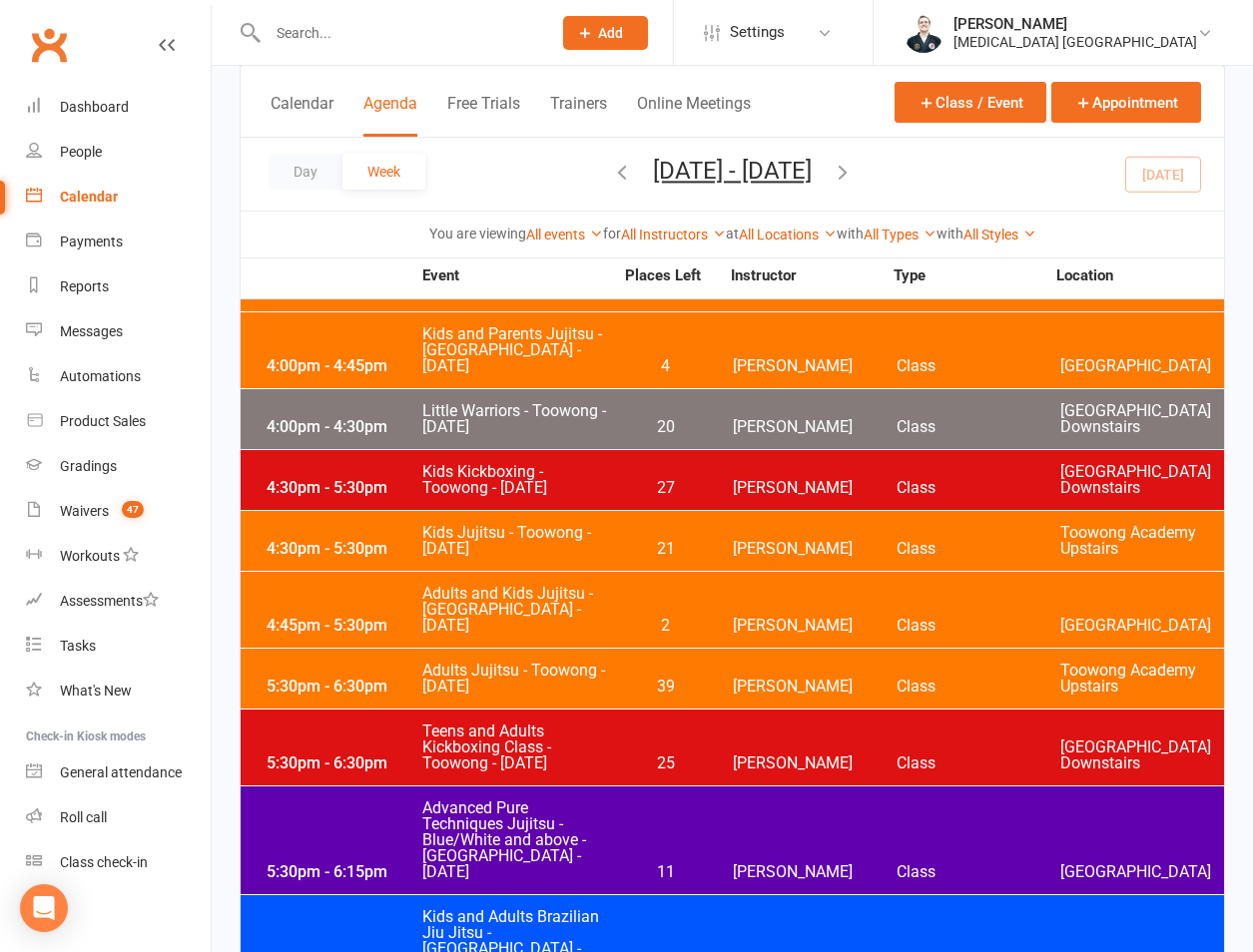 click on "4:00pm - 4:30pm Little Warriors - Toowong - Tuesday 20 Quinton Cugola Class Toowong Academy Downstairs" at bounding box center (732, 419) 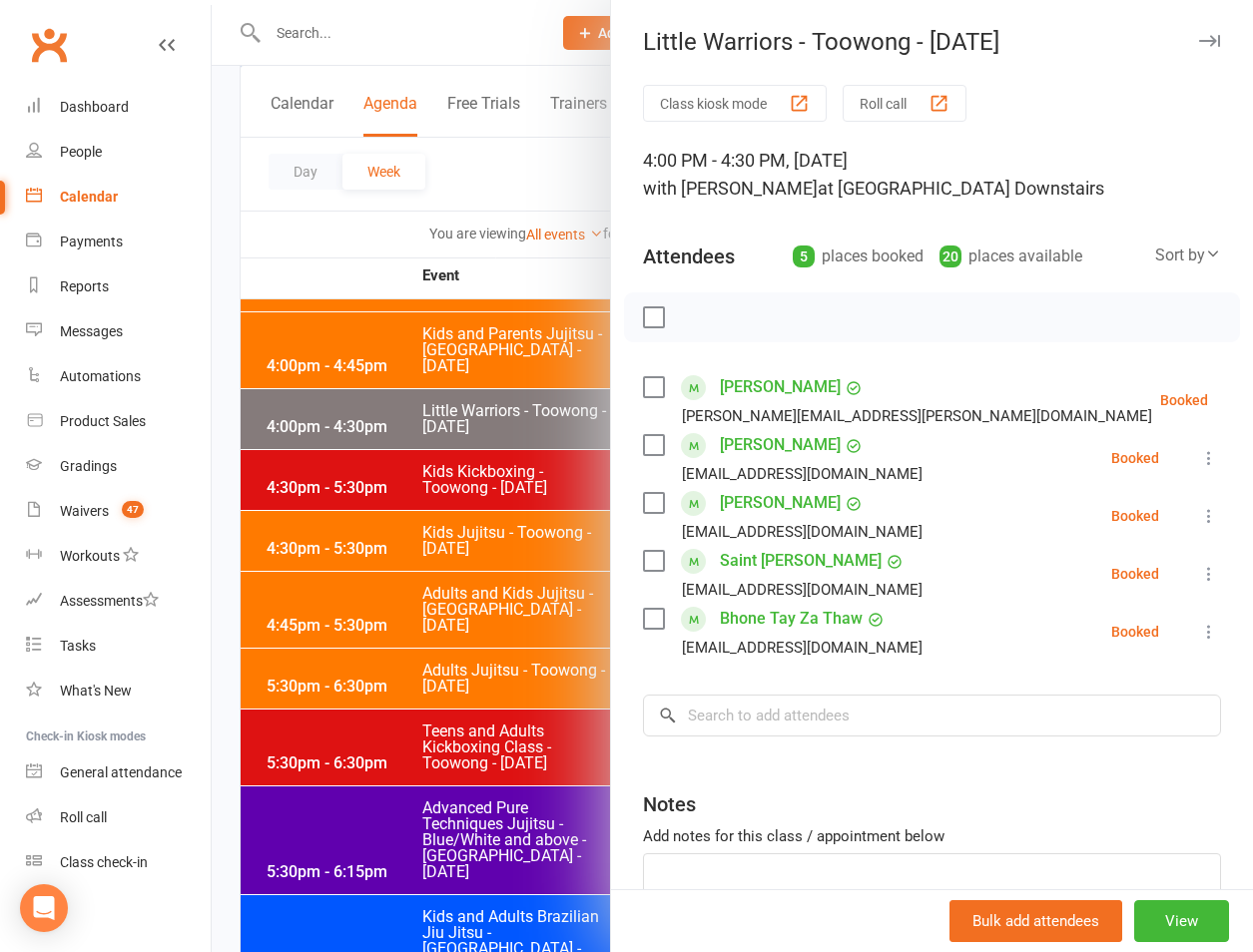 click at bounding box center (732, 476) 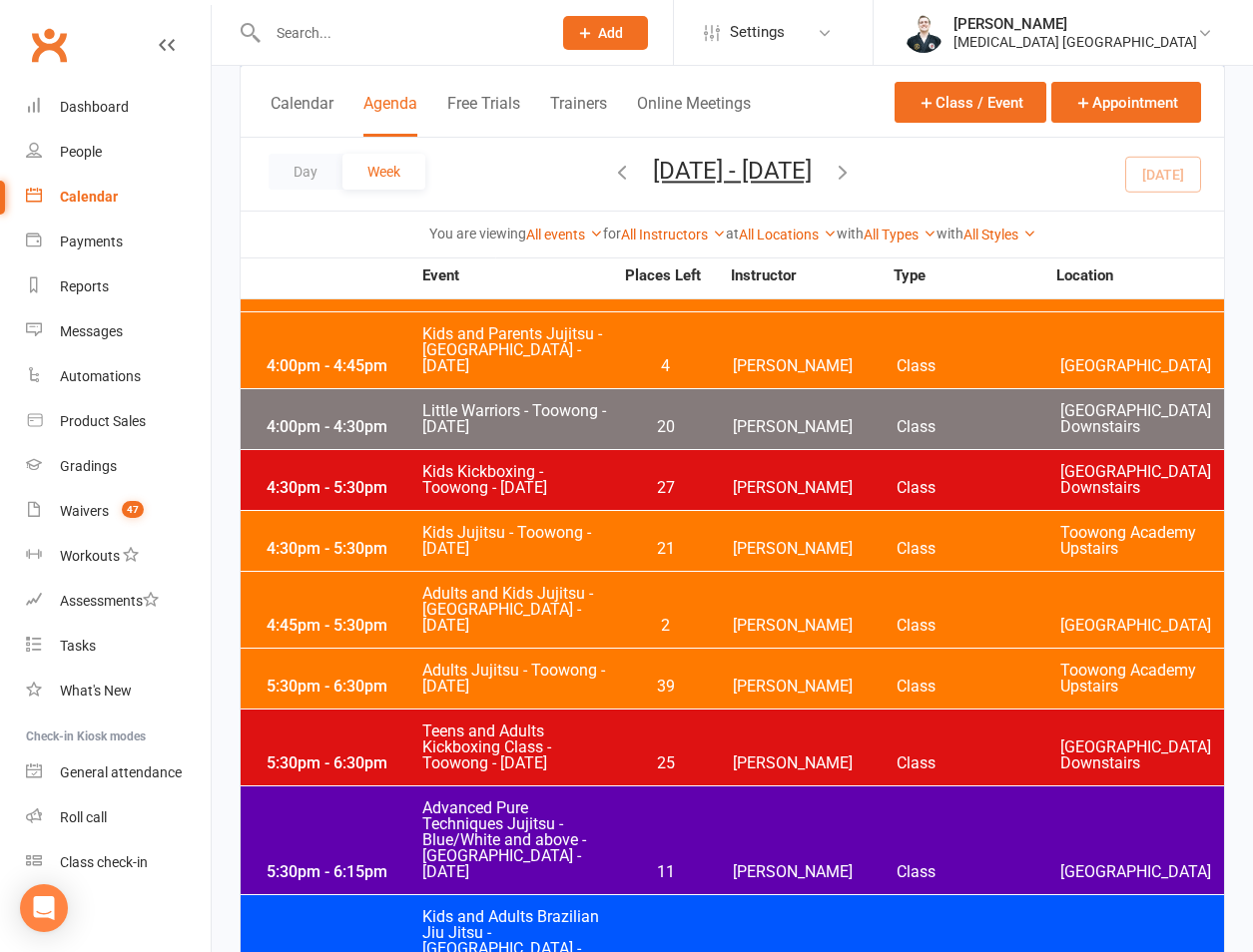 scroll, scrollTop: 931, scrollLeft: 0, axis: vertical 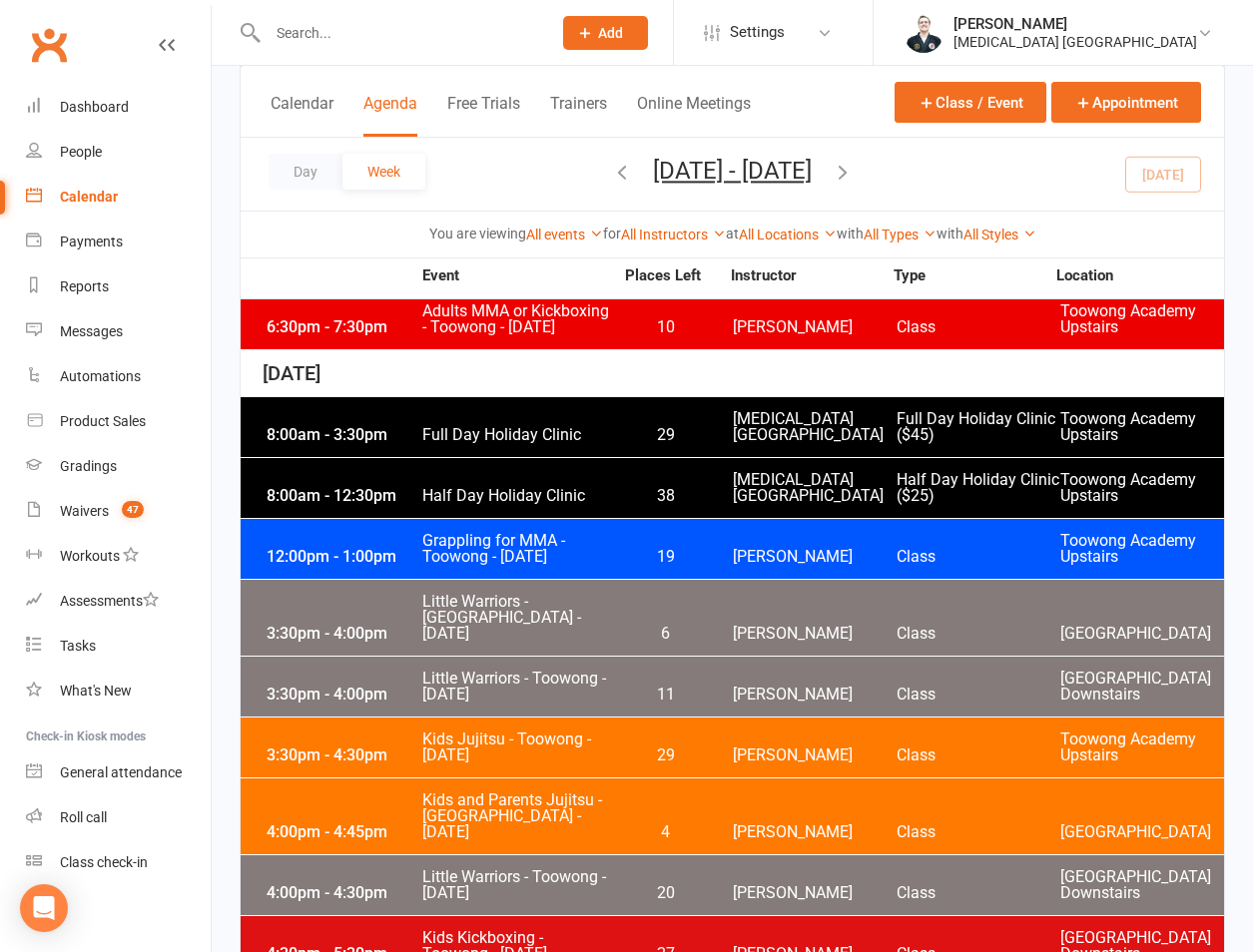 click on "3:30pm - 4:00pm" at bounding box center [341, 695] 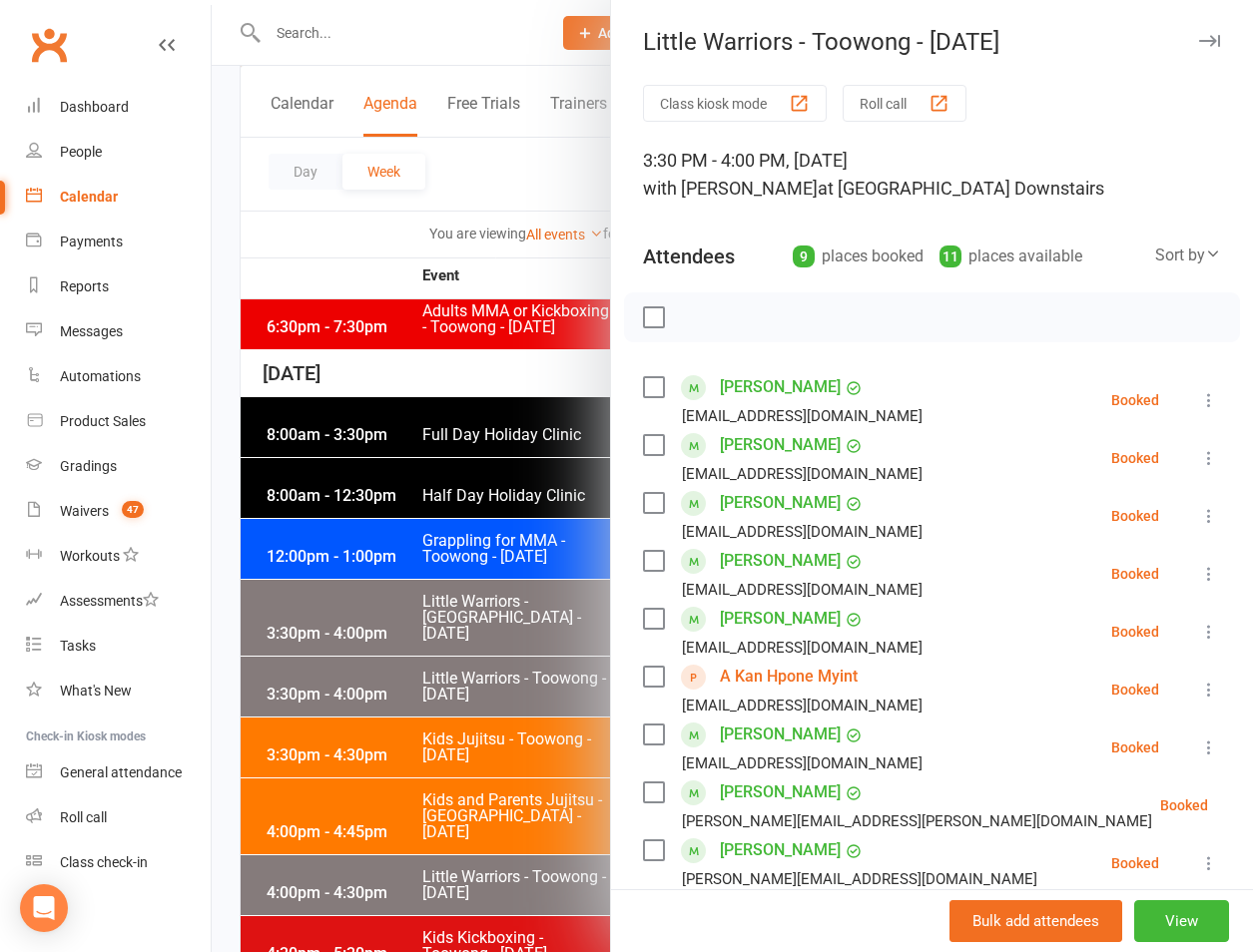 scroll, scrollTop: 466, scrollLeft: 0, axis: vertical 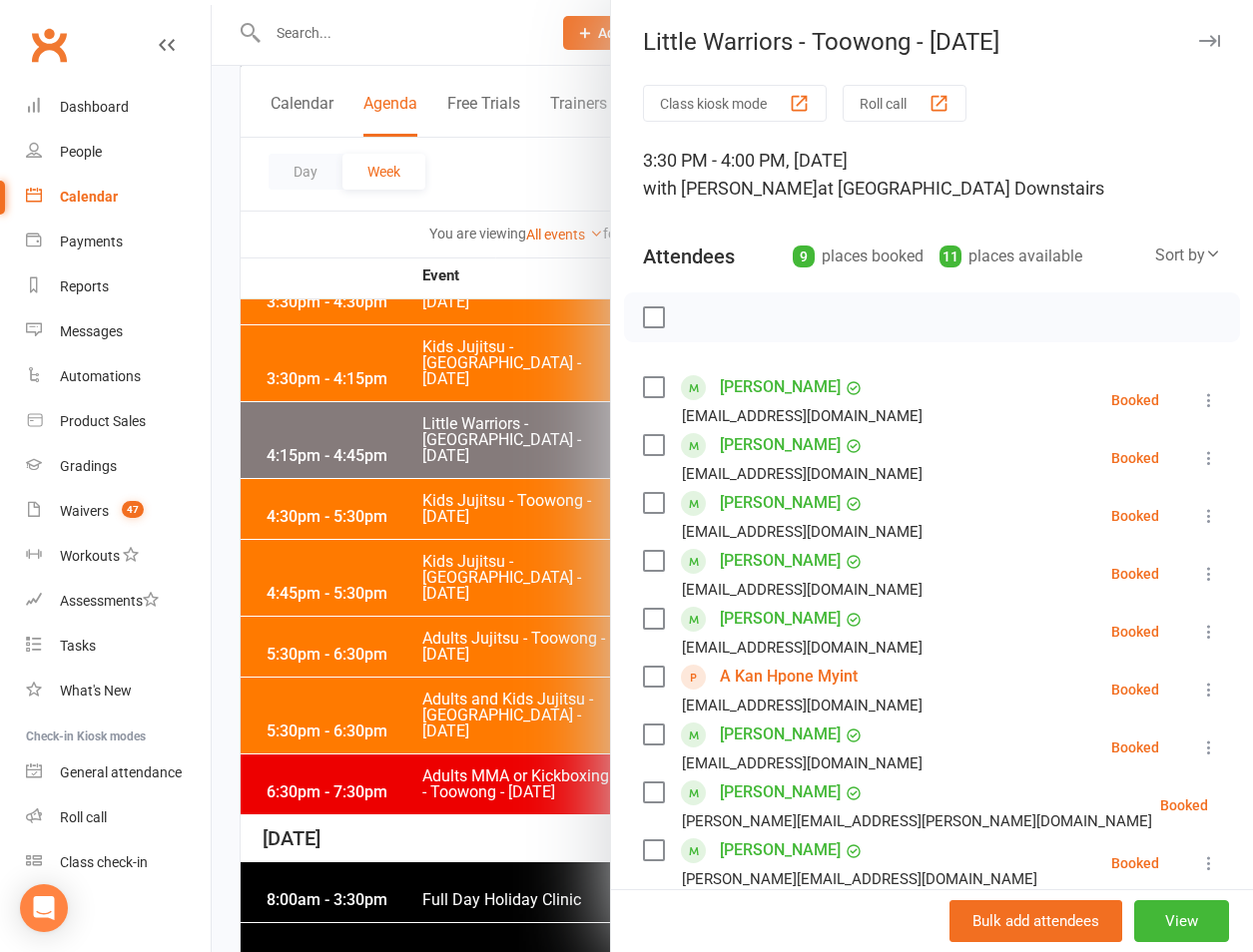 click at bounding box center [1209, 690] 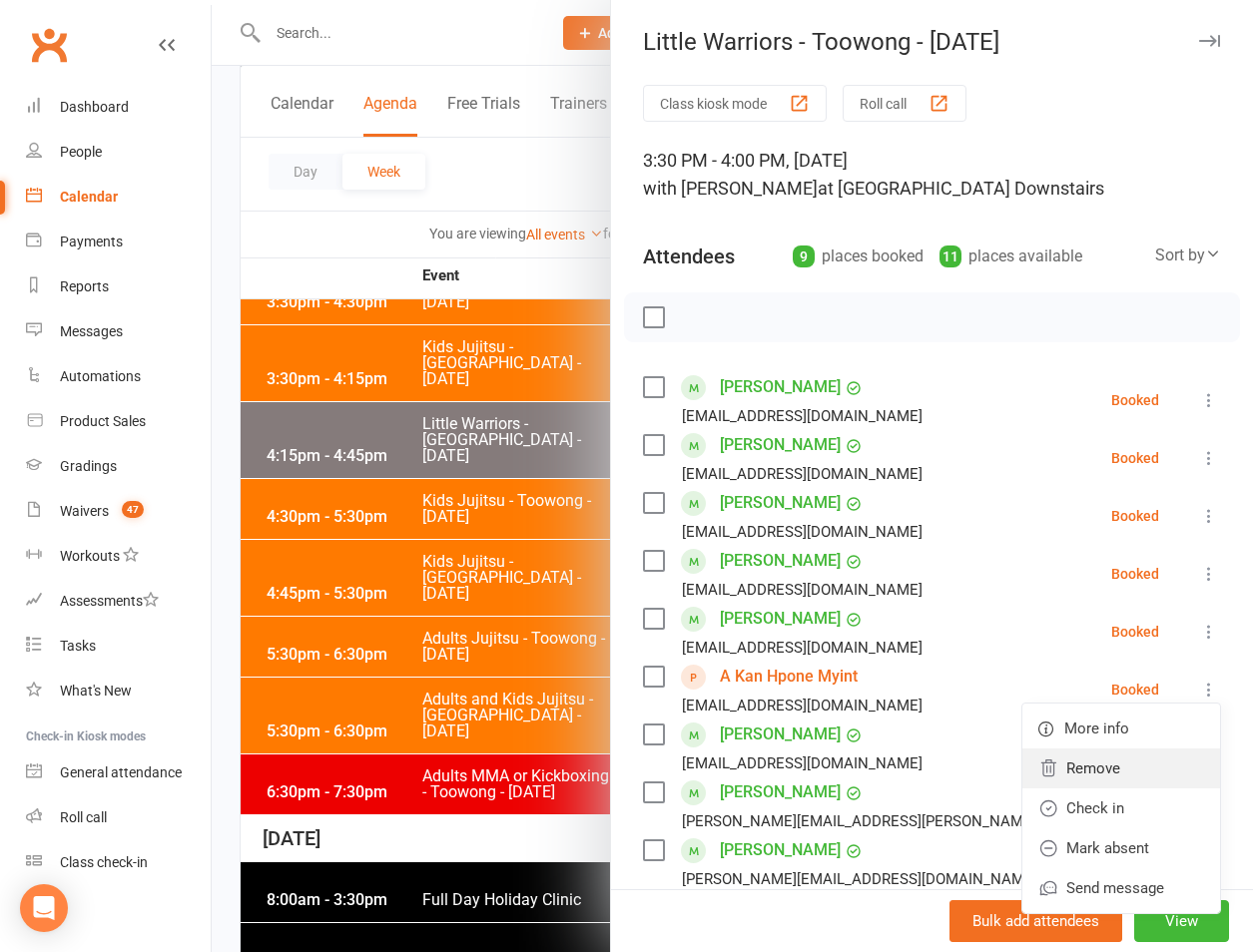 click on "Remove" at bounding box center [1121, 768] 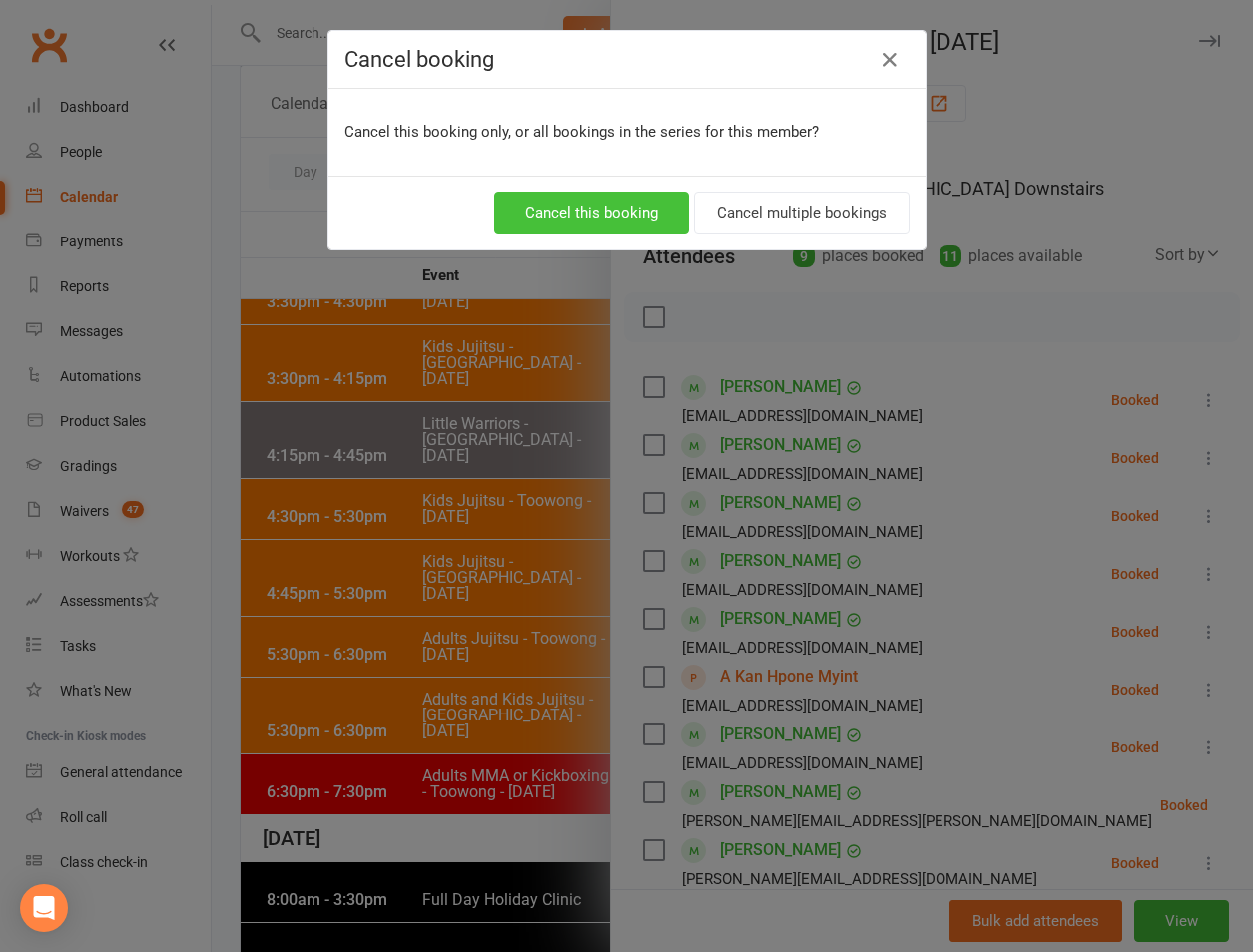 click on "Cancel this booking" at bounding box center (591, 213) 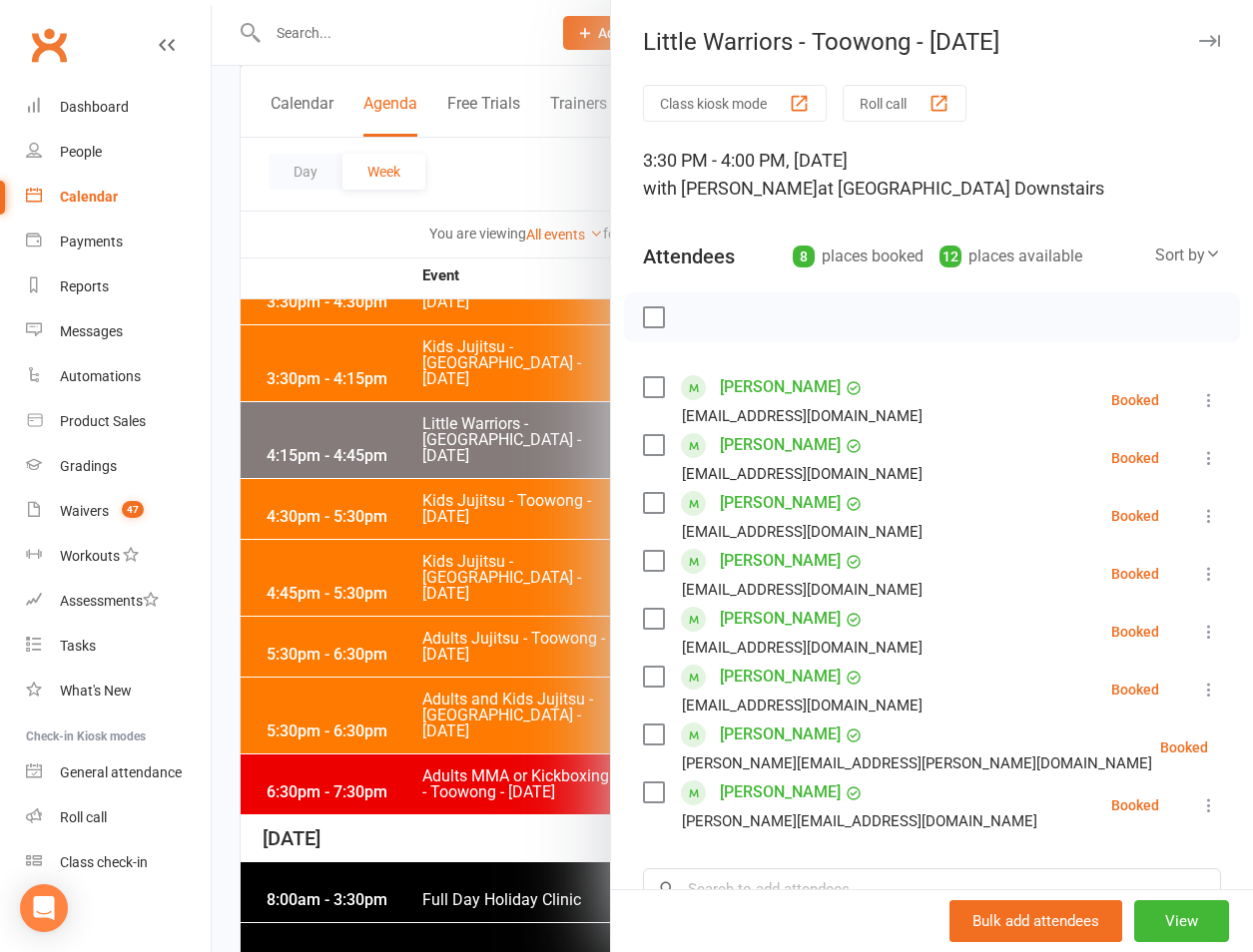 scroll, scrollTop: 931, scrollLeft: 0, axis: vertical 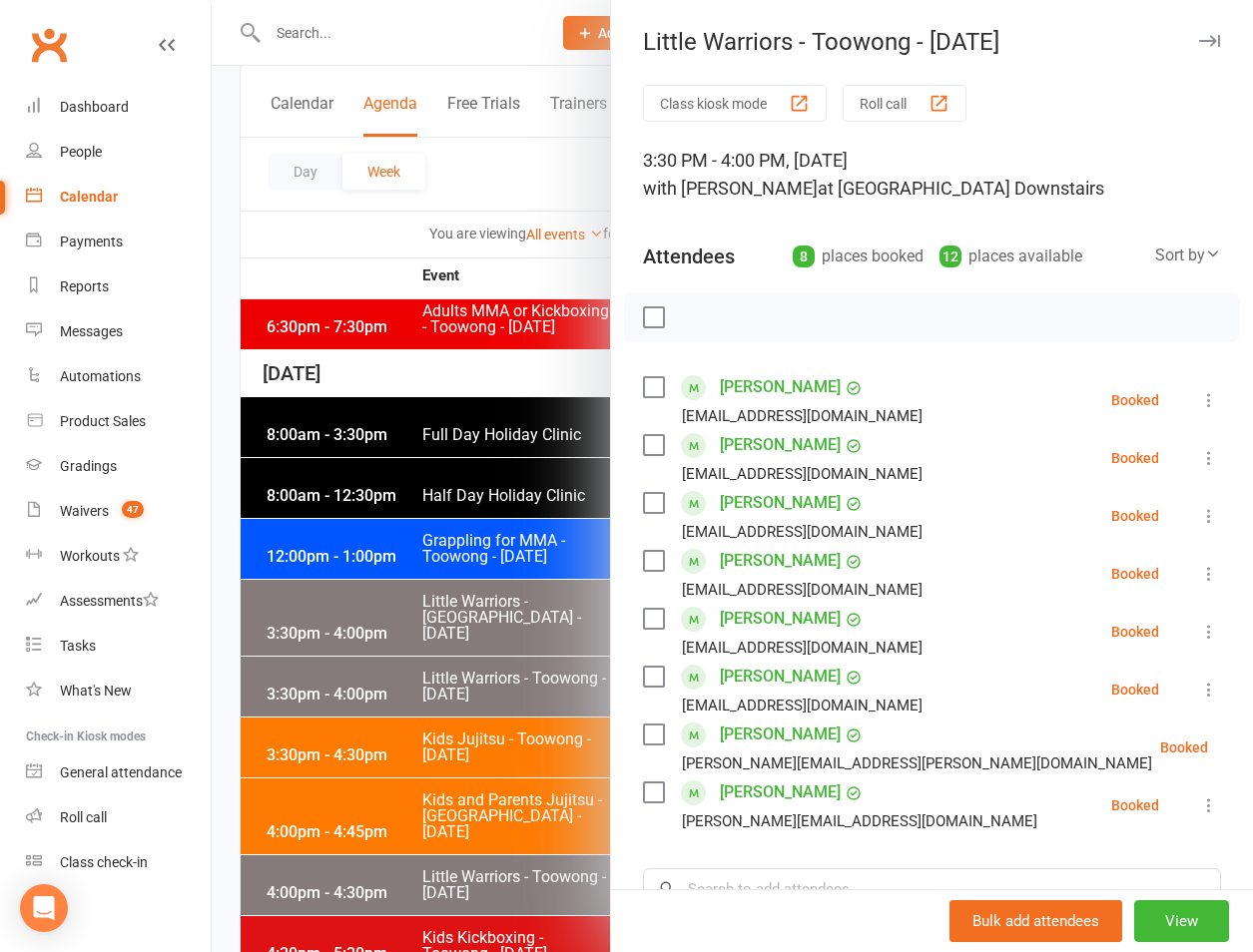 click at bounding box center [732, 476] 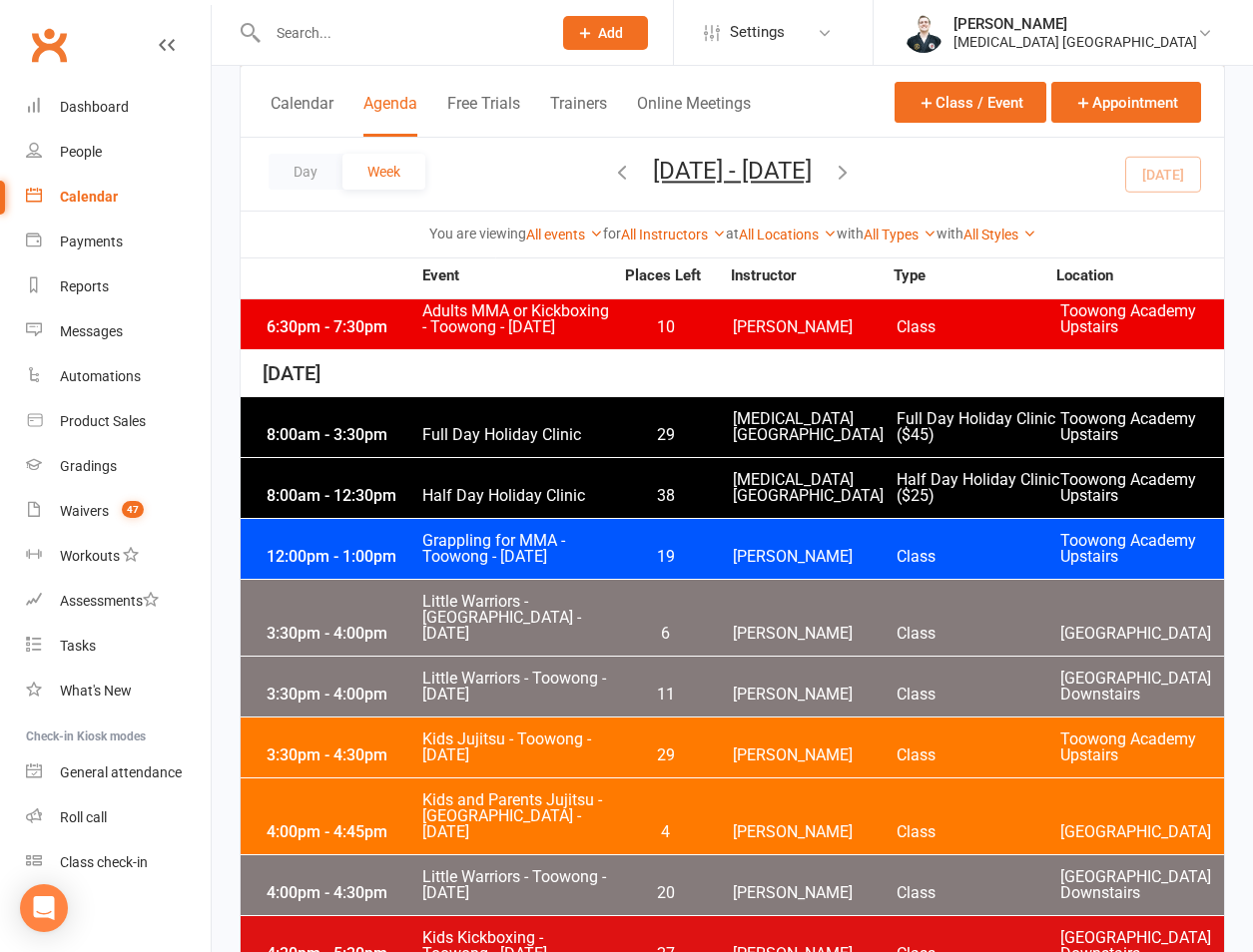 click on "4:00pm - 4:30pm Little Warriors - Toowong - Tuesday 20 Quinton Cugola Class Toowong Academy Downstairs" at bounding box center [732, 885] 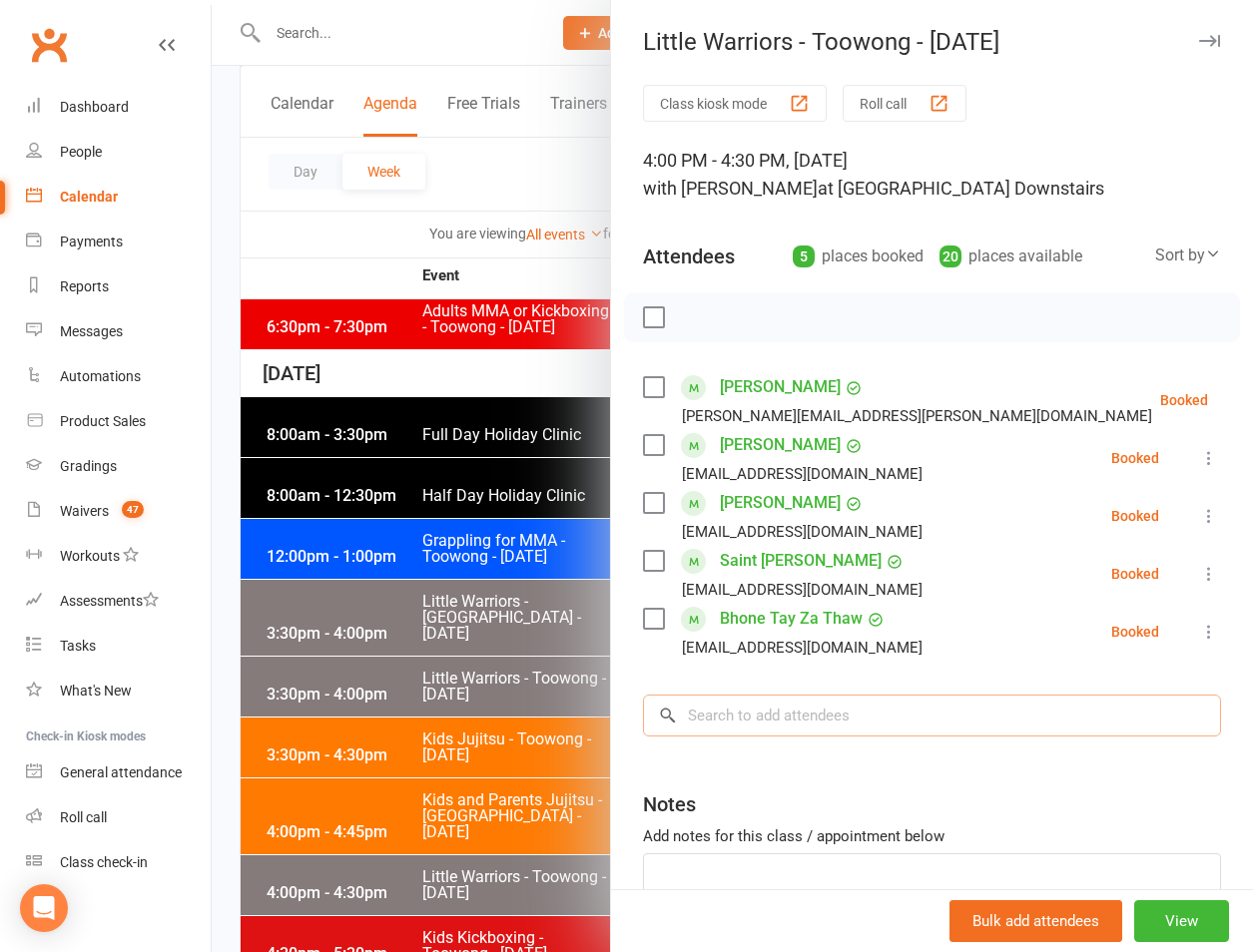 click at bounding box center [932, 715] 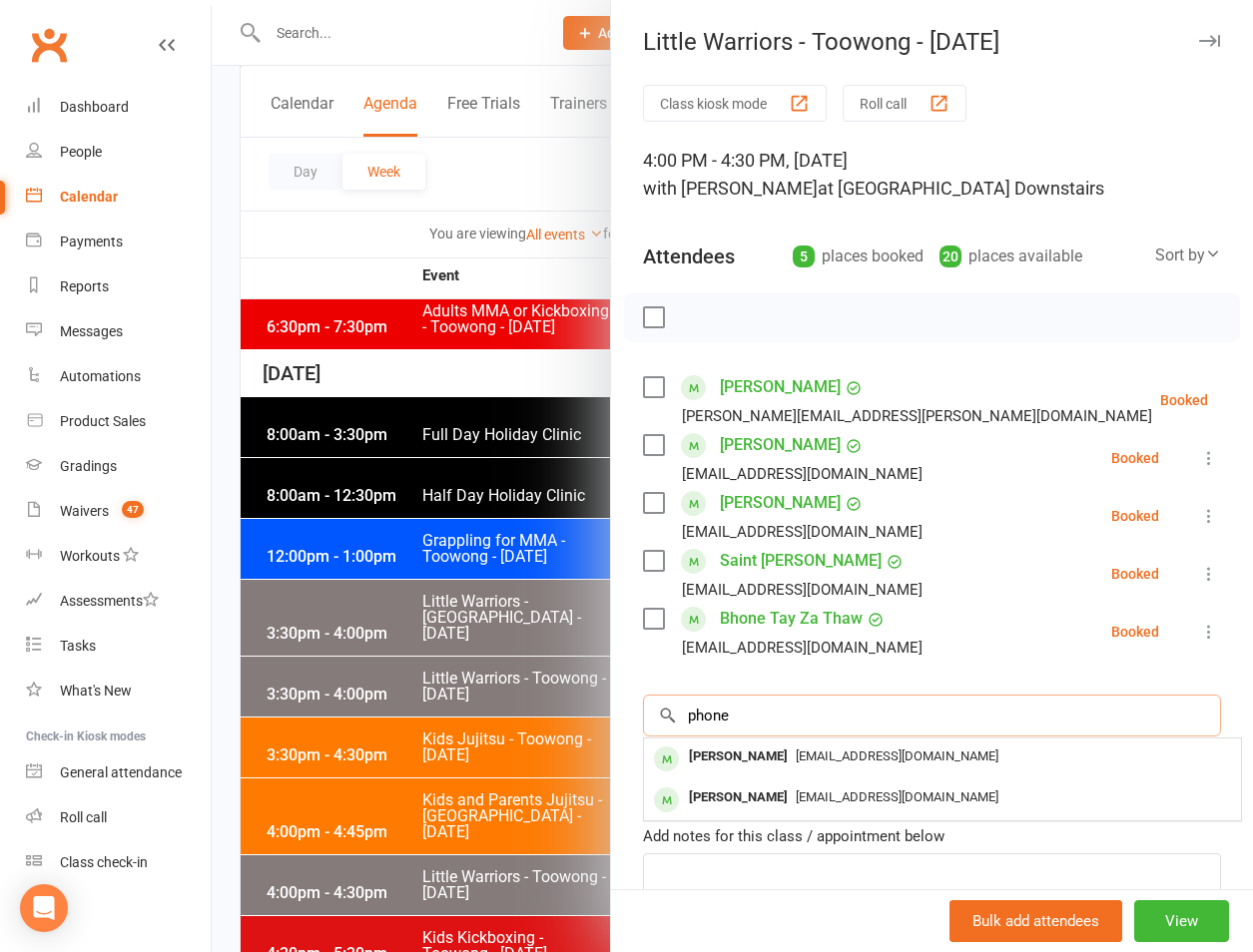 click on "phone" at bounding box center [932, 715] 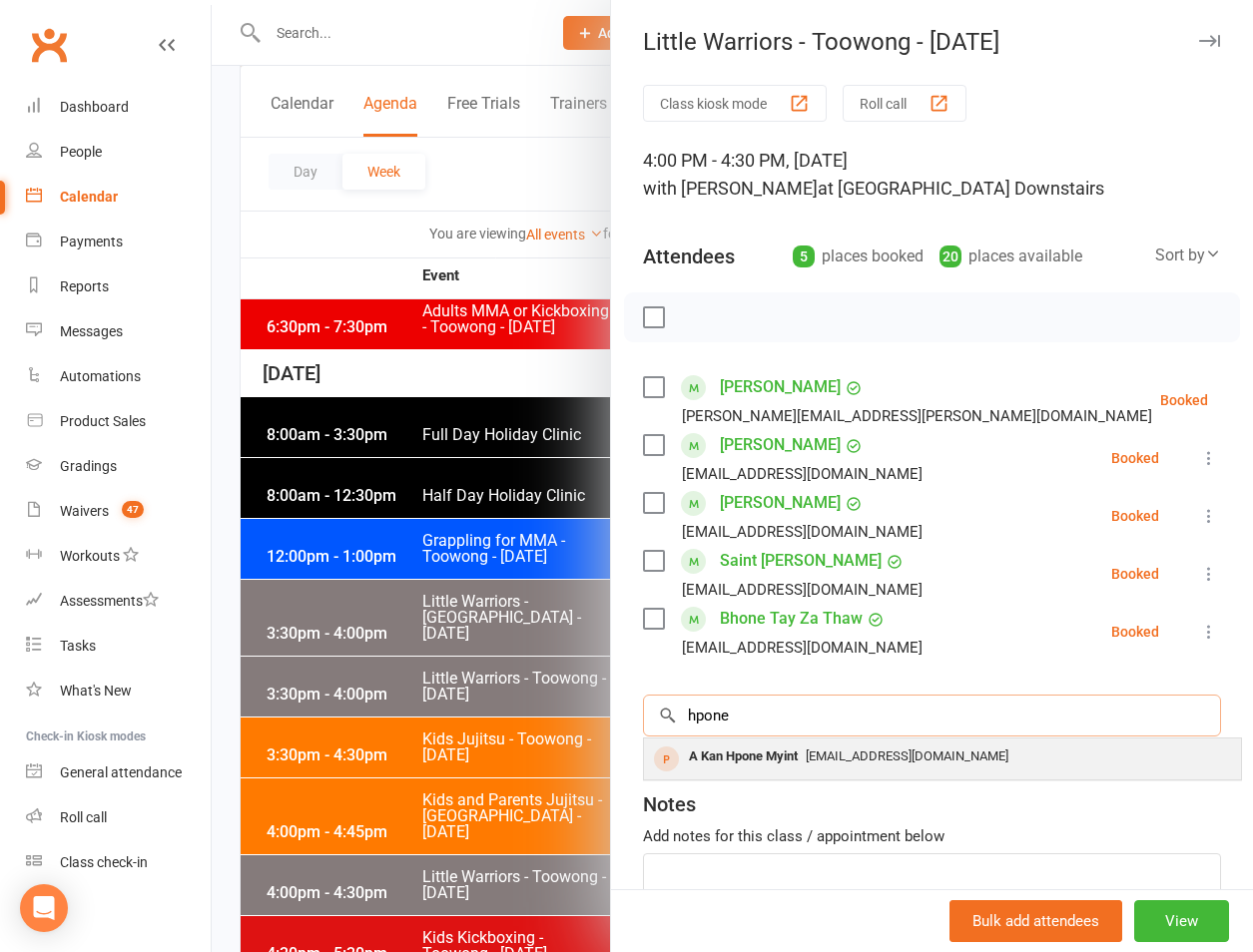 type on "hpone" 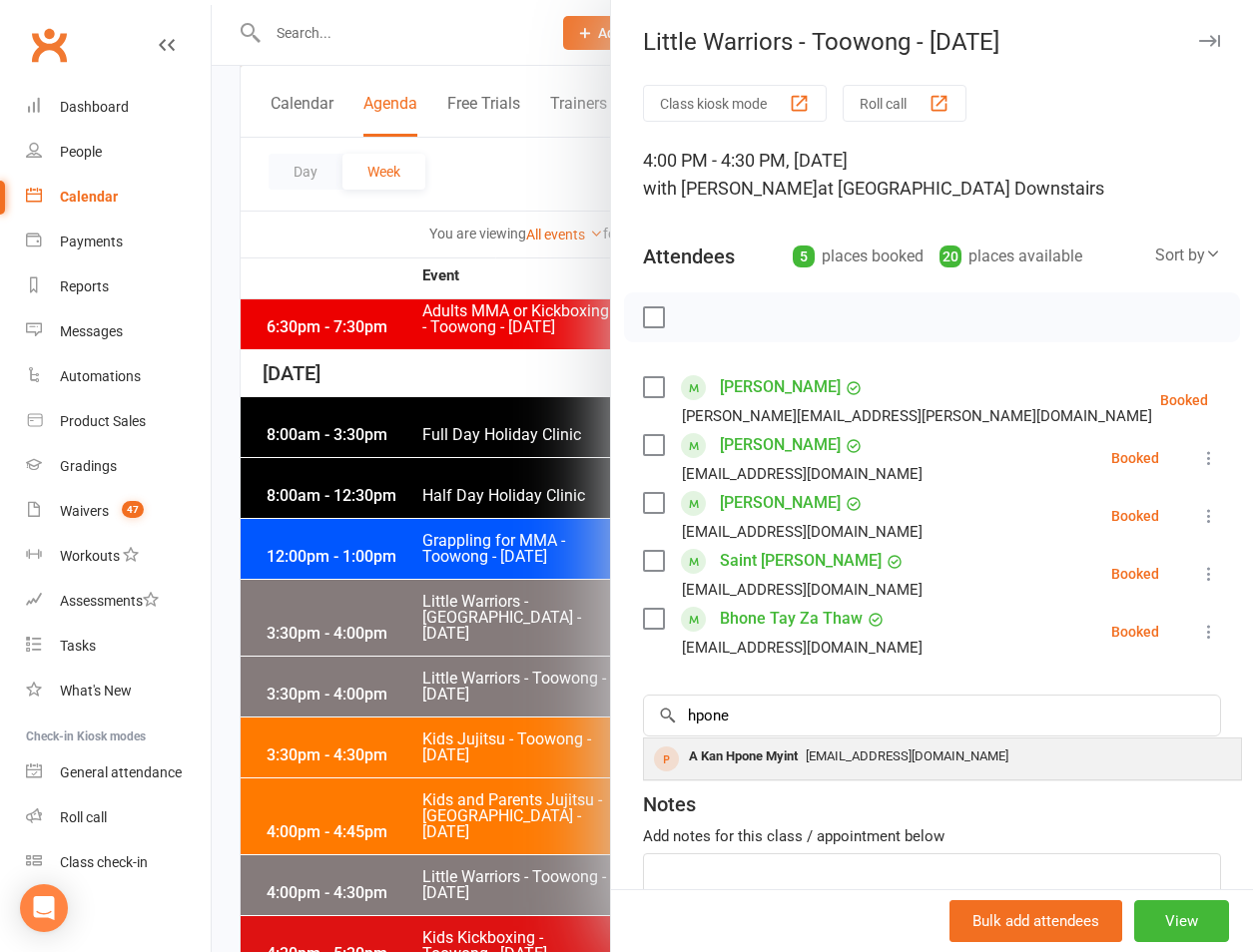 click on "phyothihakyaw87@gmail.com" at bounding box center [942, 756] 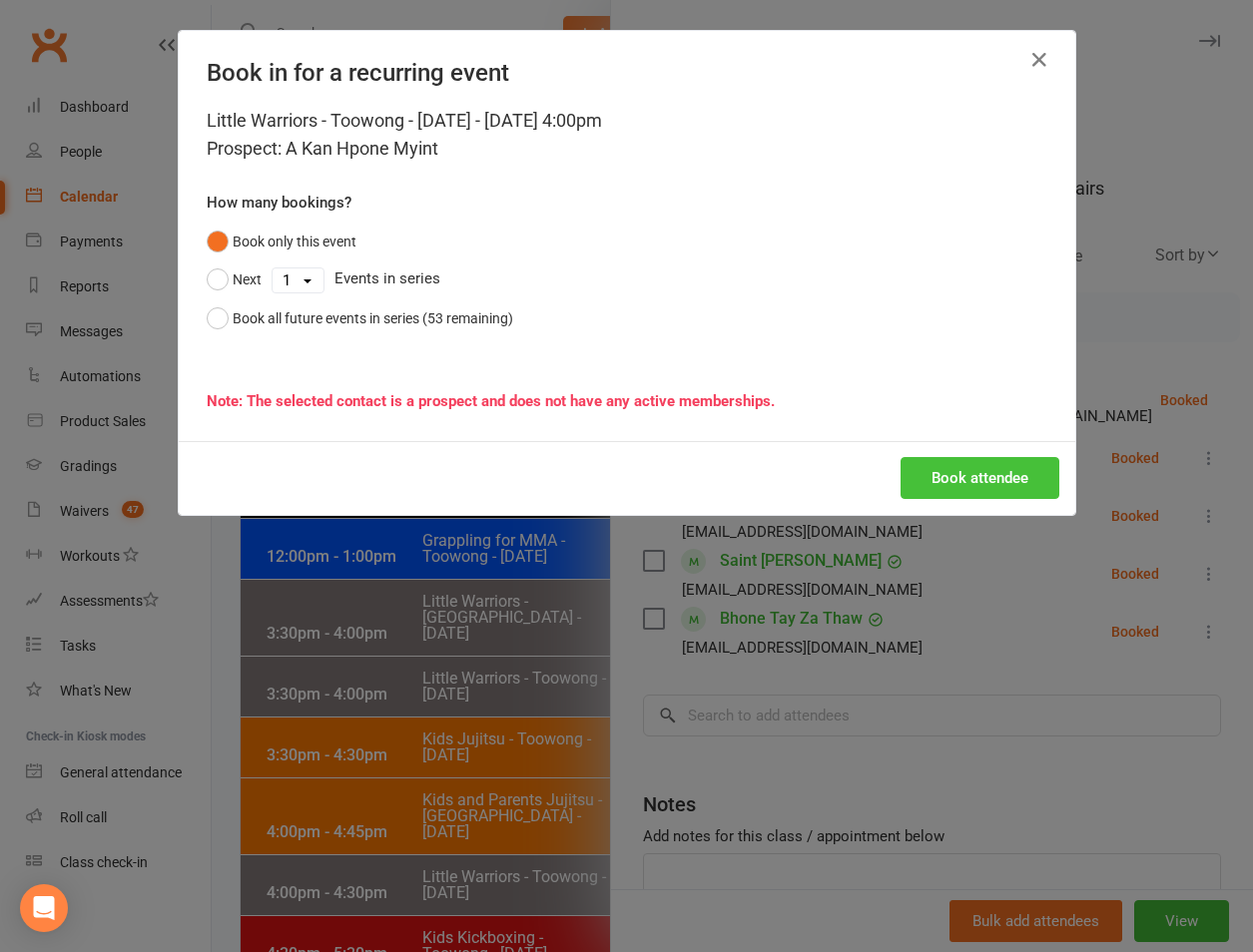 click on "Book attendee" at bounding box center [979, 478] 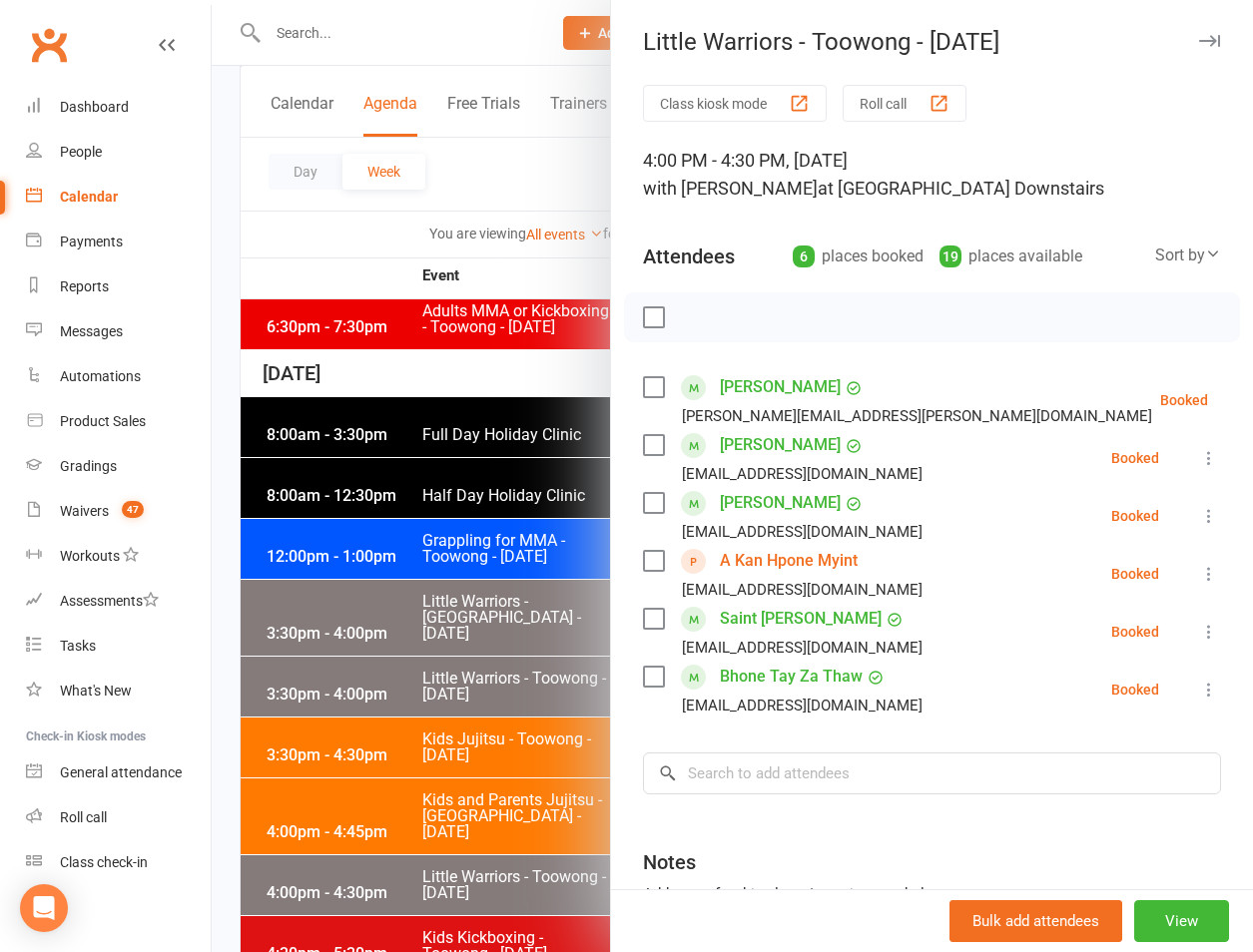 click at bounding box center [732, 476] 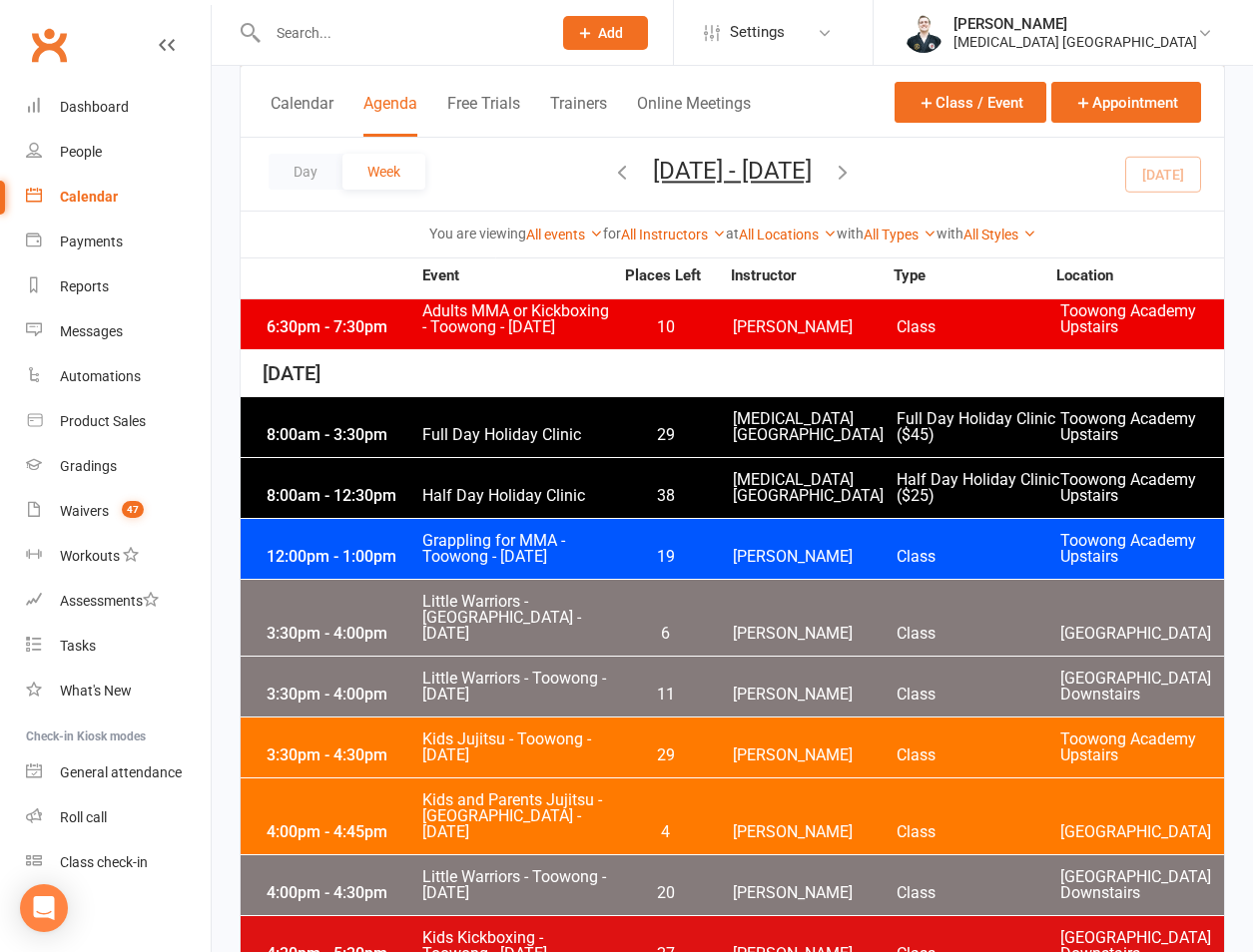 click at bounding box center (399, 33) 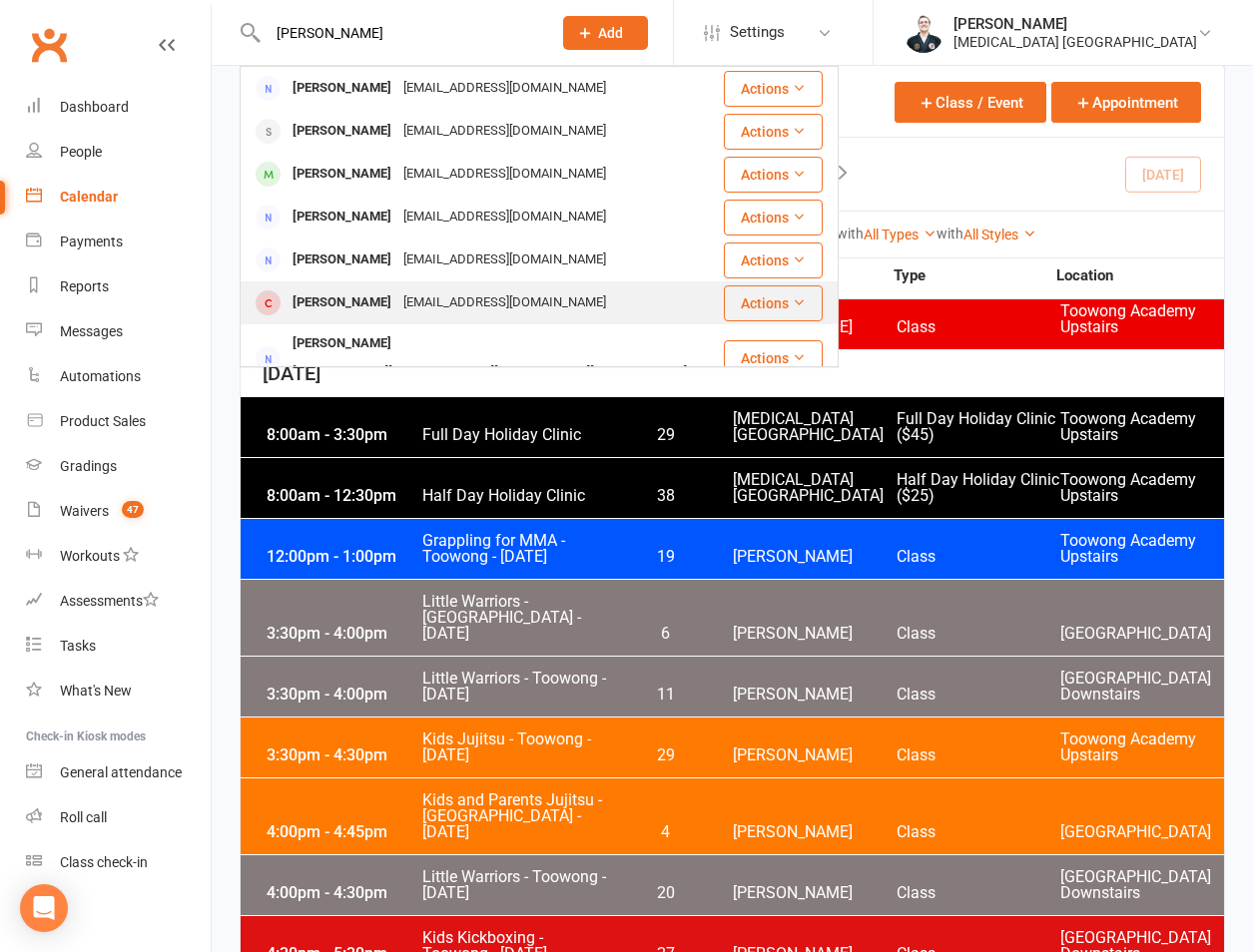 type on "moreland" 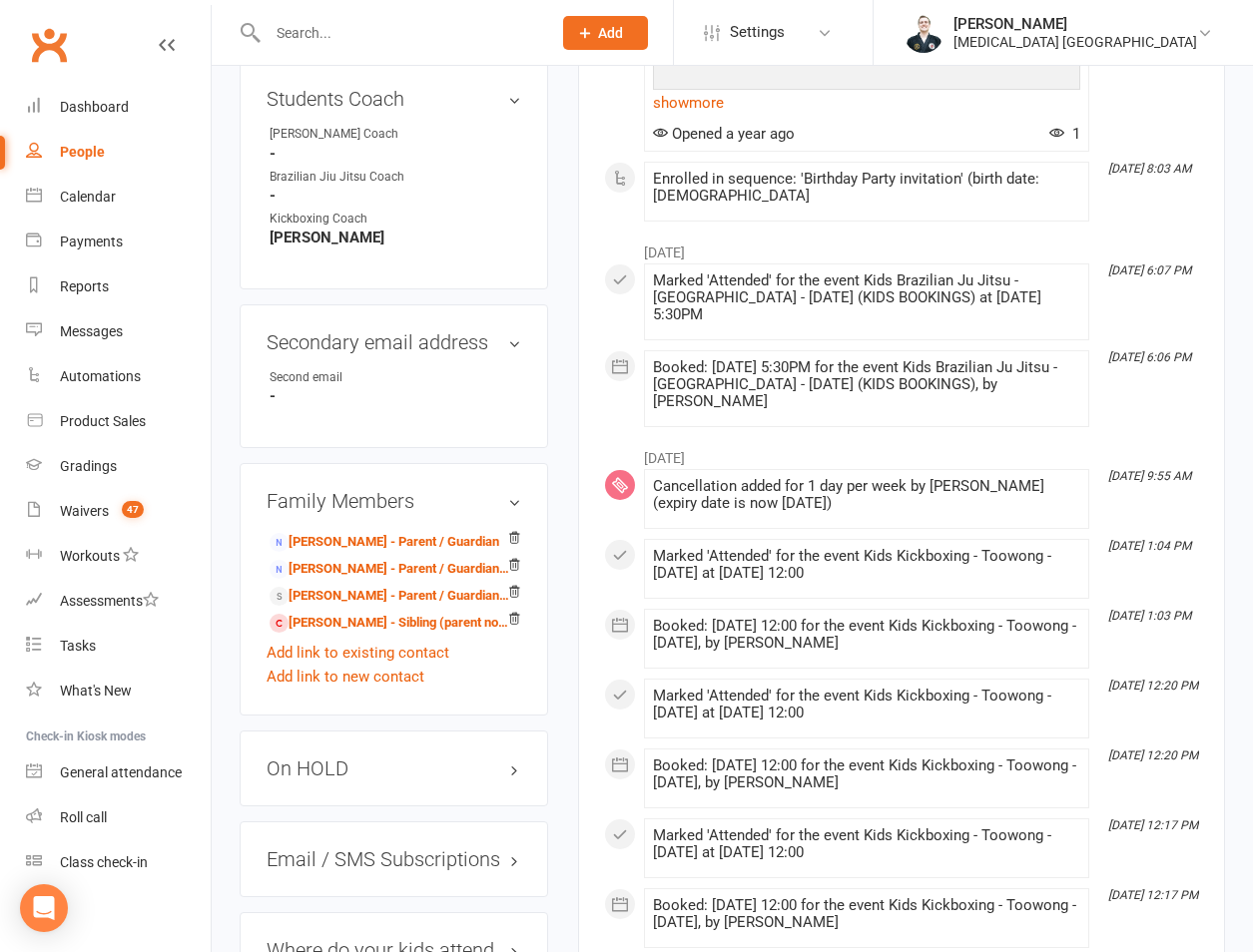 scroll, scrollTop: 1397, scrollLeft: 0, axis: vertical 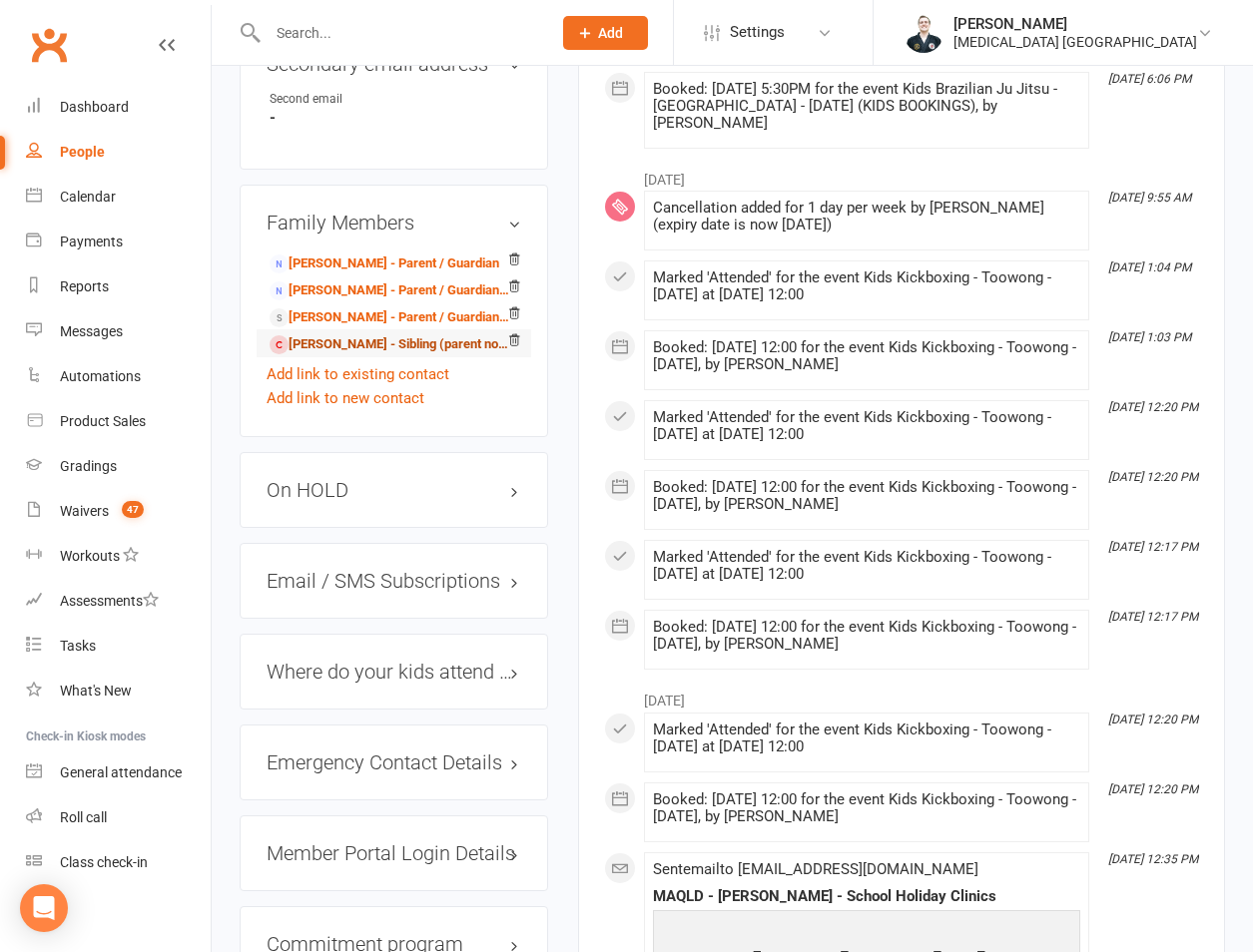 click on "Caleb Moerland - Sibling (parent not in system)" at bounding box center (390, 344) 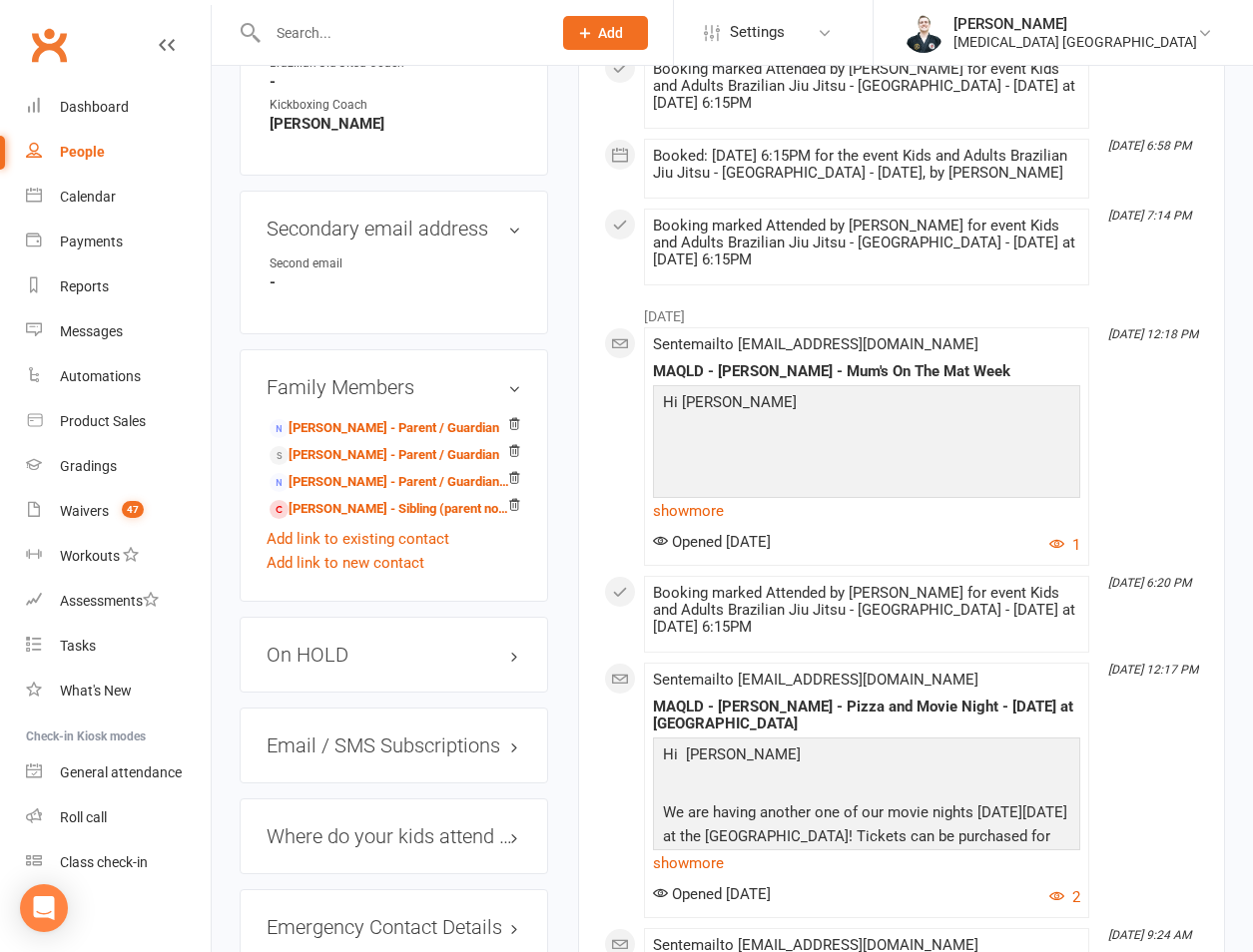 scroll, scrollTop: 1863, scrollLeft: 0, axis: vertical 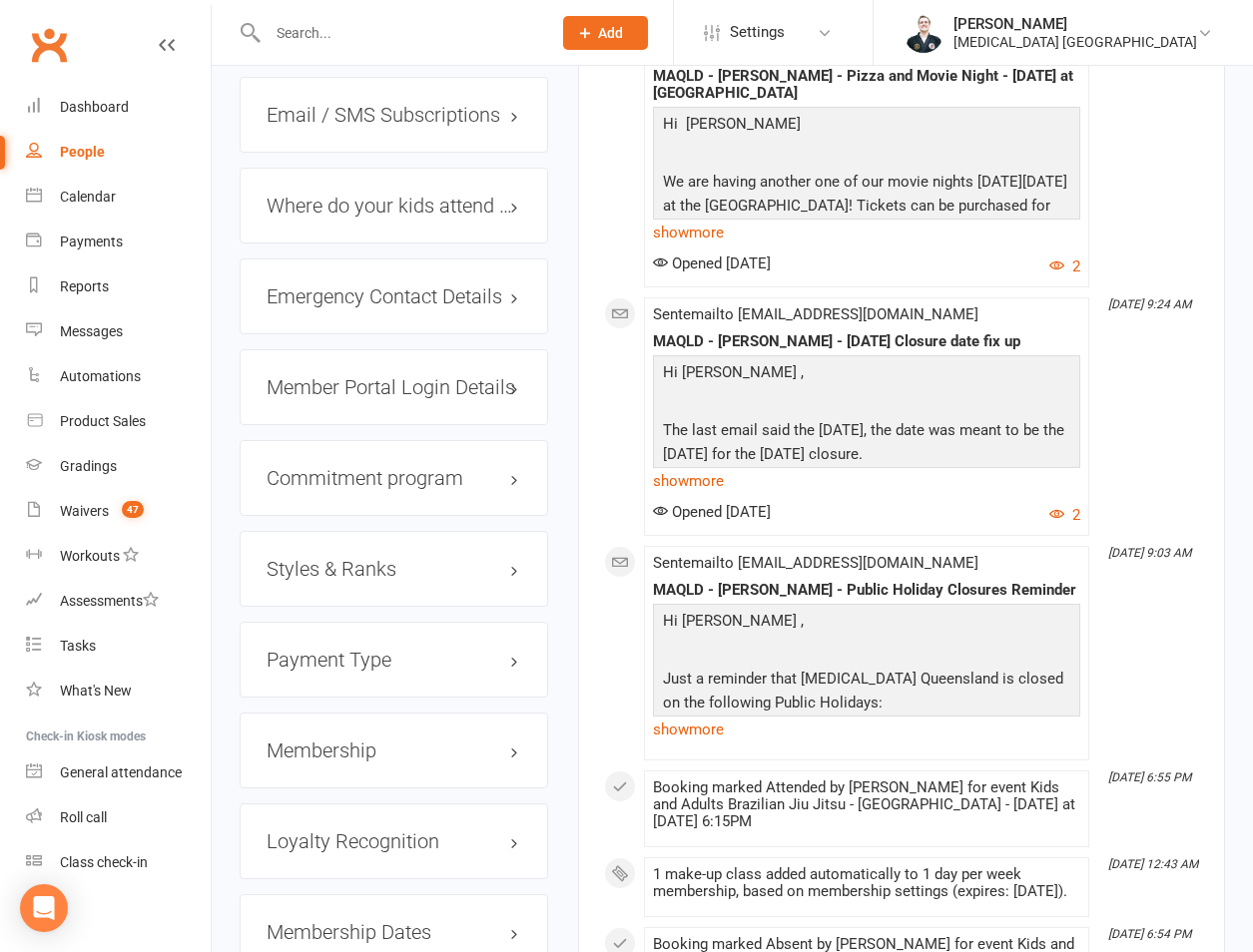 click on "Membership" at bounding box center [393, 750] 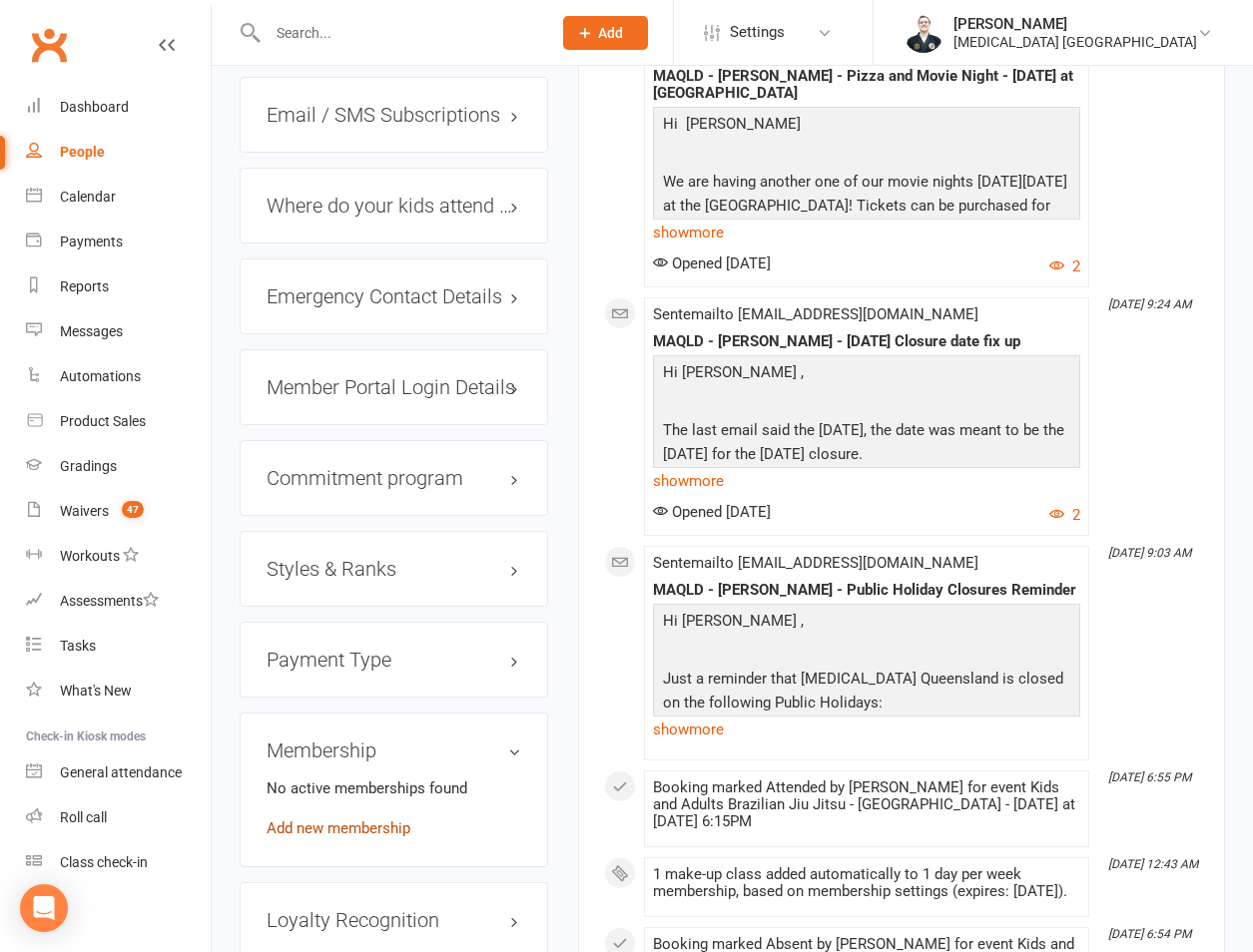 click on "Add new membership" at bounding box center (338, 828) 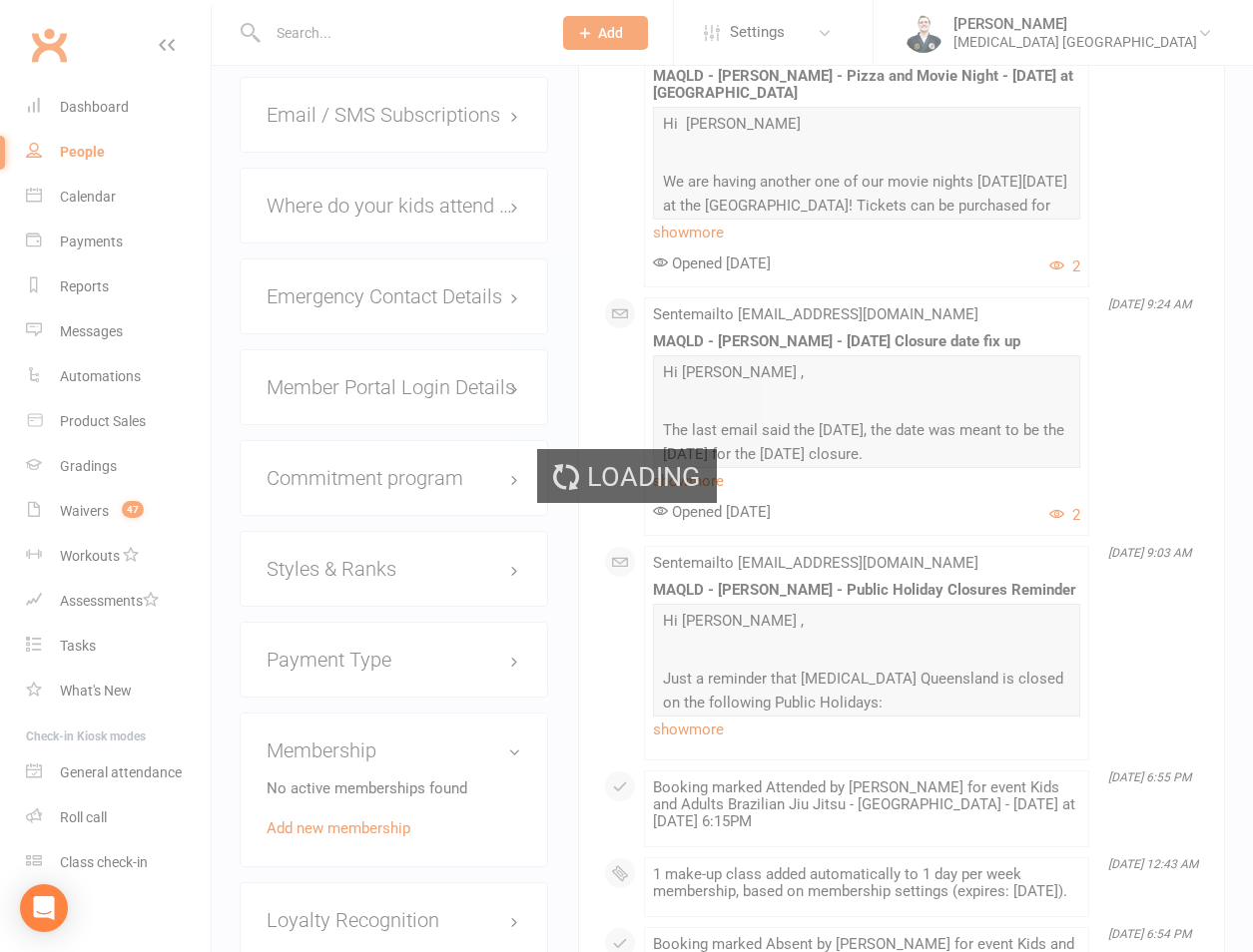 scroll, scrollTop: 0, scrollLeft: 0, axis: both 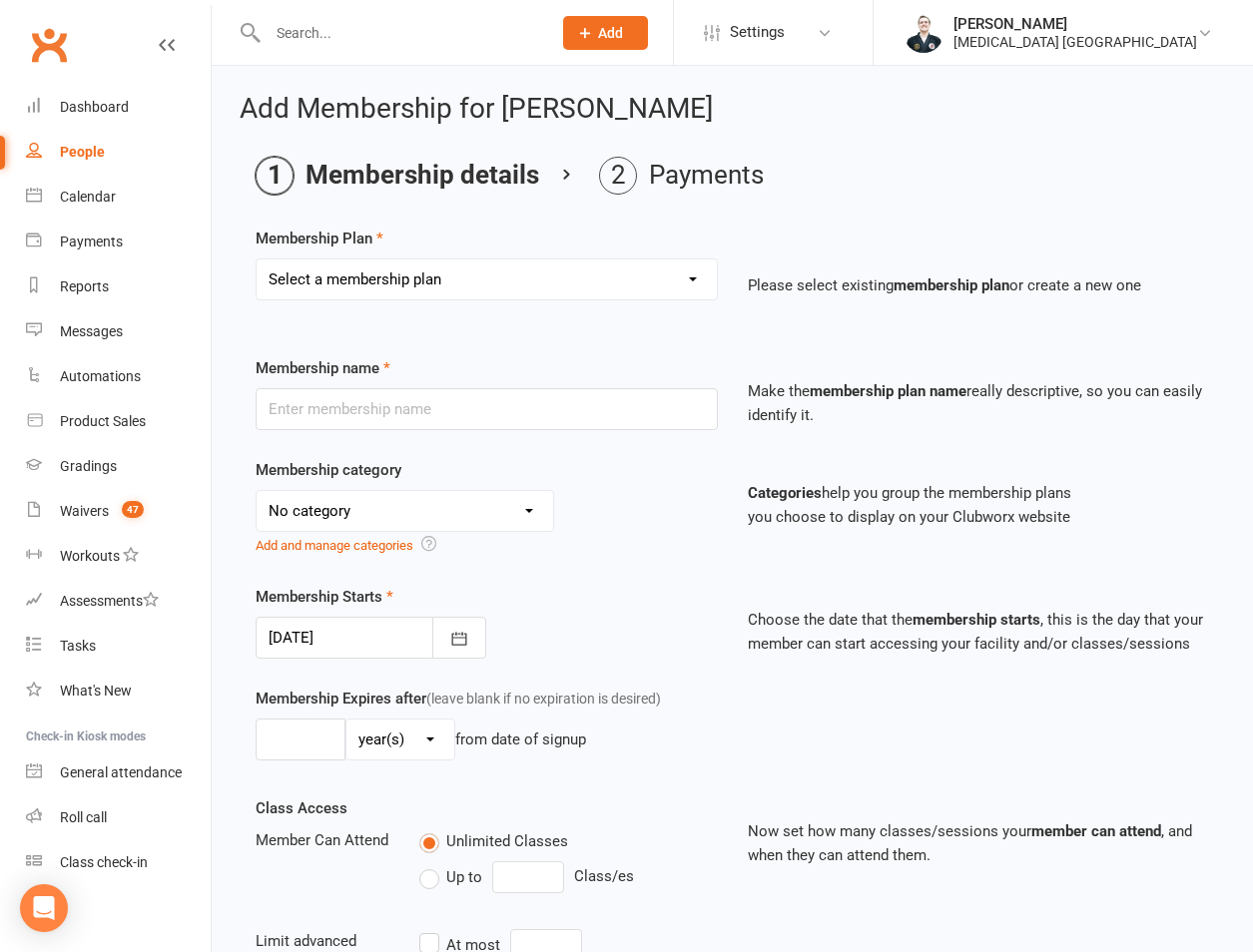 click on "Select a membership plan Create new Membership Plan 1 day per week 2 days per week 1 Hour Preparation for Grading Clinic - Jujitsu 1 Hour Preparation for Grading Clinic - Little Warriors 2 Hour Preparation for Grading Clinic Adults BJJ / MMA / Kickboxing unlimited Adults BJJ Rank Presentation Bushido Club Certificate Online Order Defence/Jujitsu Unlimited FREE for some reason Full Day Holiday Half Day Holiday Jujitsu Make Up Grading for Green & White Belts and Above Jujitsu Make Up Grading for White, Yellow, Orange & White and Orange Belts Kids BJJ Rank Presentation Kids Kickboxing Grading Kids Kickboxing Rank Presentation Life Member Make Up Grading: Jujitsu Yellow Belt ands Above Make Up Grading: Little Warrior Prepaid Casual Regular Private Lessons Team member Movie Night with Hawaiian Pizza Movie Night with Loaded Pepperoni Pizza Movie Night with Simply Cheese Pizza St Peter's 1 Day Per Week Holiday Clinic Movie Day" at bounding box center [486, 279] 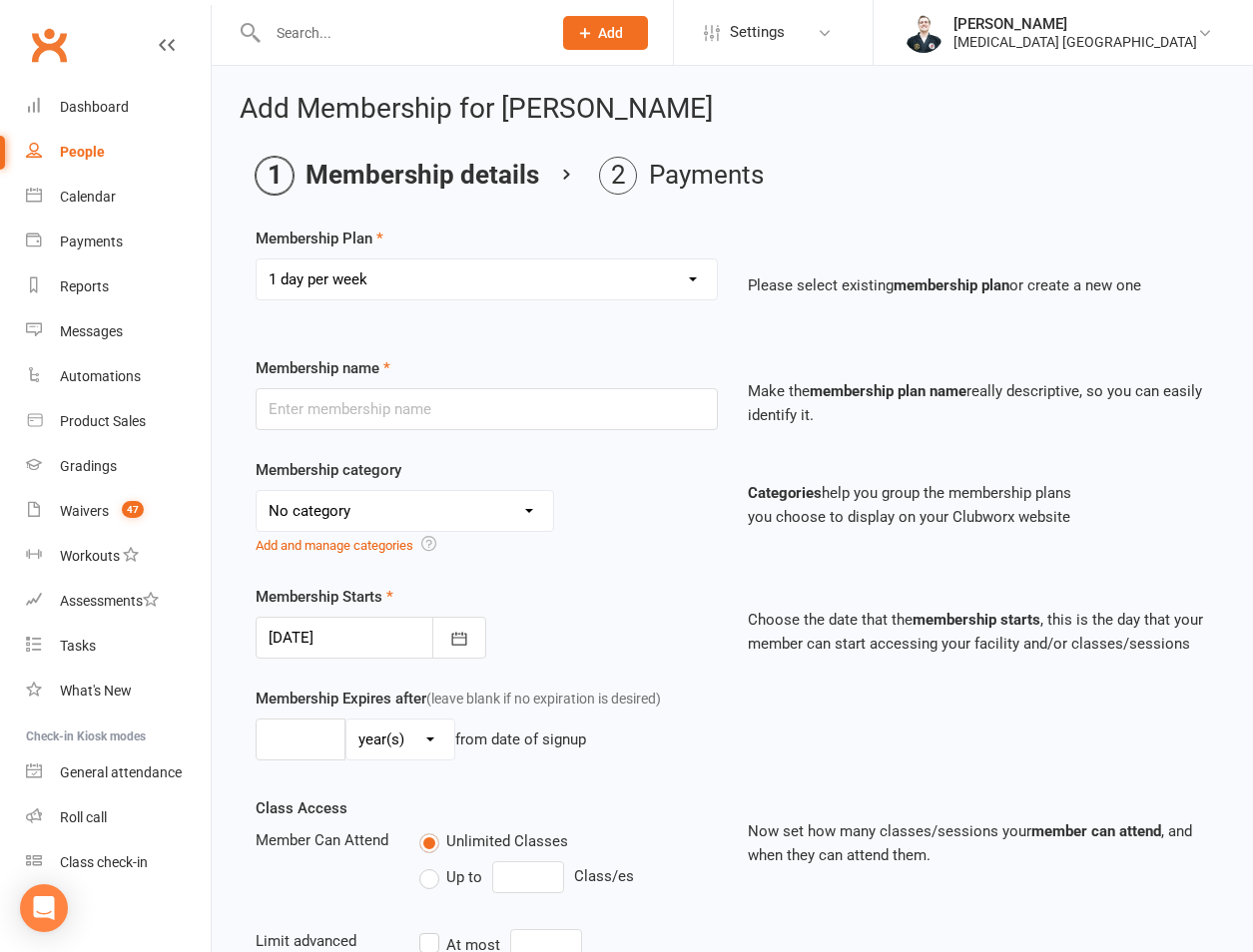 click on "Select a membership plan Create new Membership Plan 1 day per week 2 days per week 1 Hour Preparation for Grading Clinic - Jujitsu 1 Hour Preparation for Grading Clinic - Little Warriors 2 Hour Preparation for Grading Clinic Adults BJJ / MMA / Kickboxing unlimited Adults BJJ Rank Presentation Bushido Club Certificate Online Order Defence/Jujitsu Unlimited FREE for some reason Full Day Holiday Half Day Holiday Jujitsu Make Up Grading for Green & White Belts and Above Jujitsu Make Up Grading for White, Yellow, Orange & White and Orange Belts Kids BJJ Rank Presentation Kids Kickboxing Grading Kids Kickboxing Rank Presentation Life Member Make Up Grading: Jujitsu Yellow Belt ands Above Make Up Grading: Little Warrior Prepaid Casual Regular Private Lessons Team member Movie Night with Hawaiian Pizza Movie Night with Loaded Pepperoni Pizza Movie Night with Simply Cheese Pizza St Peter's 1 Day Per Week Holiday Clinic Movie Day" at bounding box center [486, 279] 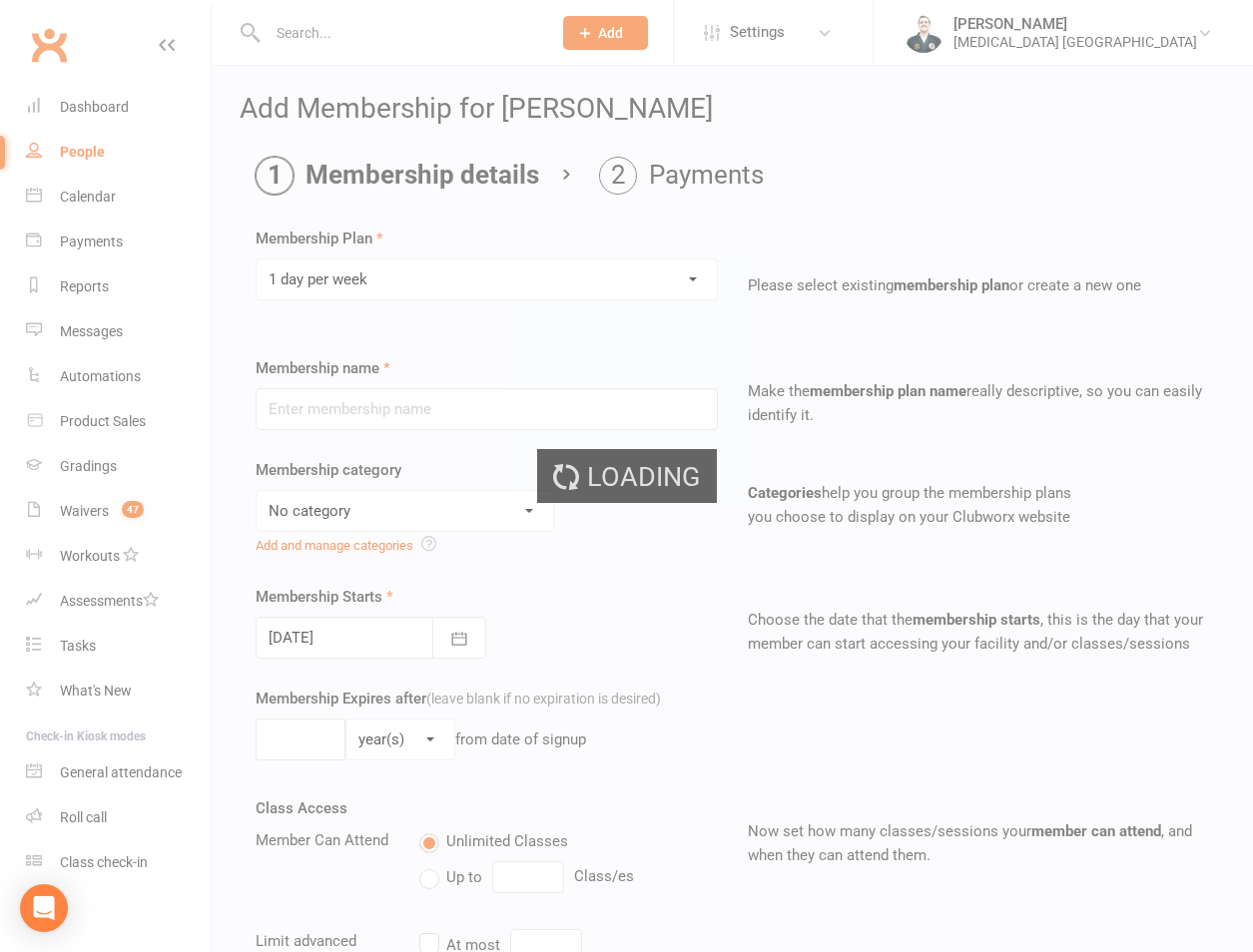 type on "1 day per week" 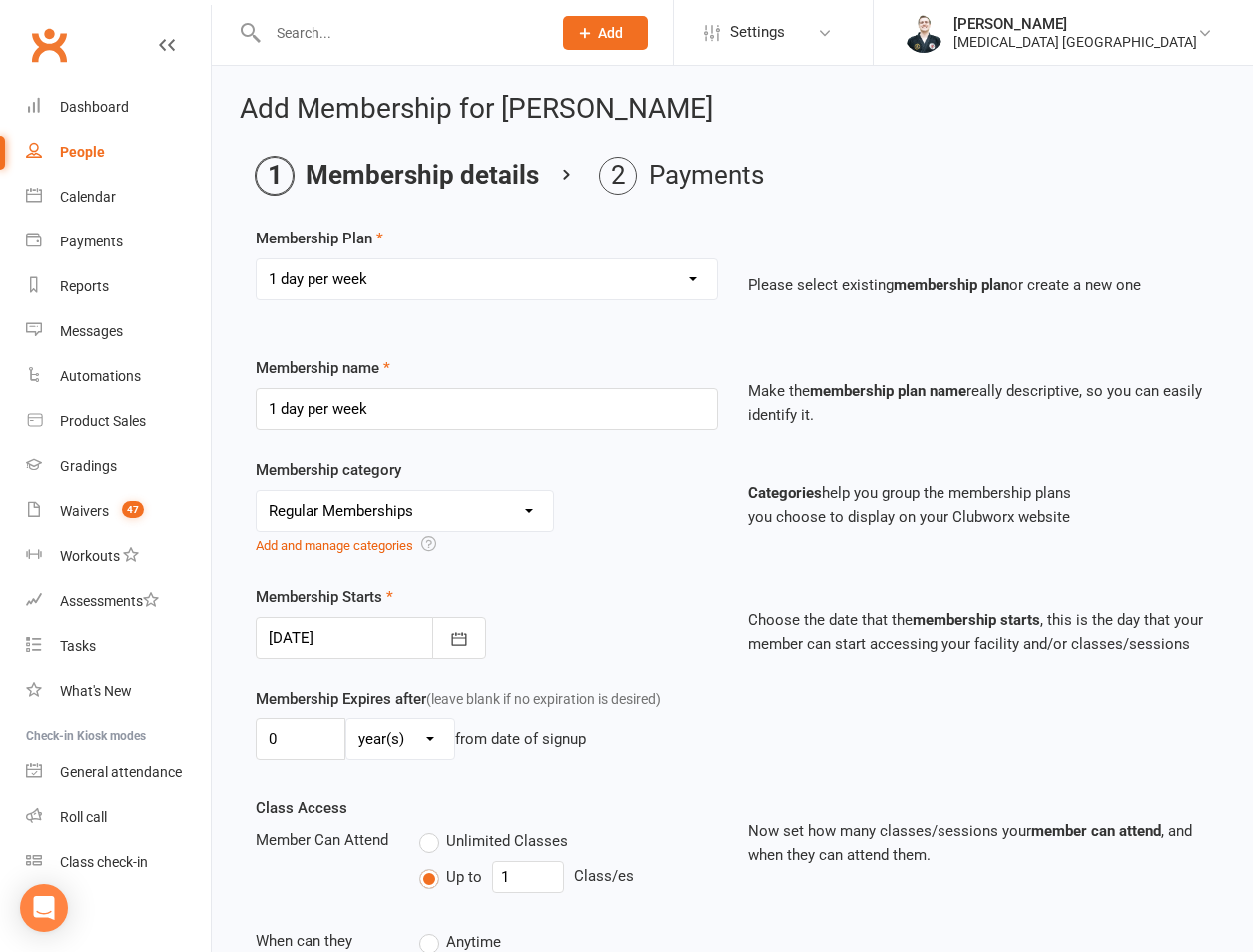 click at bounding box center (370, 638) 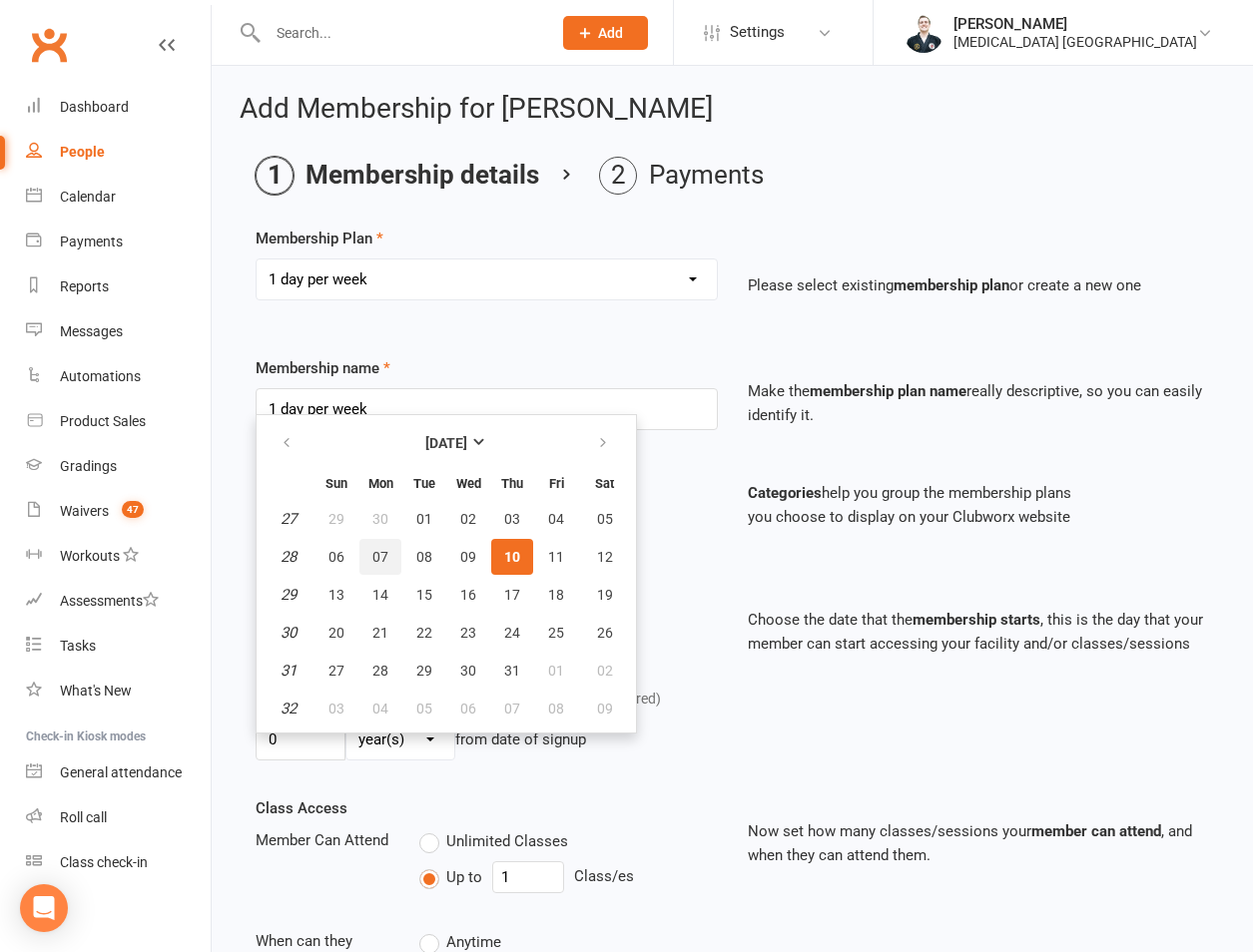 click on "07" at bounding box center [380, 557] 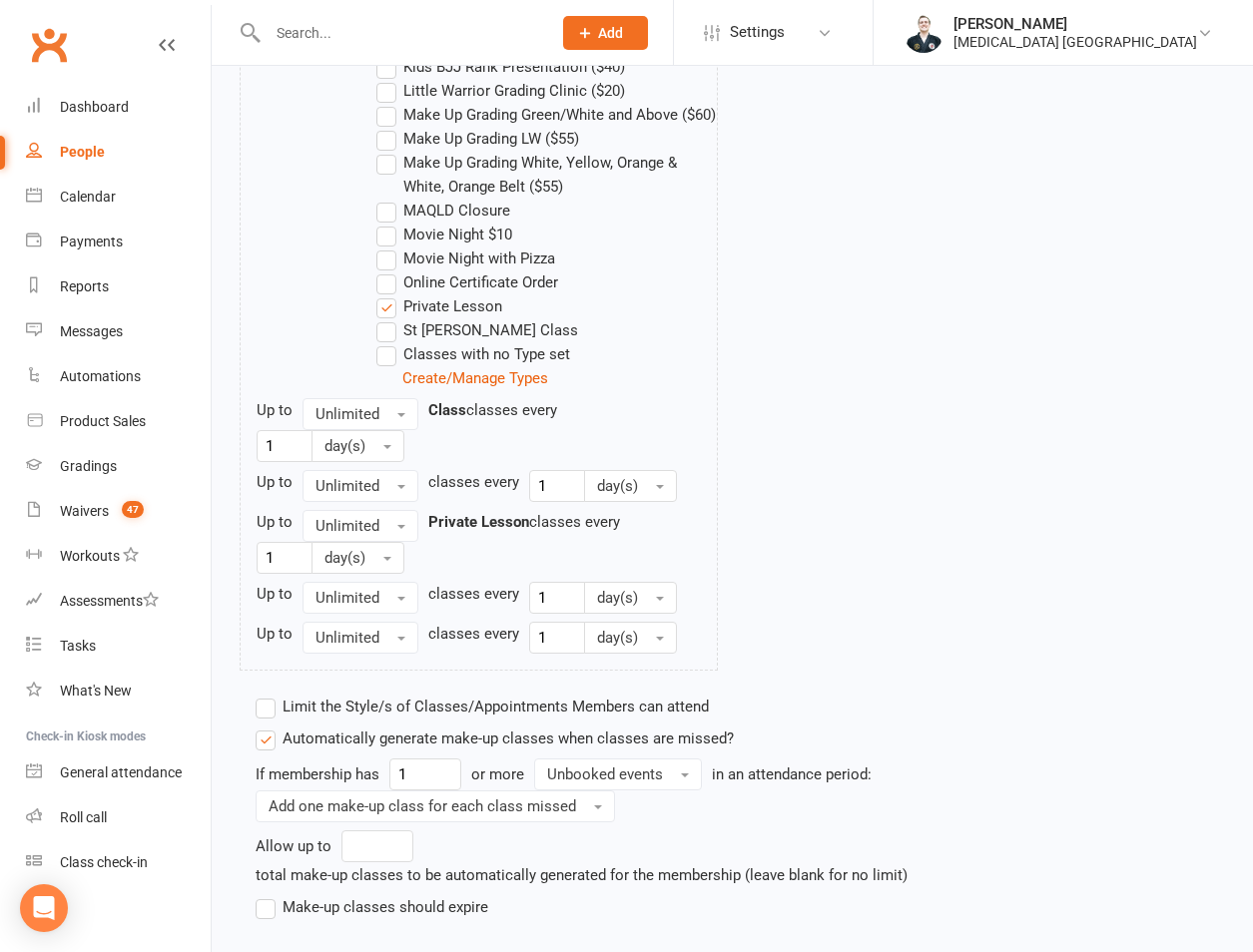 scroll, scrollTop: 1425, scrollLeft: 0, axis: vertical 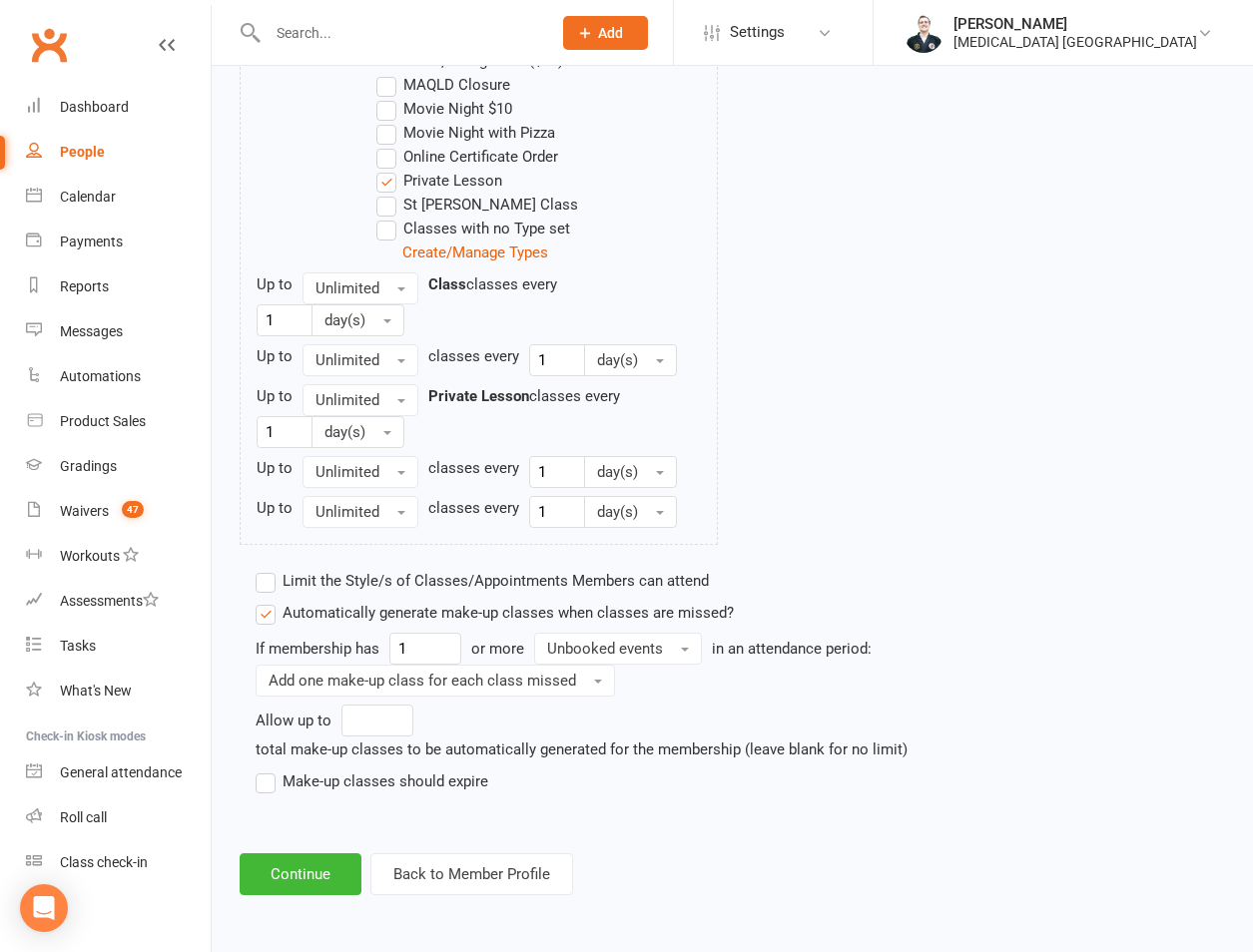click on "Make-up classes should expire" at bounding box center [371, 781] 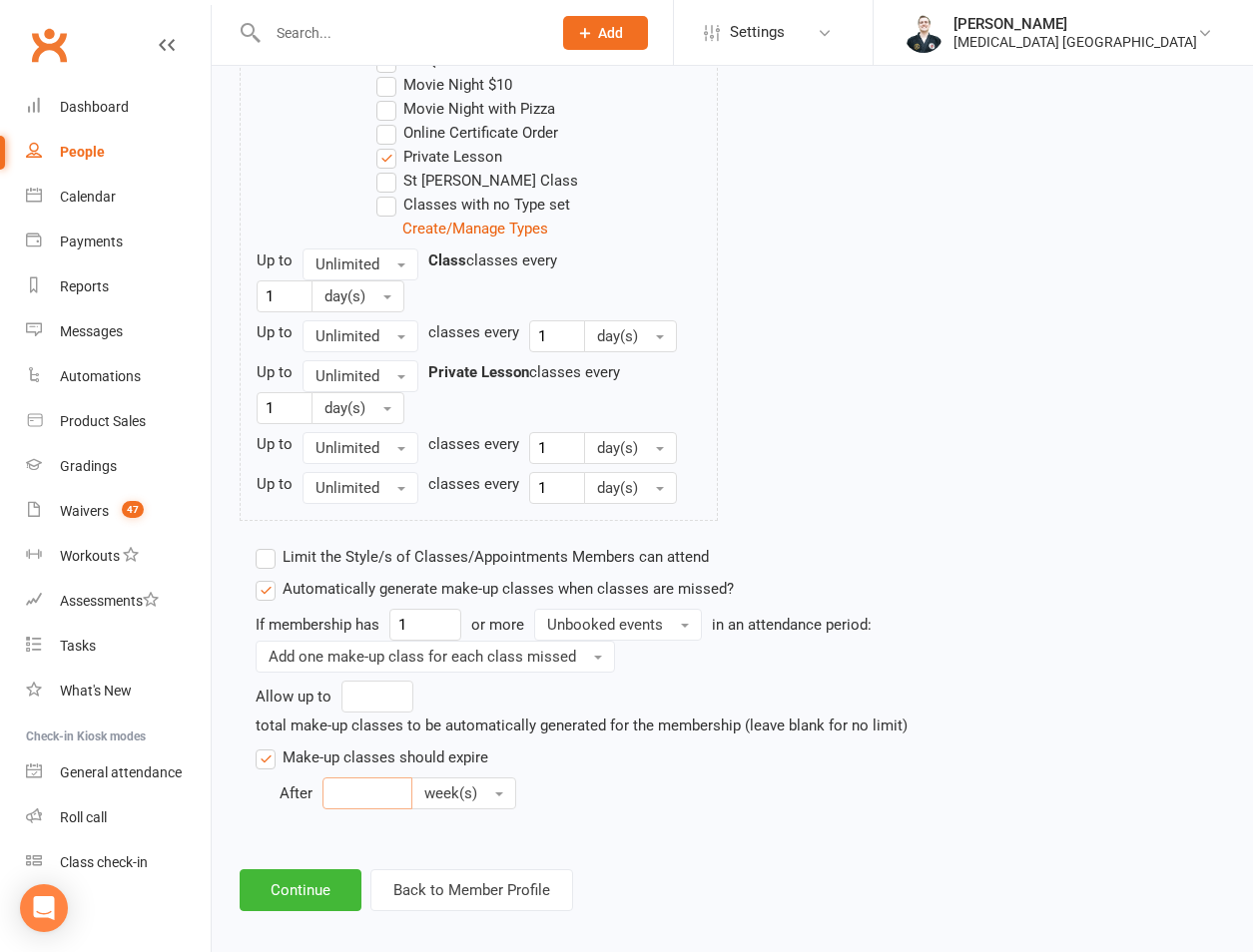 click at bounding box center [367, 793] 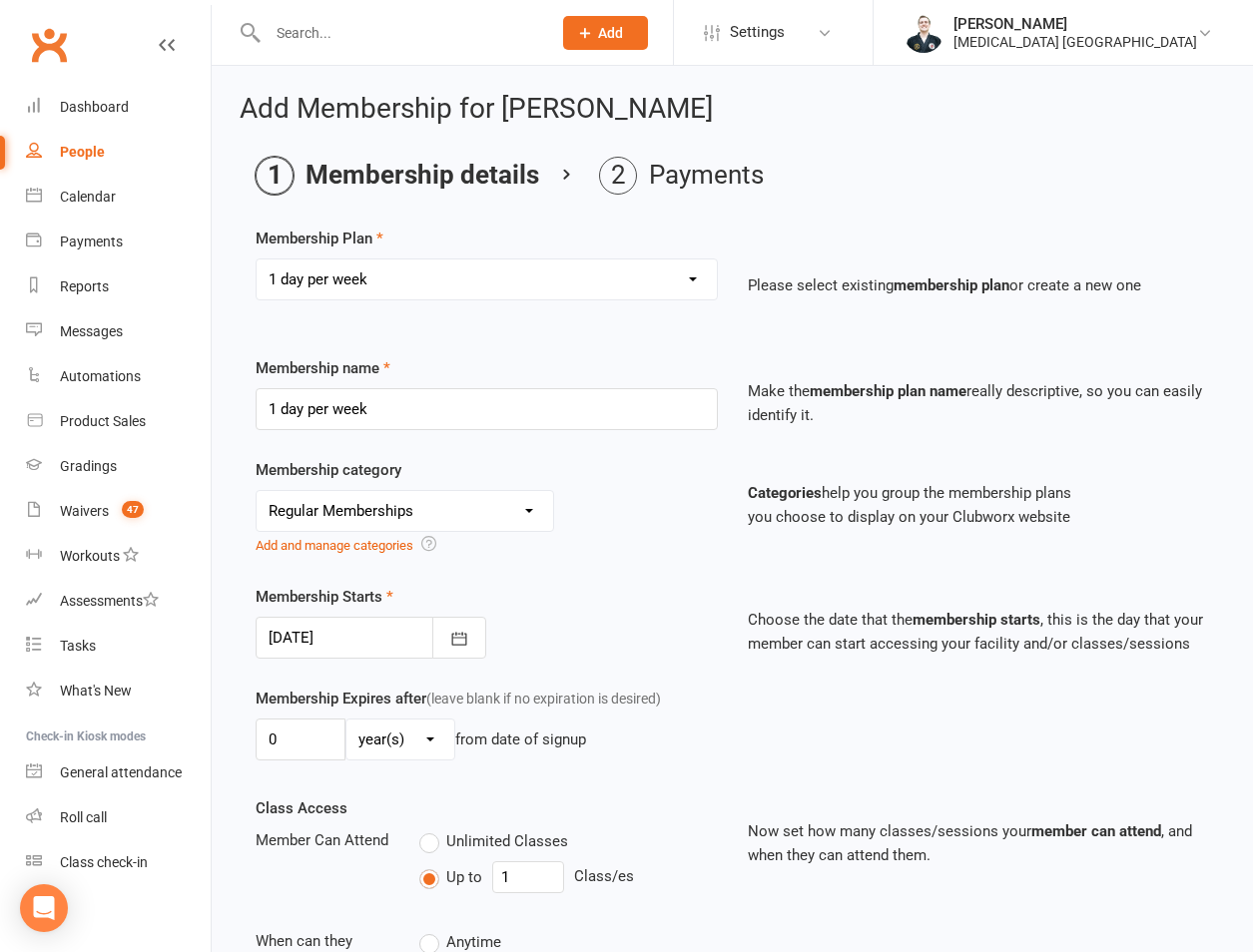 scroll, scrollTop: 1465, scrollLeft: 0, axis: vertical 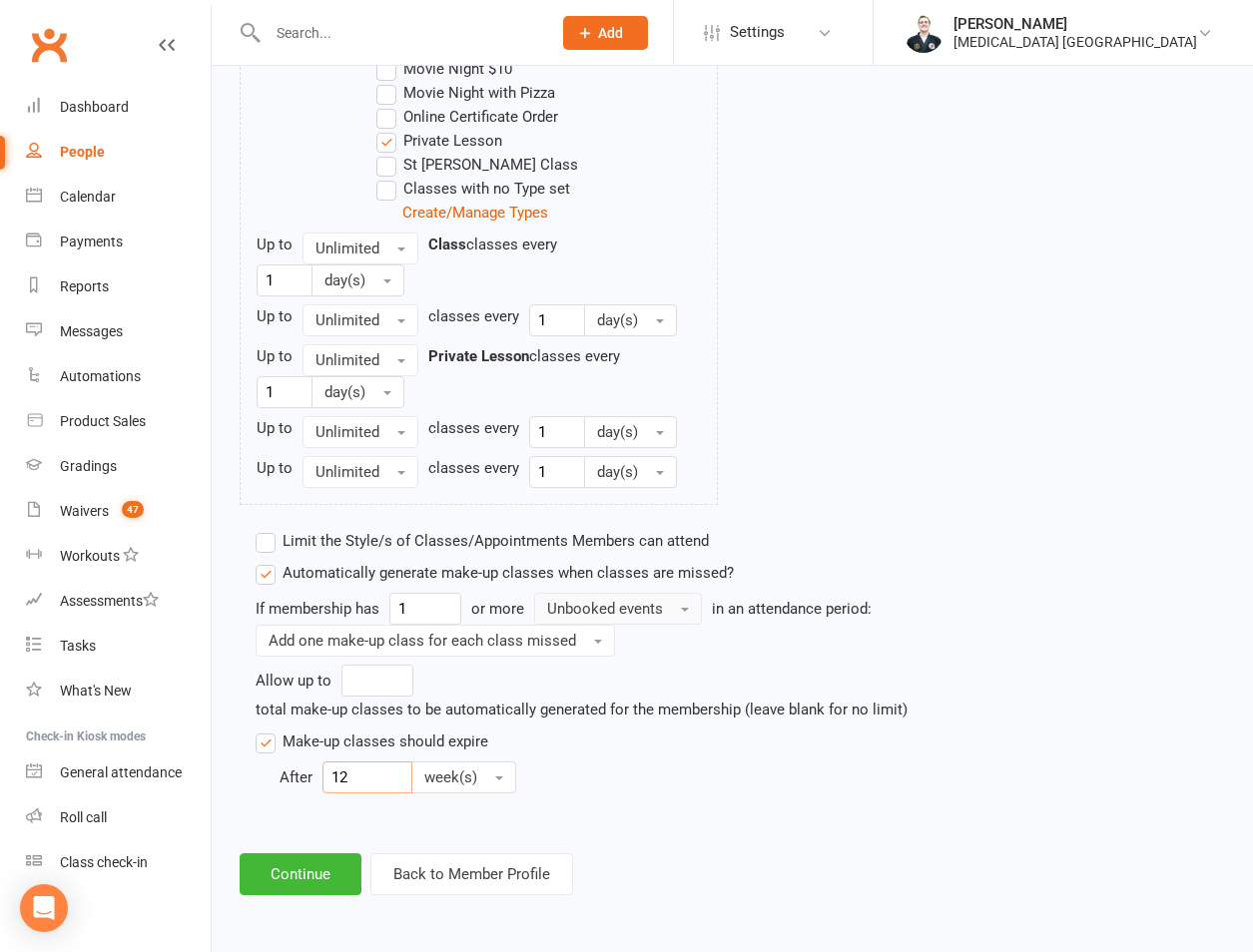 type on "12" 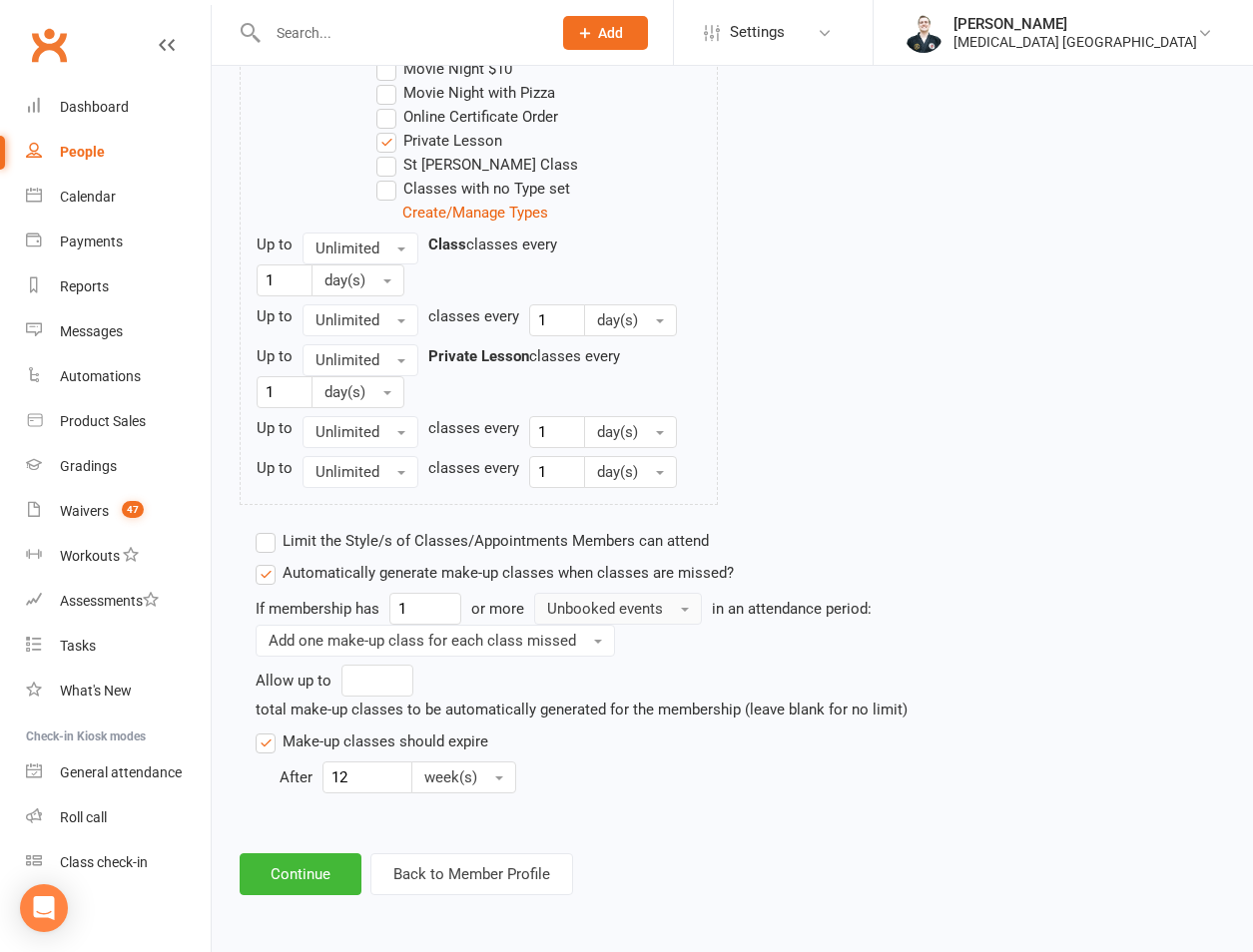 click on "Unbooked events" at bounding box center (618, 609) 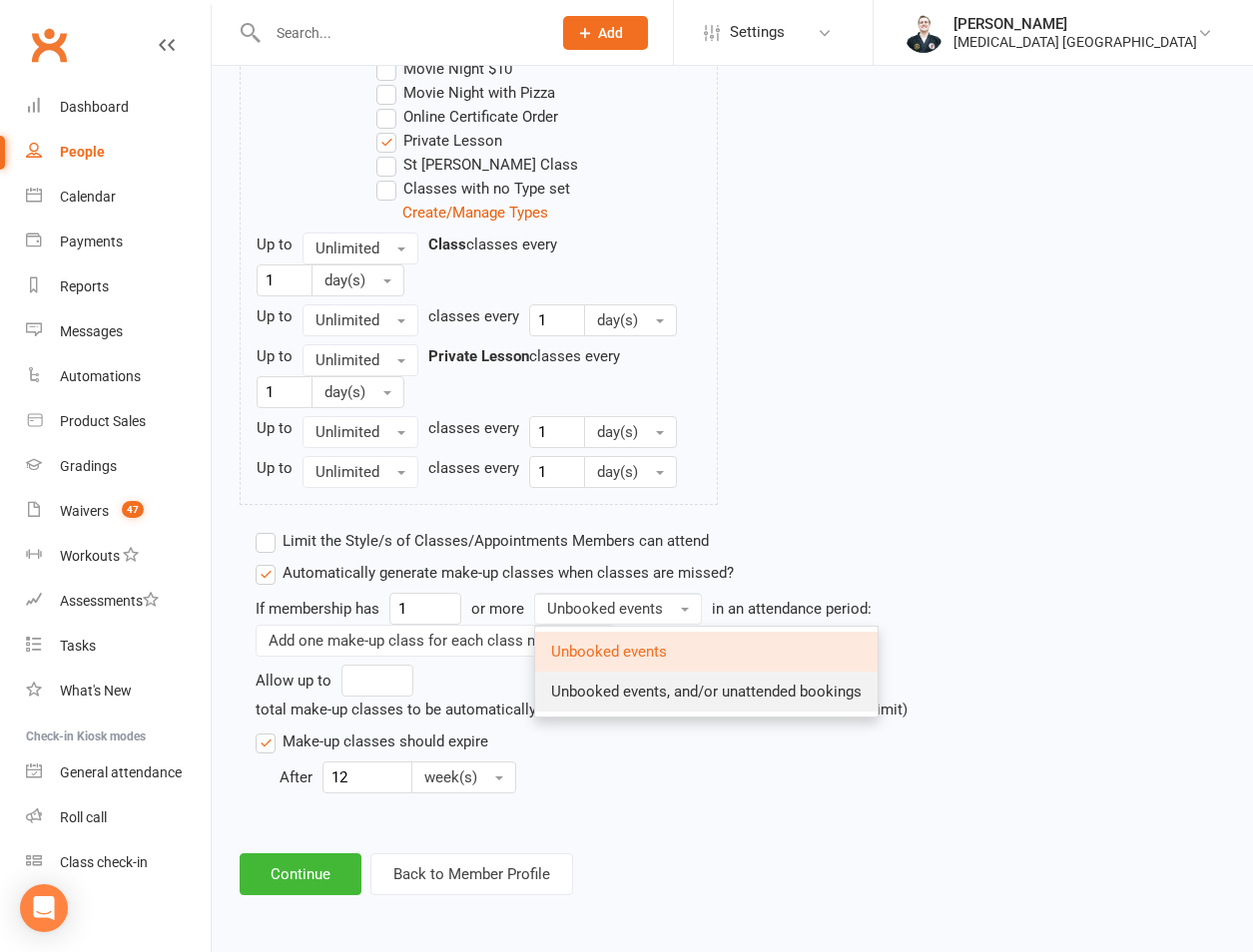 click on "Unbooked events, and/or unattended bookings" at bounding box center [706, 692] 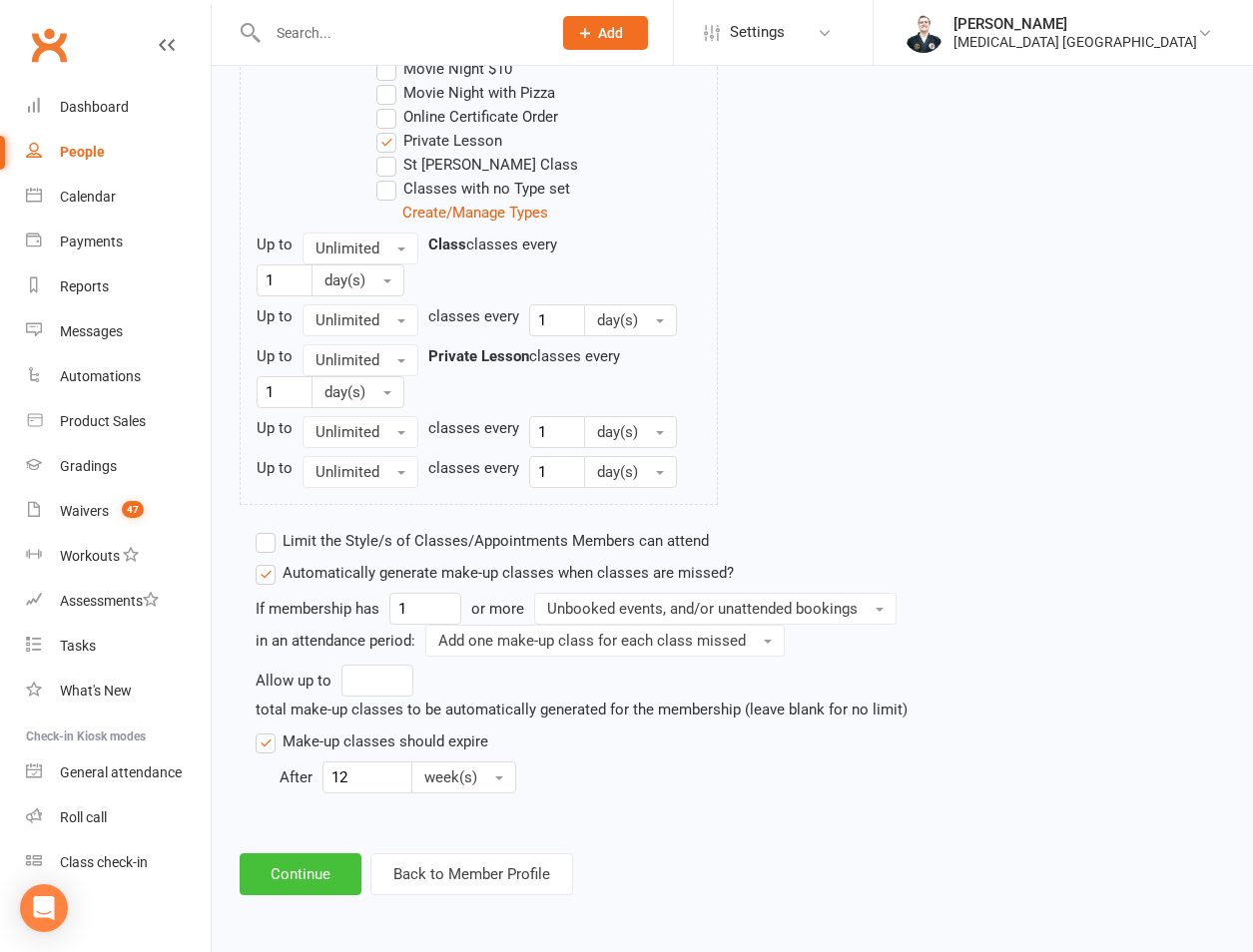 click on "Continue" at bounding box center (301, 874) 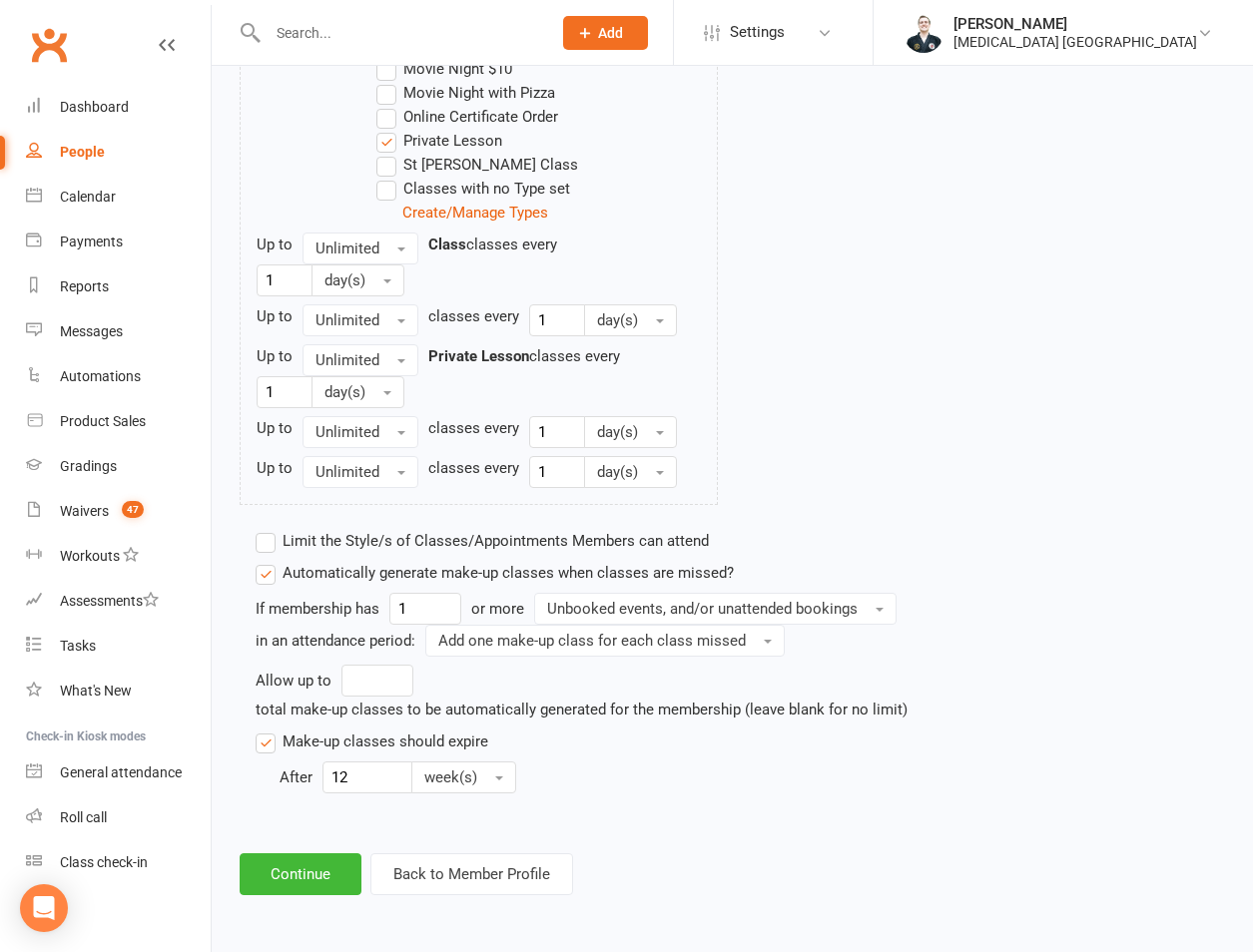 scroll, scrollTop: 0, scrollLeft: 0, axis: both 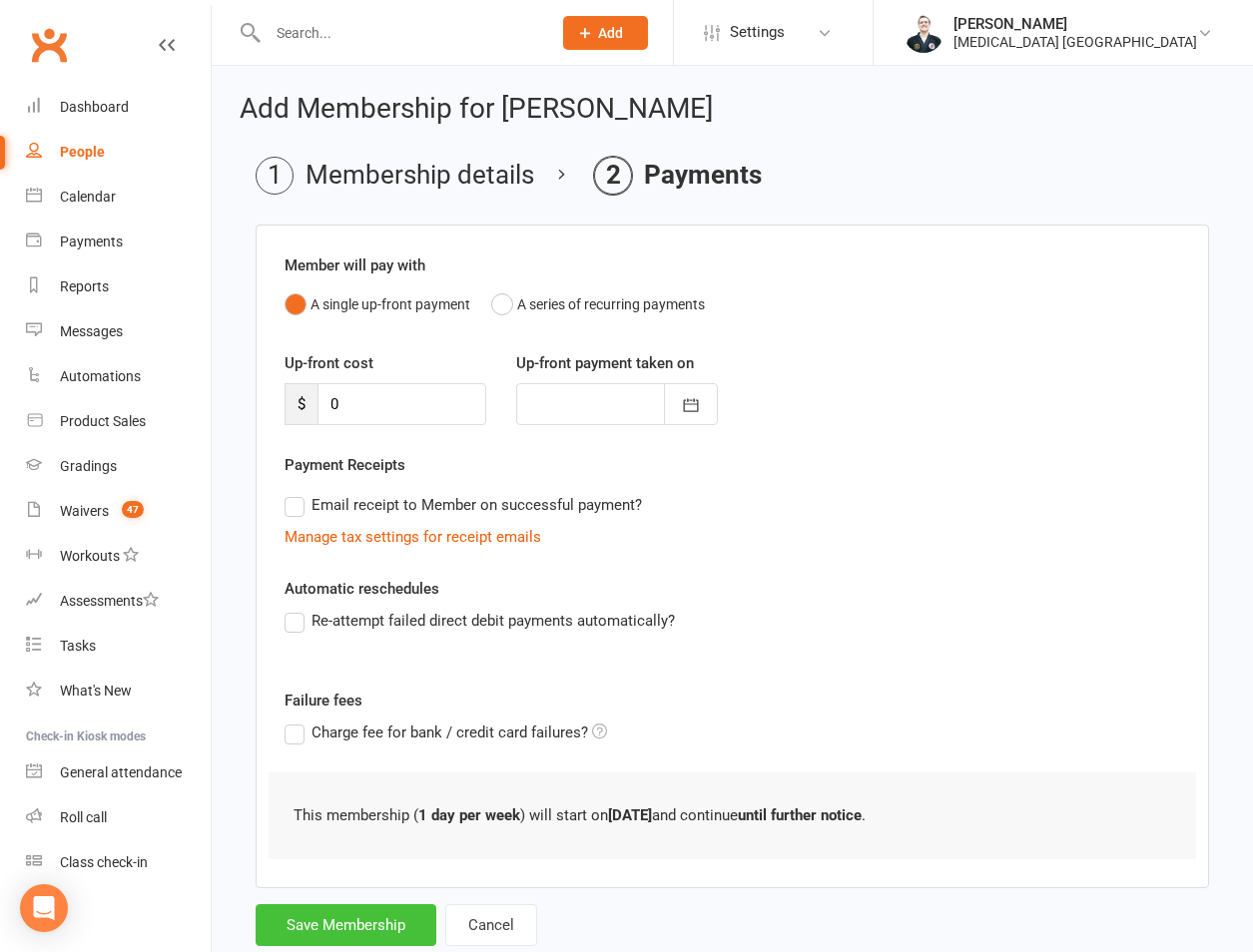 click on "Save Membership" at bounding box center [345, 925] 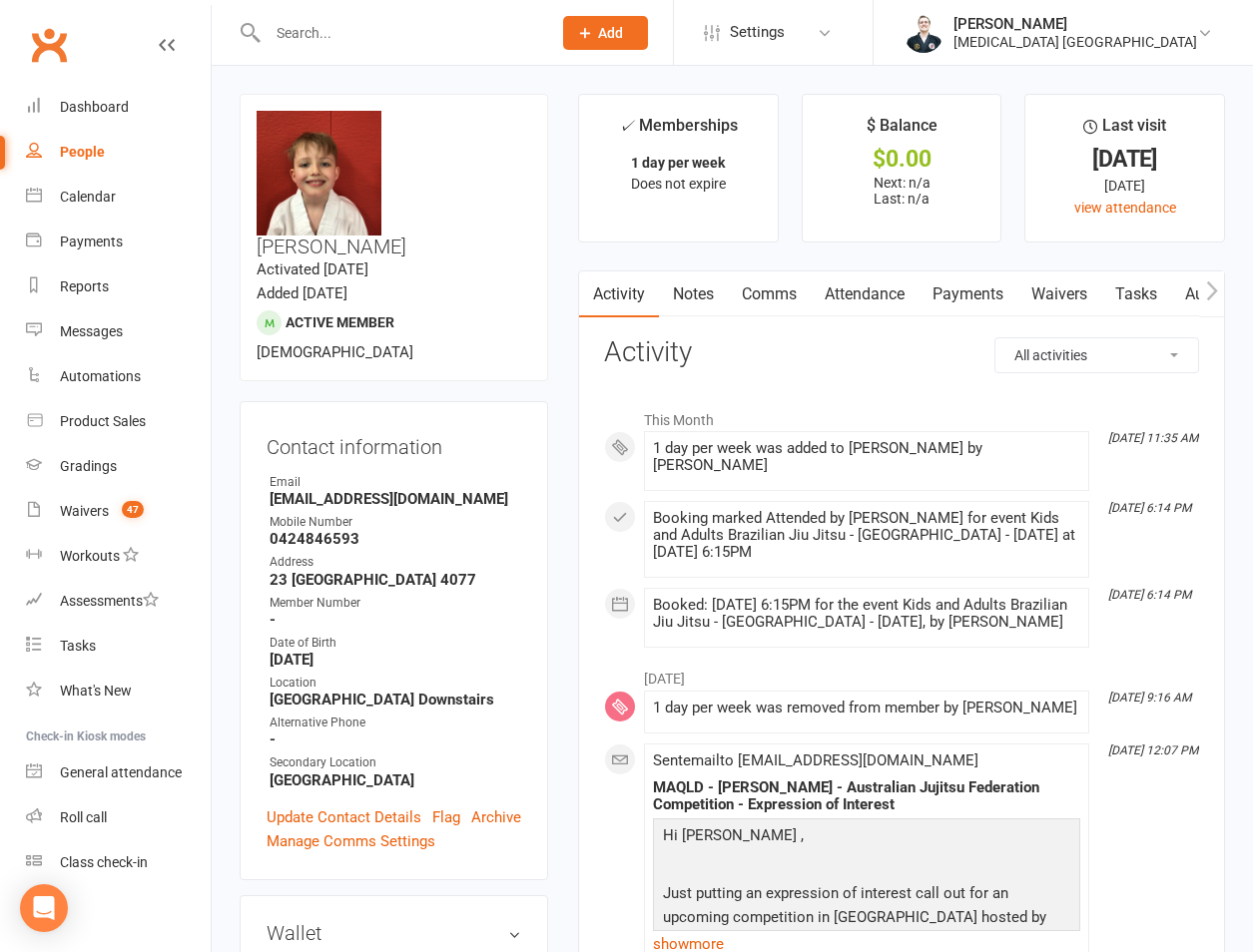 click on "Attendance" at bounding box center (865, 294) 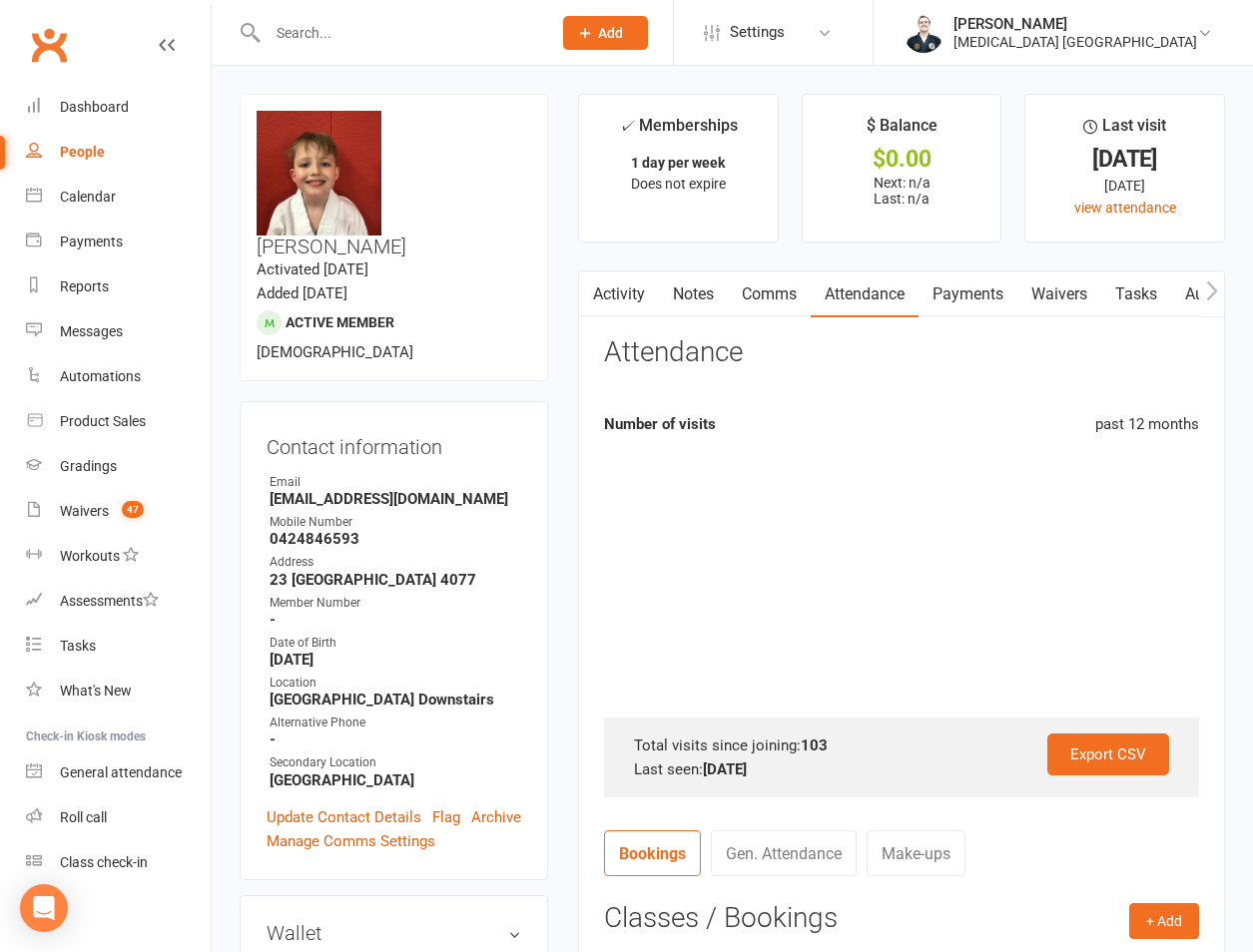 click on "Attendance" at bounding box center (865, 294) 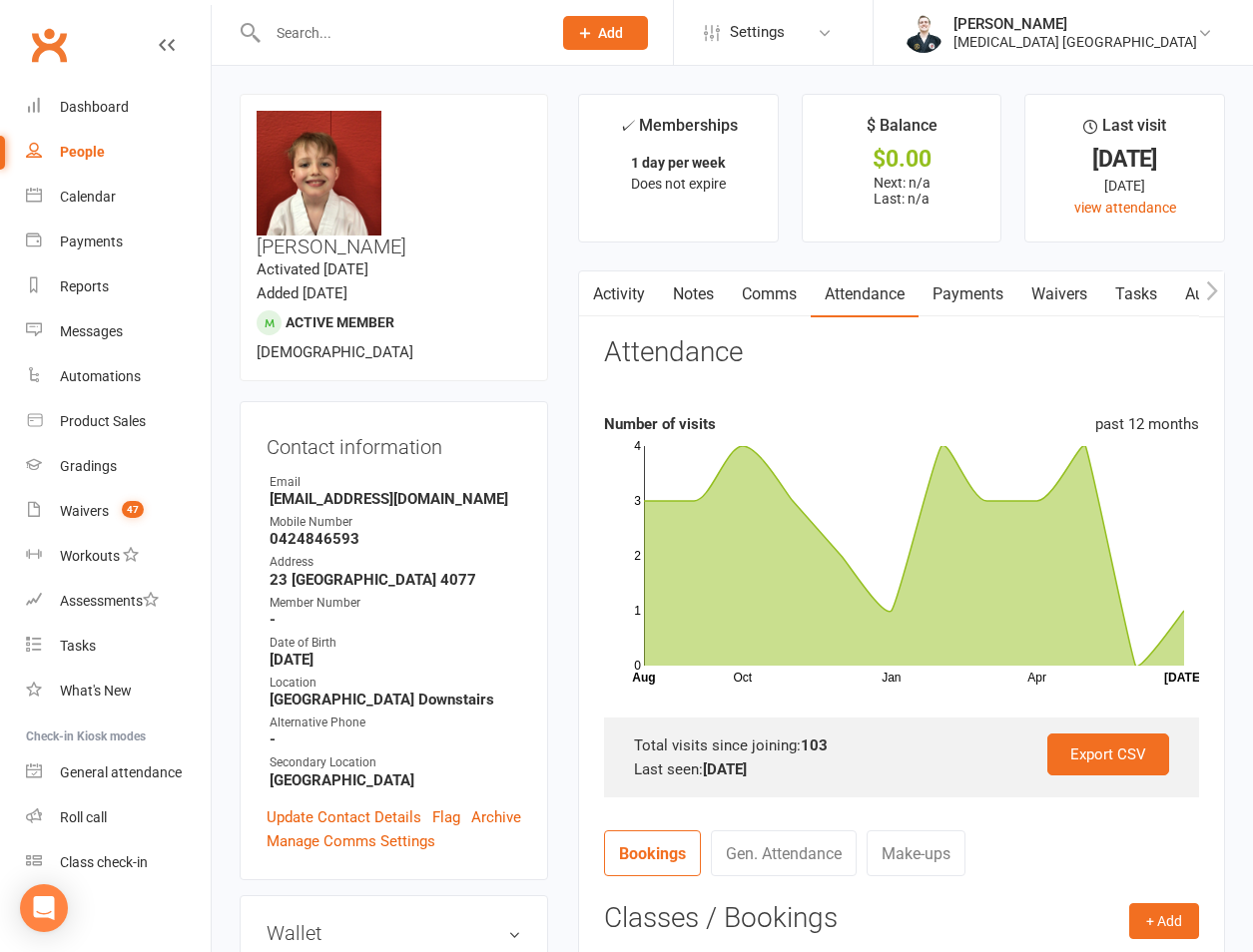 scroll, scrollTop: 466, scrollLeft: 0, axis: vertical 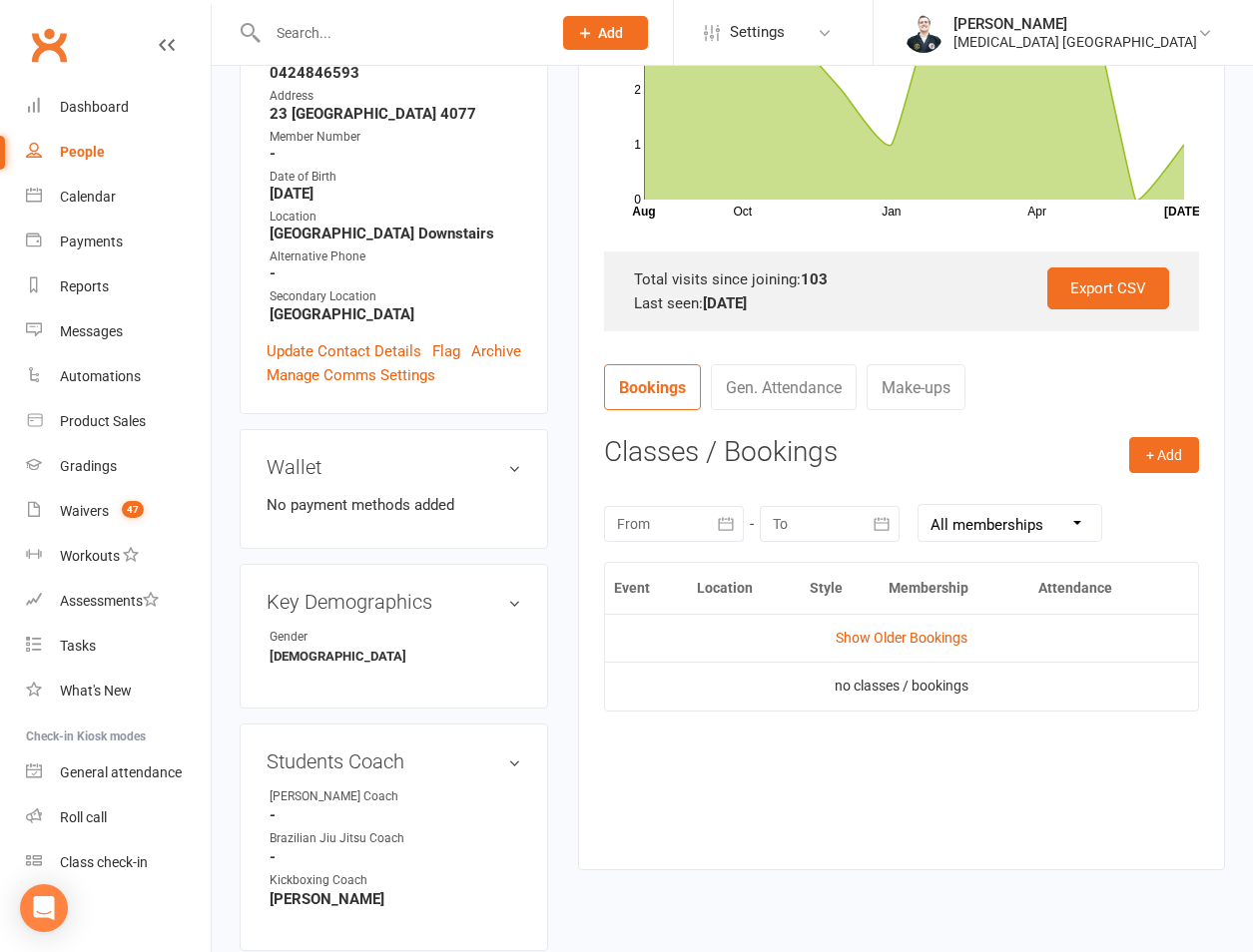 drag, startPoint x: 667, startPoint y: 506, endPoint x: 664, endPoint y: 524, distance: 18.248288 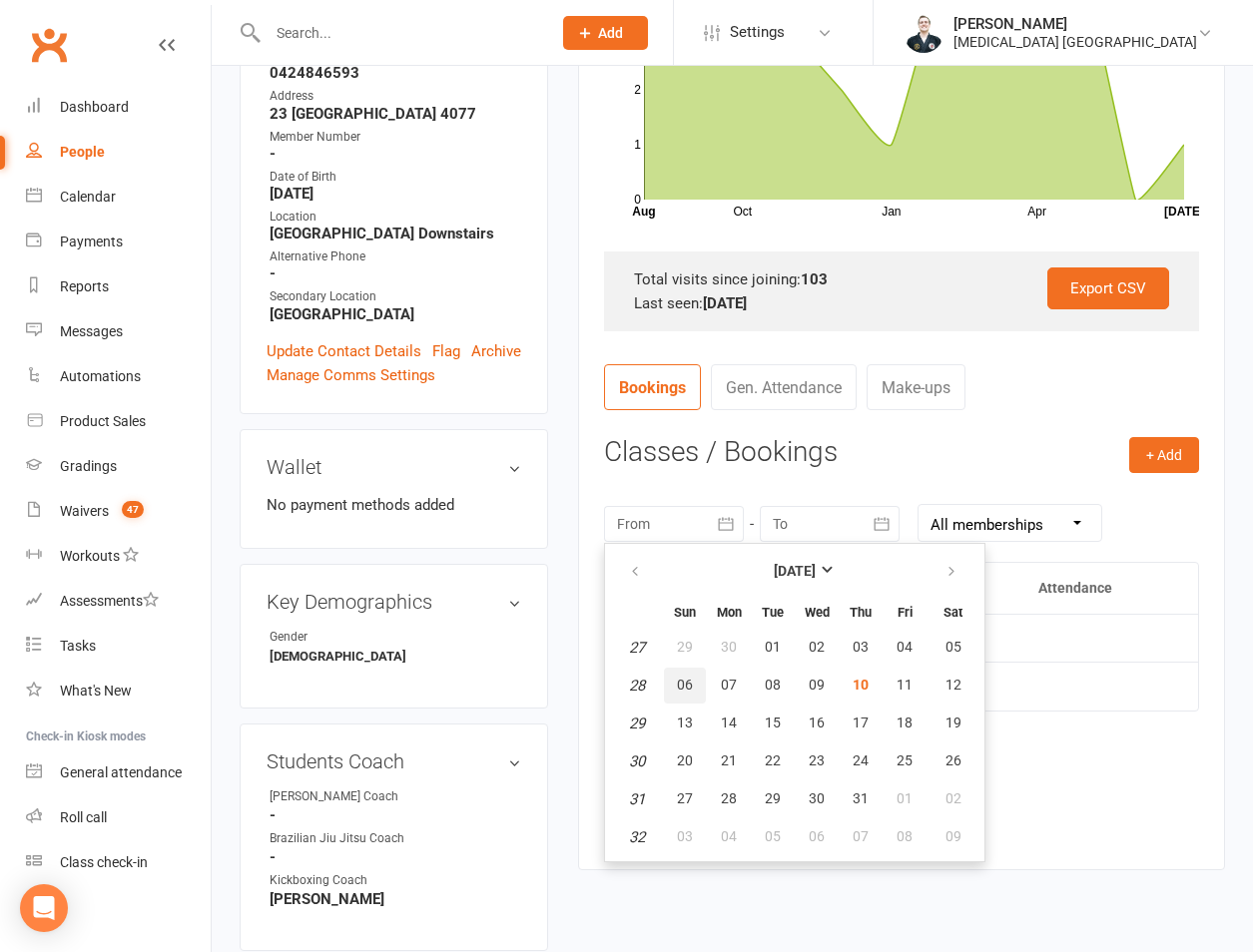 click on "06" at bounding box center [685, 685] 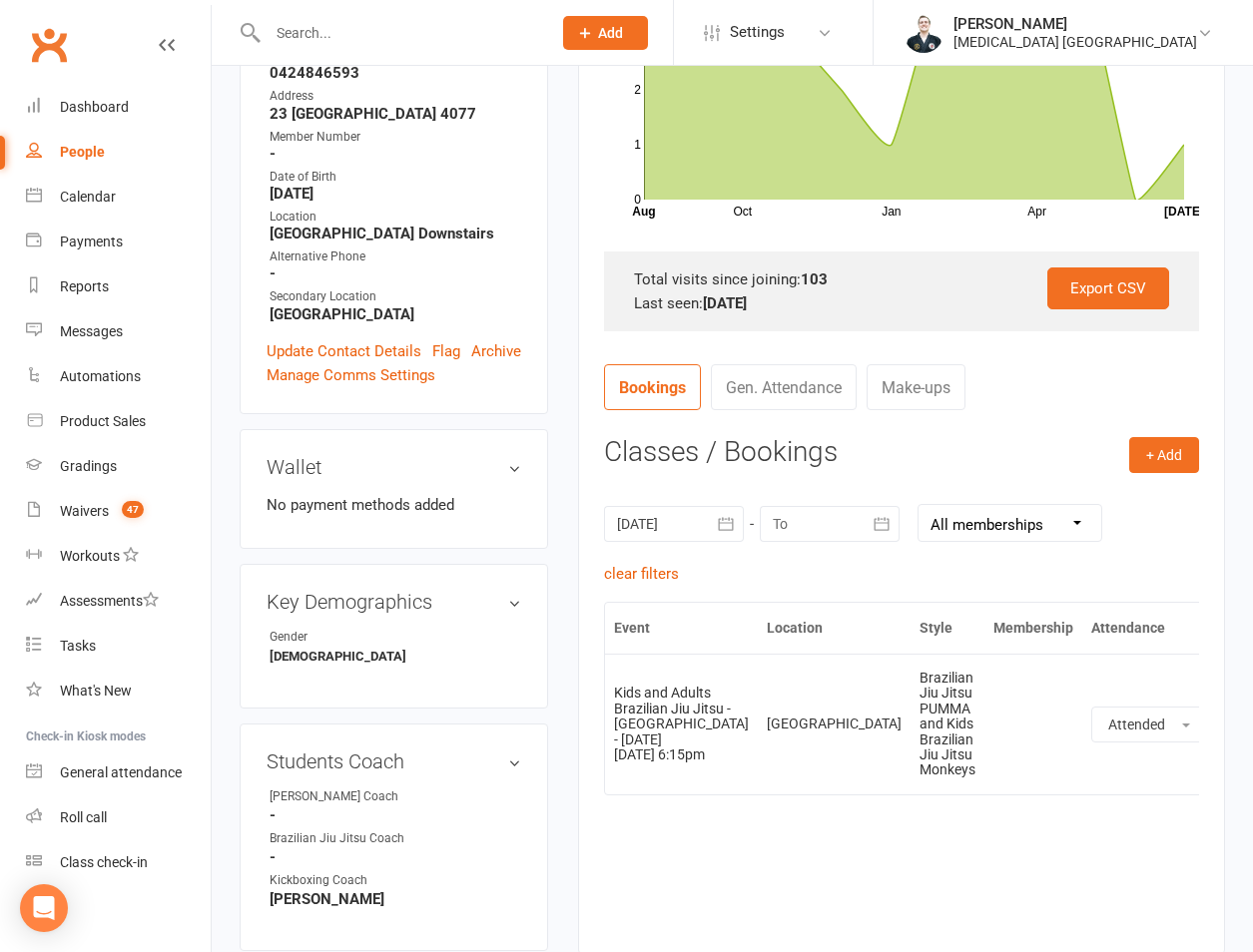 click at bounding box center [1237, 724] 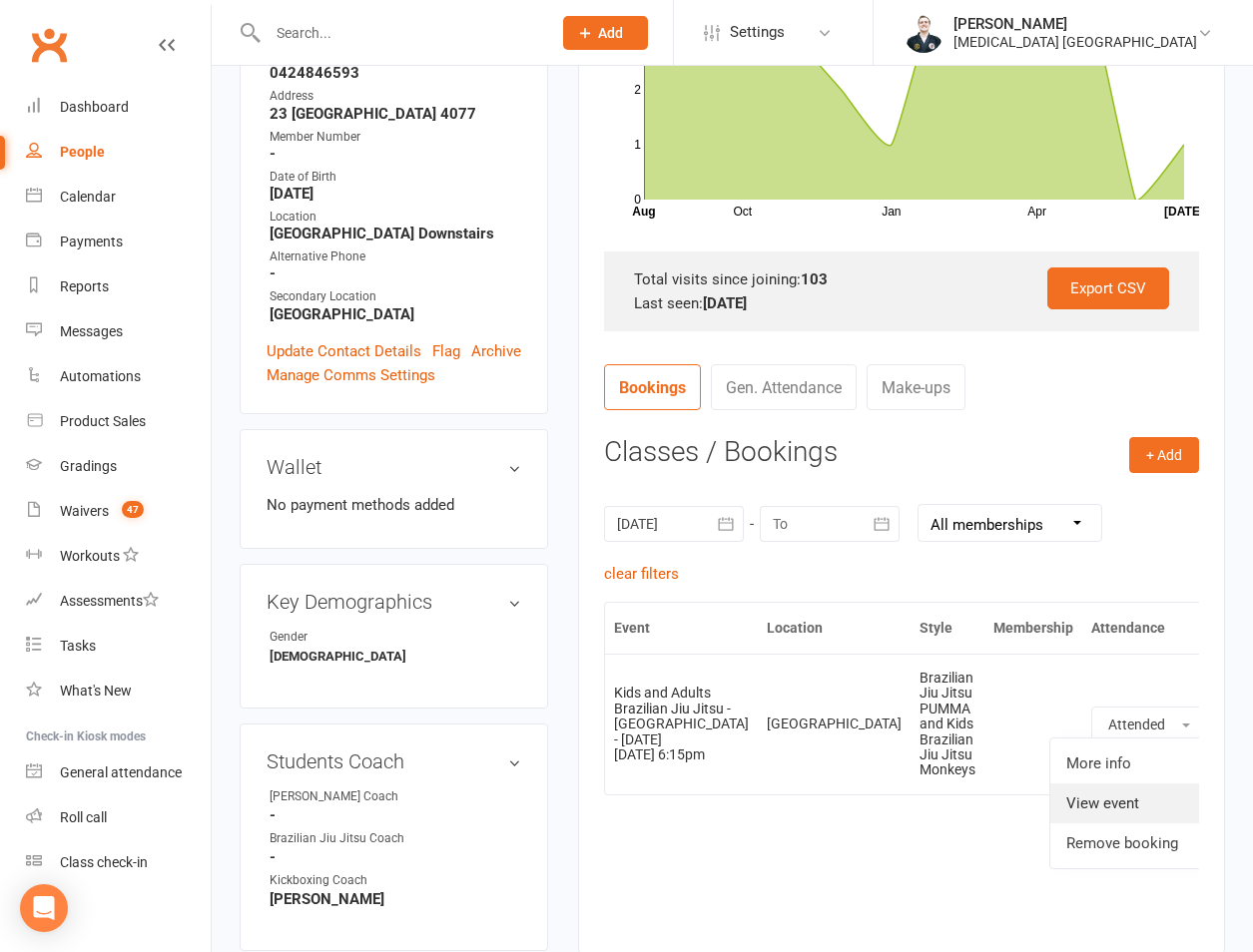 click on "View event" at bounding box center [1149, 803] 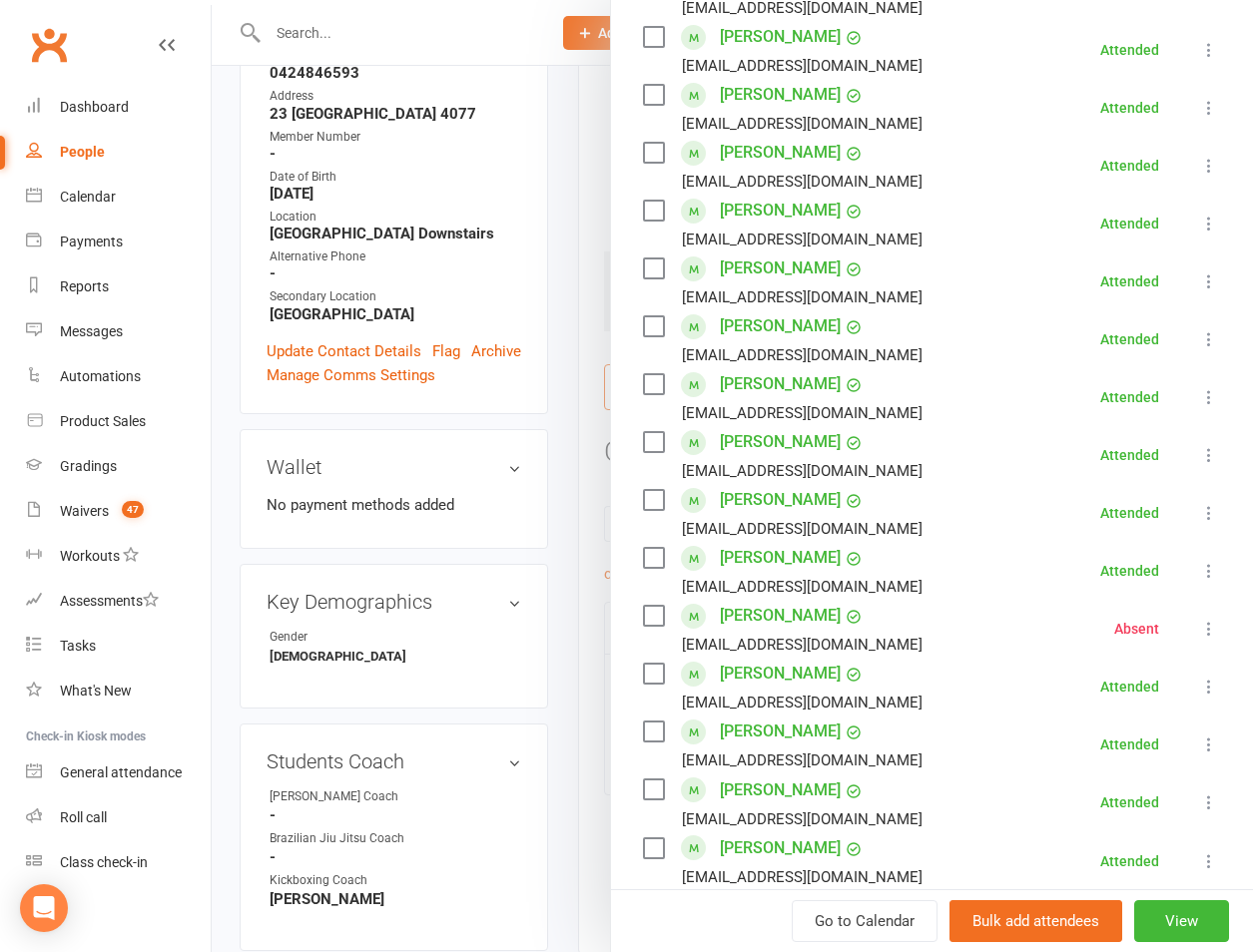 scroll, scrollTop: 931, scrollLeft: 0, axis: vertical 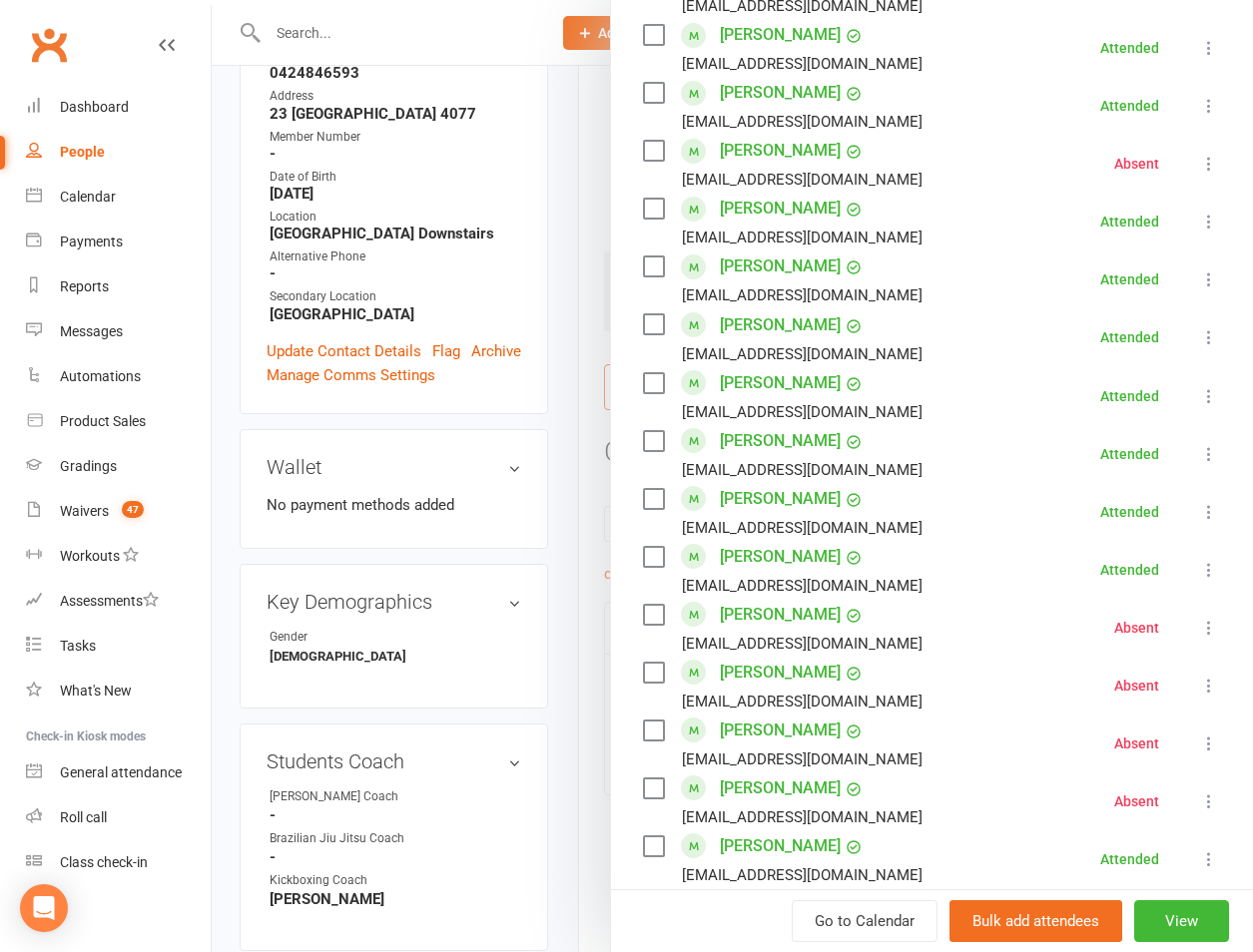 click at bounding box center [1209, 512] 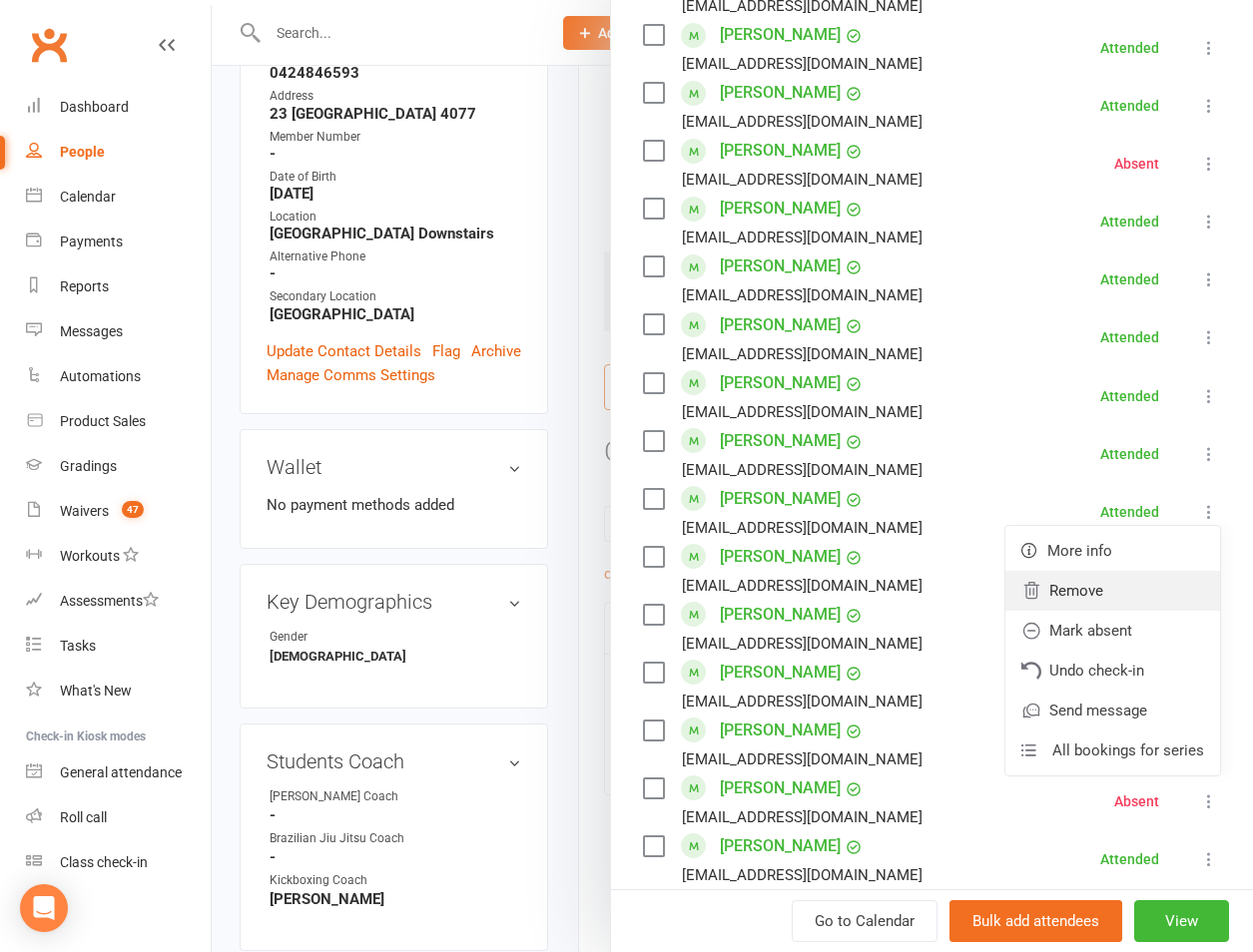 click on "Remove" at bounding box center [1112, 591] 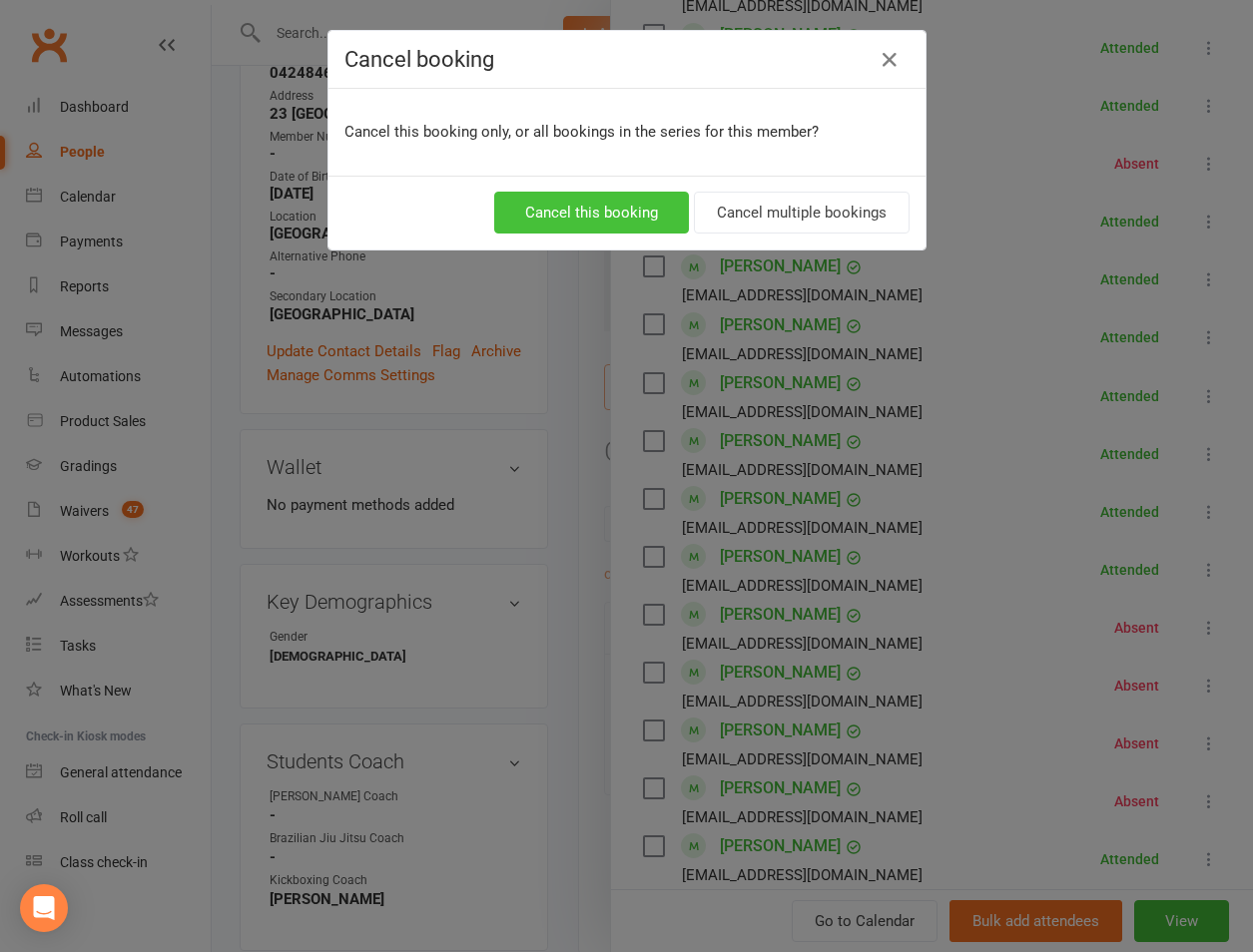 click on "Cancel this booking" at bounding box center [591, 213] 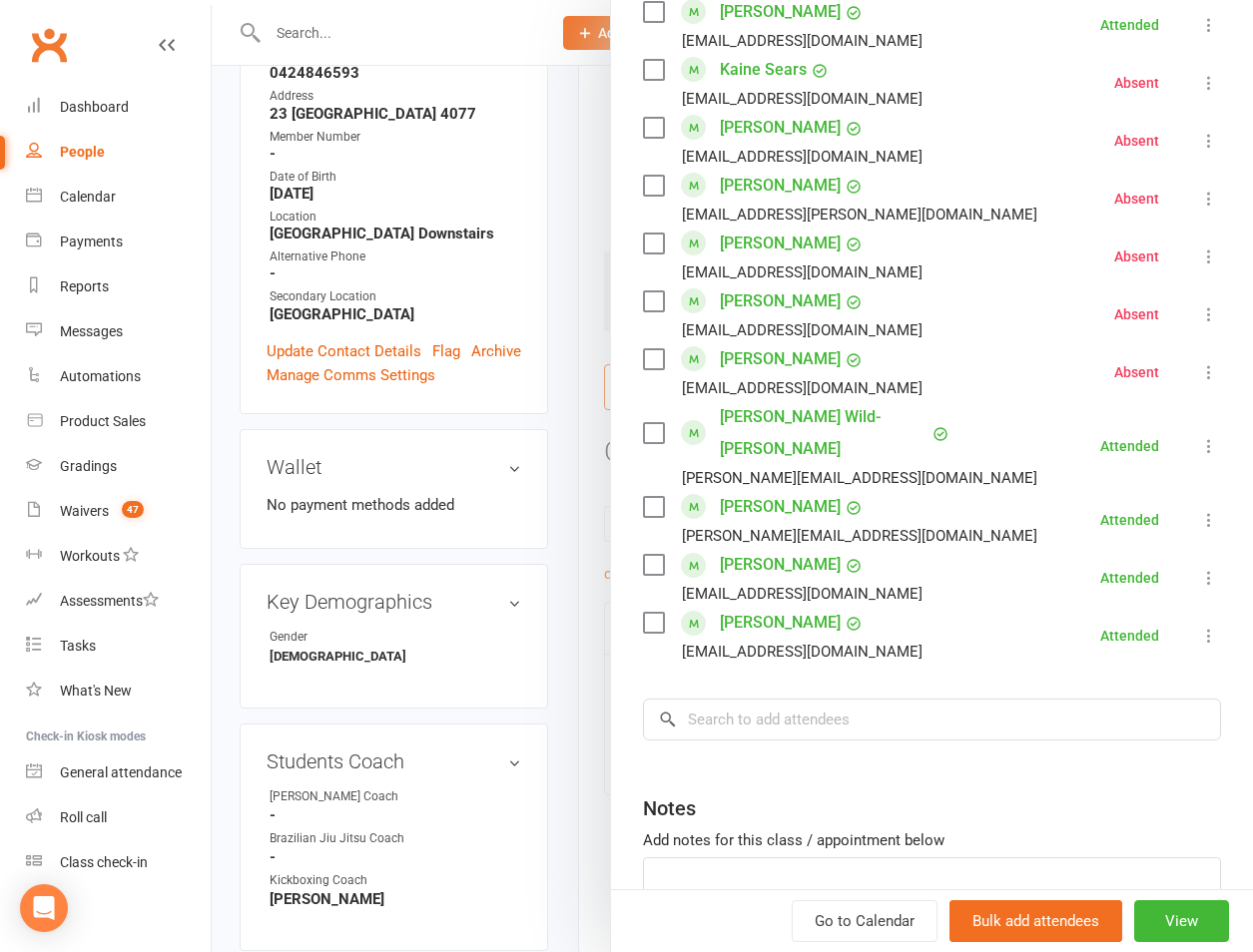 scroll, scrollTop: 1809, scrollLeft: 0, axis: vertical 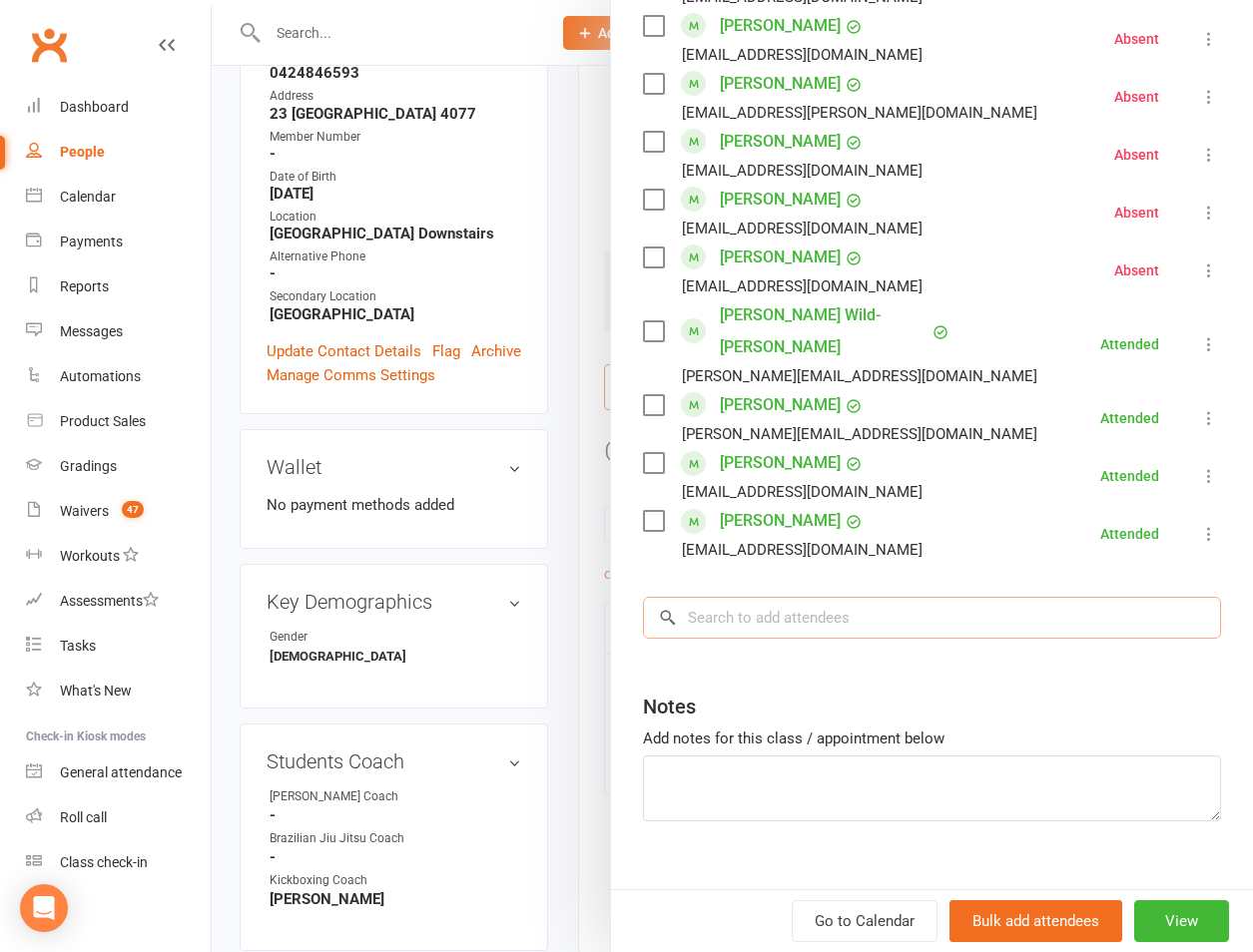 click at bounding box center [932, 618] 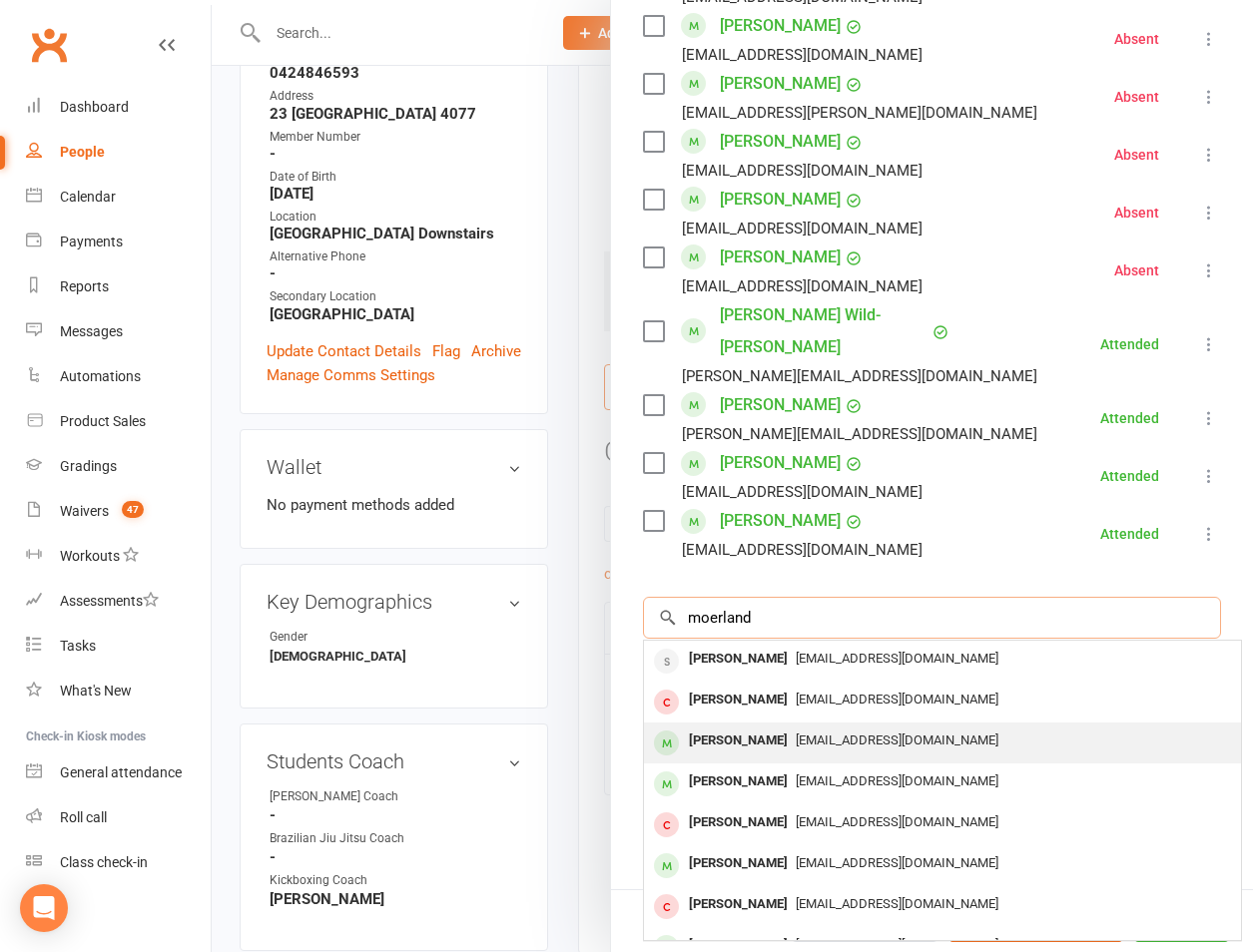 type on "moerland" 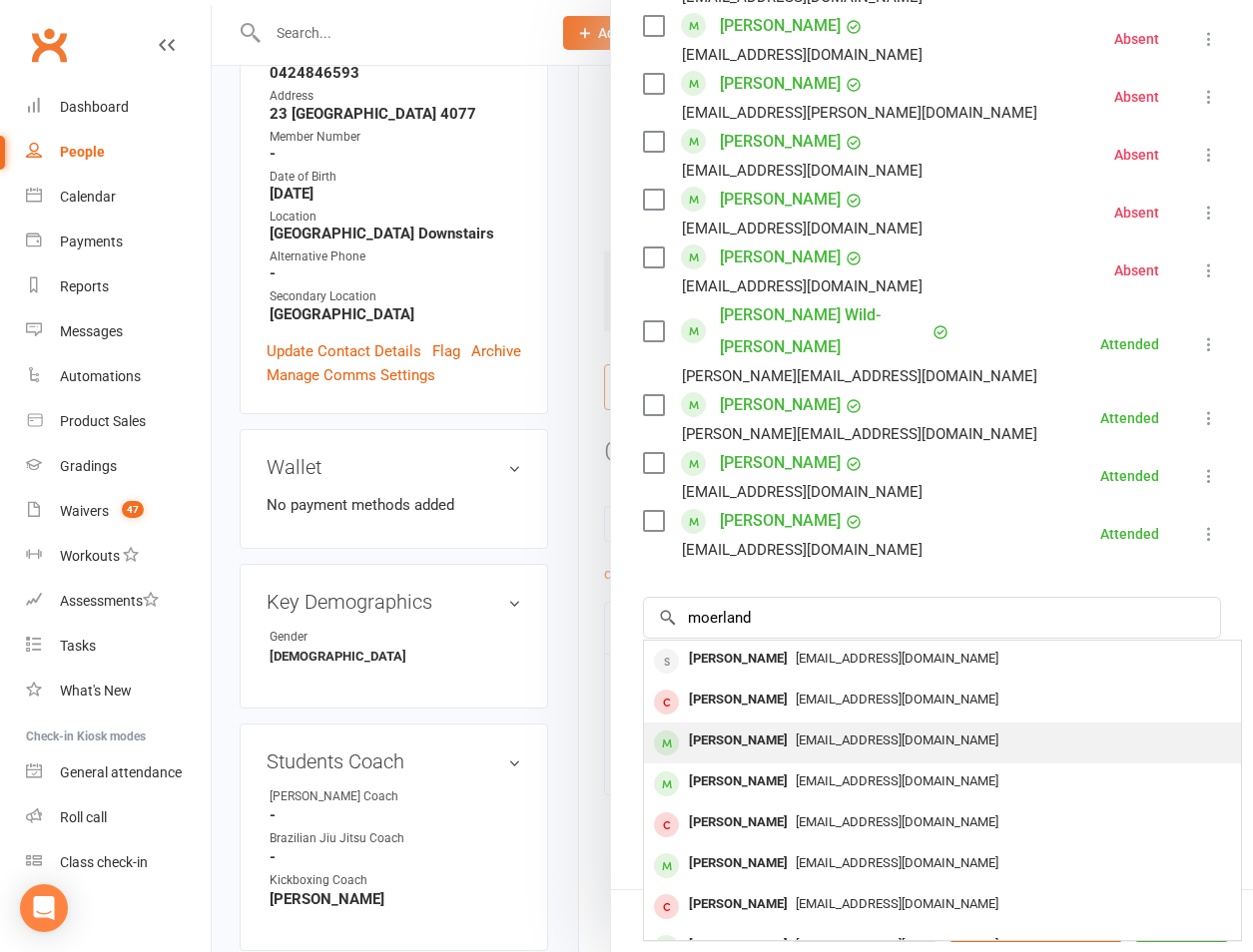 click on "Caleb Moerland" at bounding box center [738, 740] 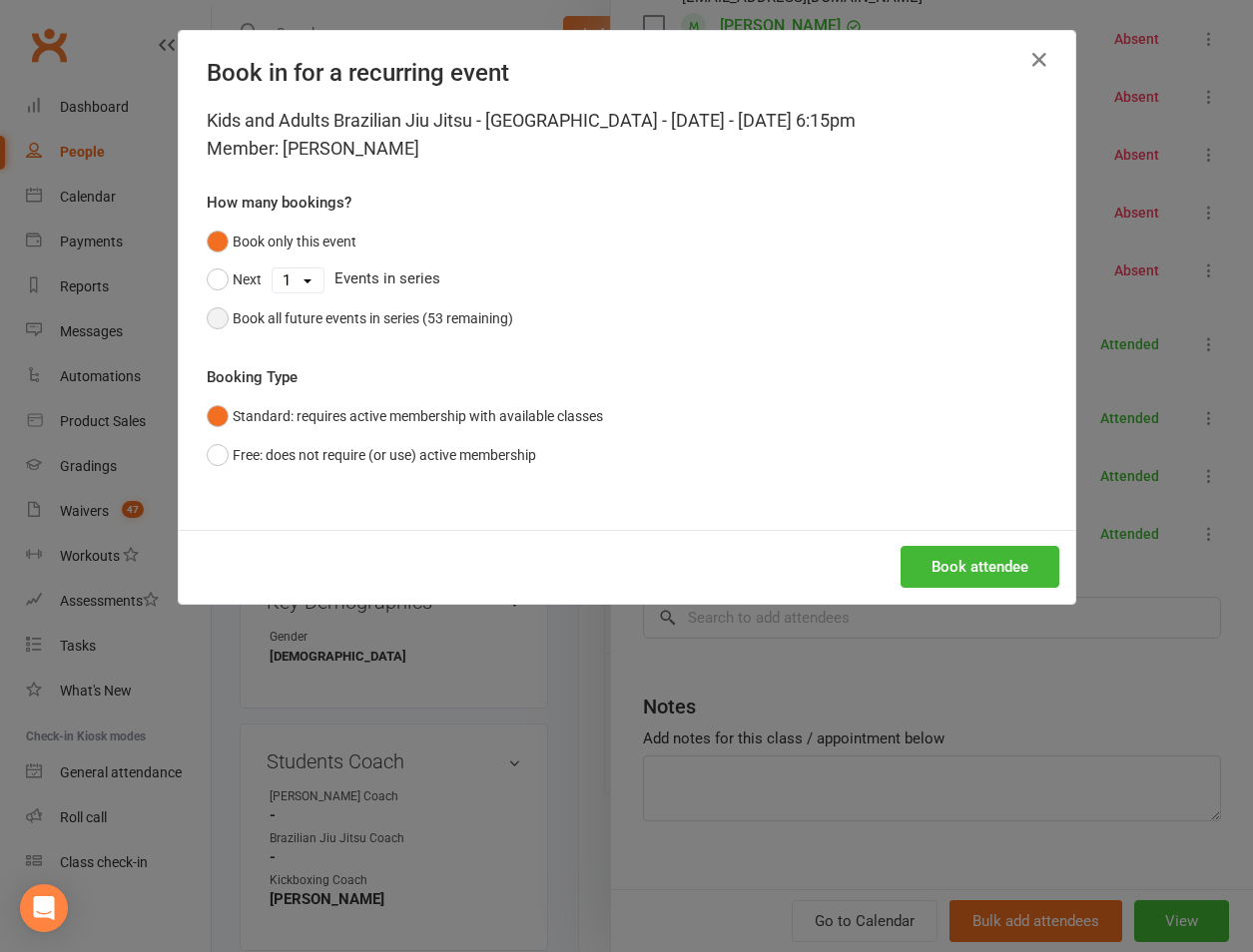 click on "Book all future events in series (53 remaining)" at bounding box center [372, 318] 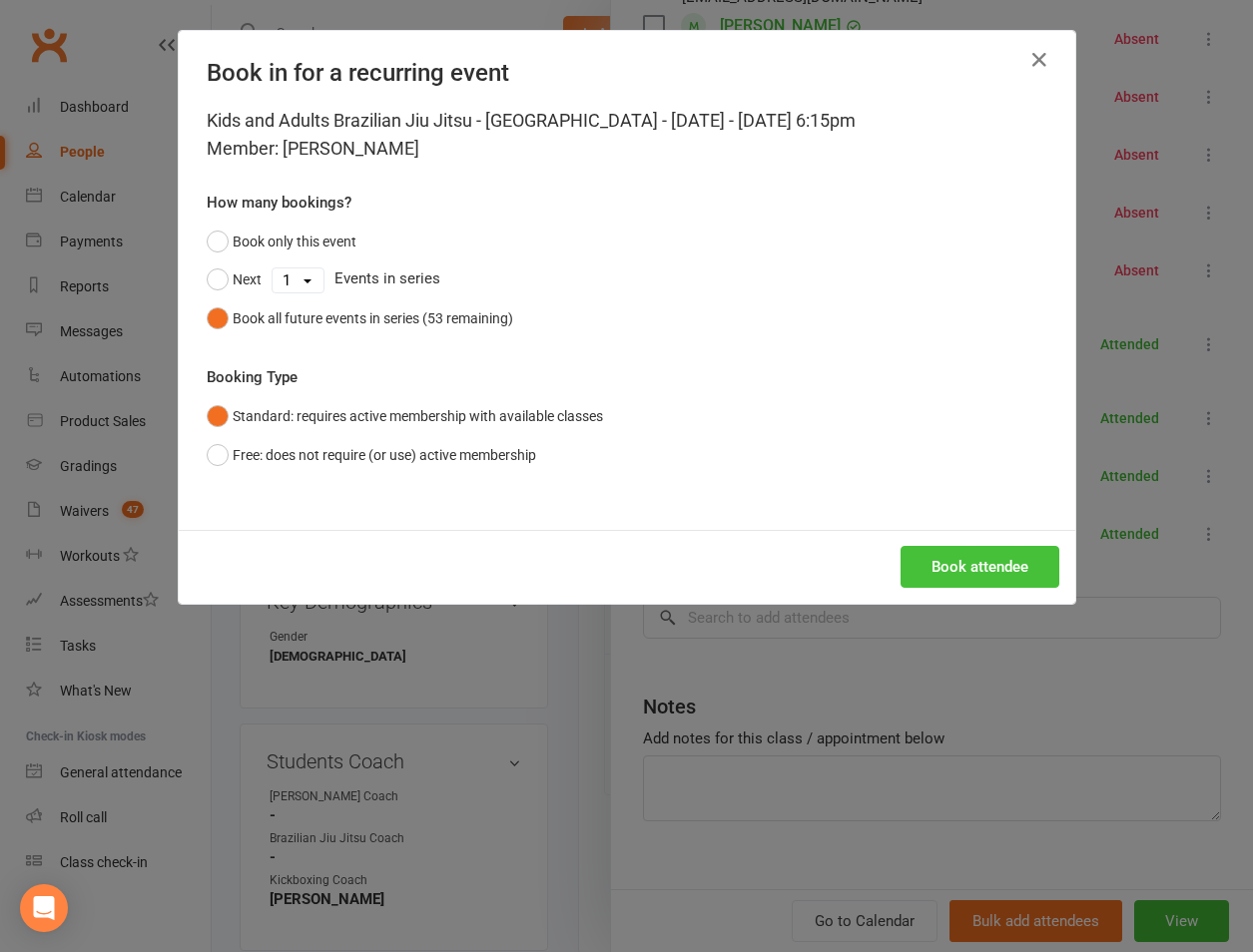click on "Book attendee" at bounding box center [979, 567] 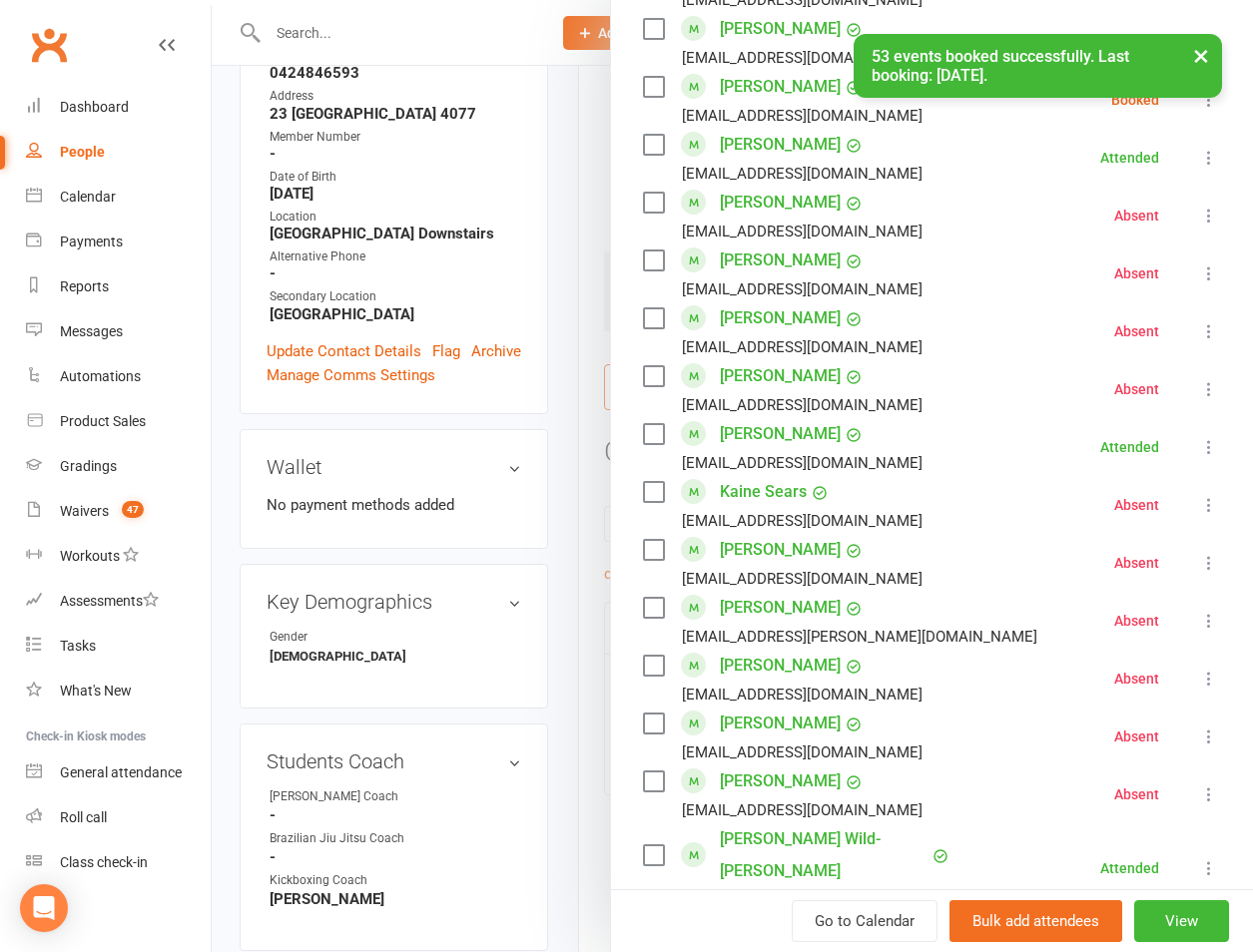 scroll, scrollTop: 878, scrollLeft: 0, axis: vertical 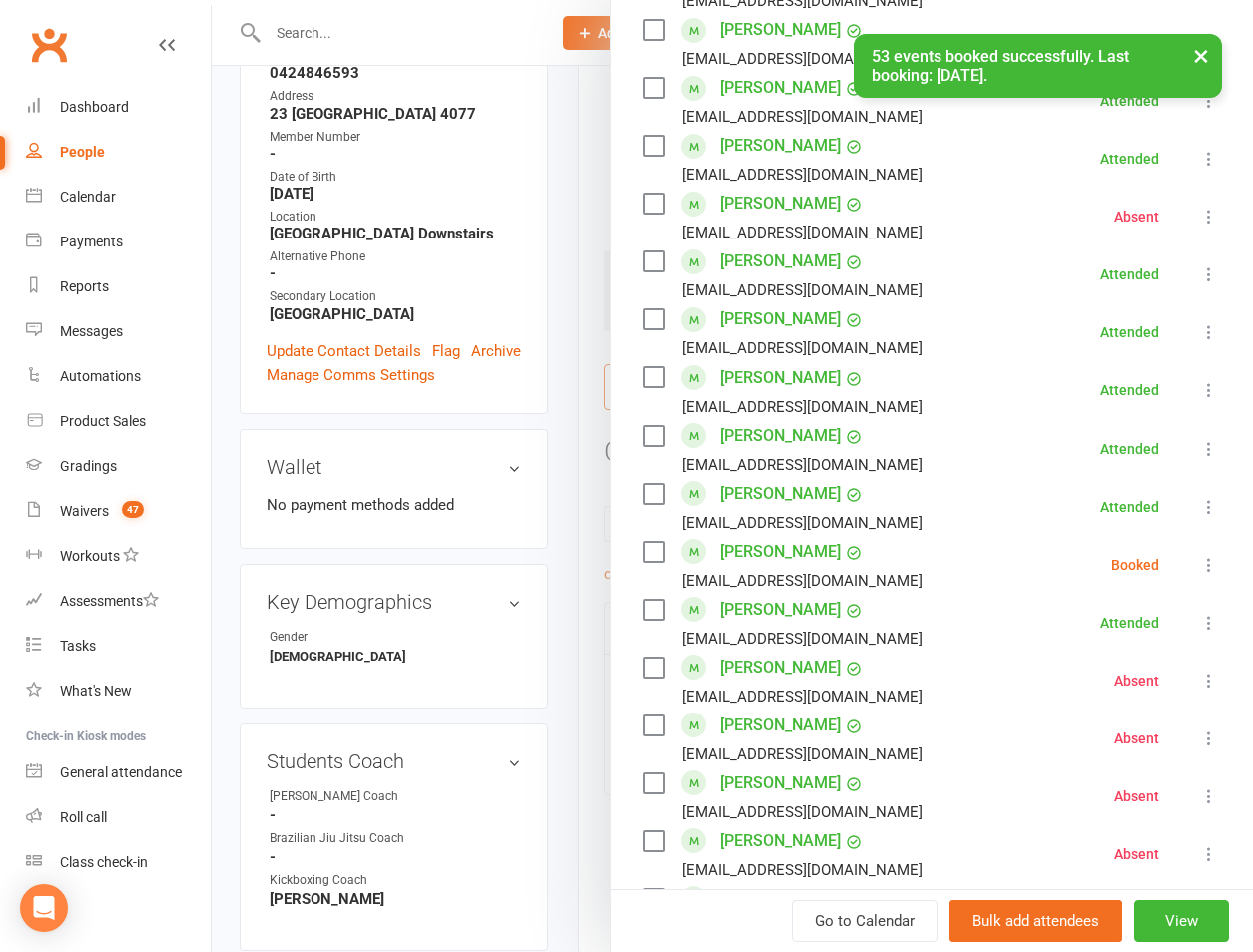 click on "Class kiosk mode  Roll call  6:15 PM - 7:15 PM, Tuesday, July, 8, 2025 with Shane Philpot  at  Jamboree Heights Academy  Attendees  35  places booked 1  places available Sort by  Last name  First name  Booking created    Eli Alpert  gypsie_leigh@y7mail.com Attended More info  Remove  Mark absent  Undo check-in  Send message  All bookings for series    Stewart Alpert  stewart_alpert@yahoo.com.au Attended More info  Remove  Mark absent  Undo check-in  Send message  All bookings for series    Ari Buck  dwb8472@gmail.com Attended More info  Remove  Mark absent  Undo check-in  Send message  All bookings for series    David Buck  dwb8472@gmail.com Attended More info  Remove  Mark absent  Undo check-in  Send message  All bookings for series    Javier Byrne  franciscabyrne@gmail.com Attended More info  Remove  Mark absent  Undo check-in  Send message  All bookings for series    Kyle Byrne  xxlbyrne@gmail.com Attended More info  Remove  Mark absent  Undo check-in  Send message  All bookings for series    Attended" at bounding box center (932, 558) 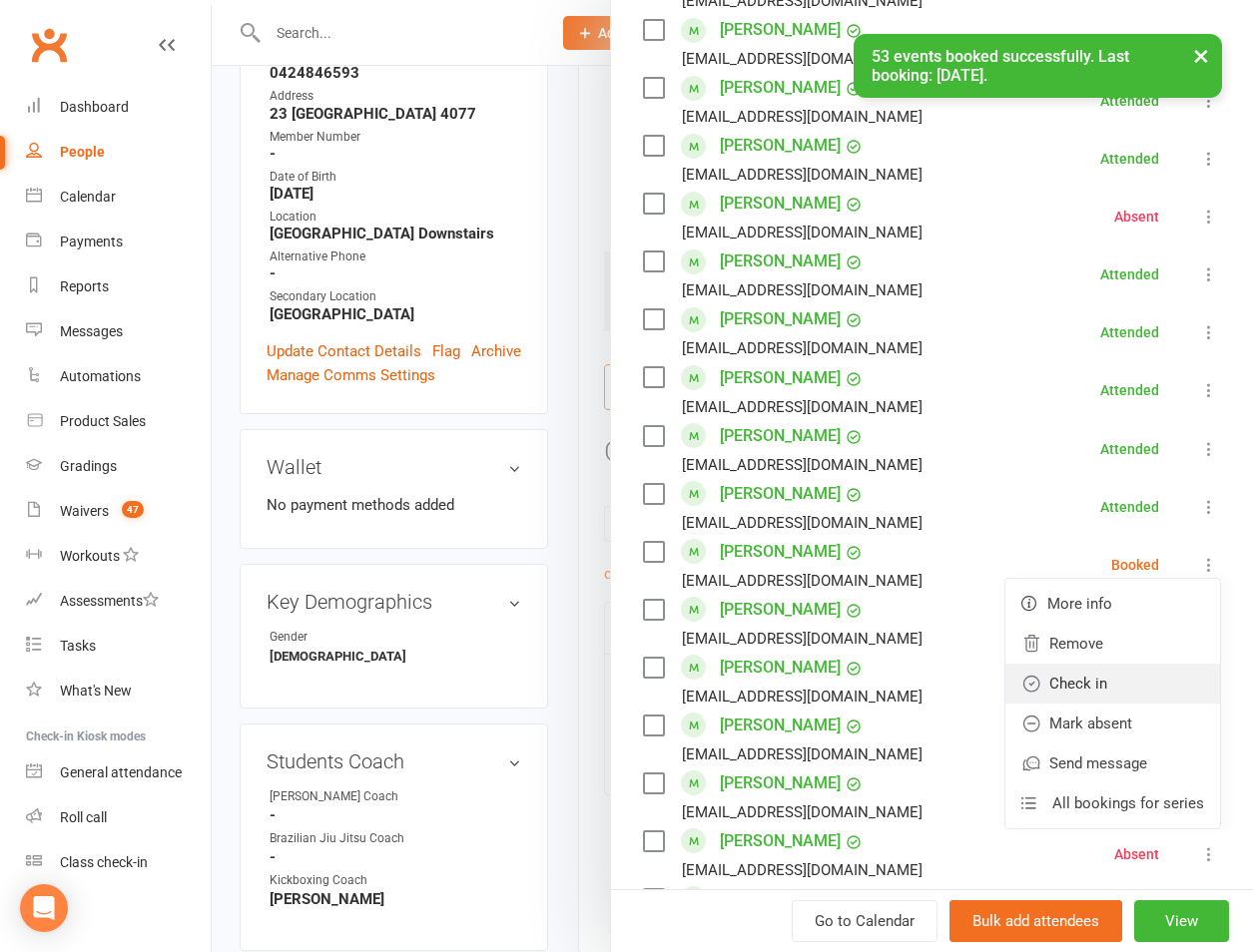 click on "Check in" at bounding box center [1112, 684] 